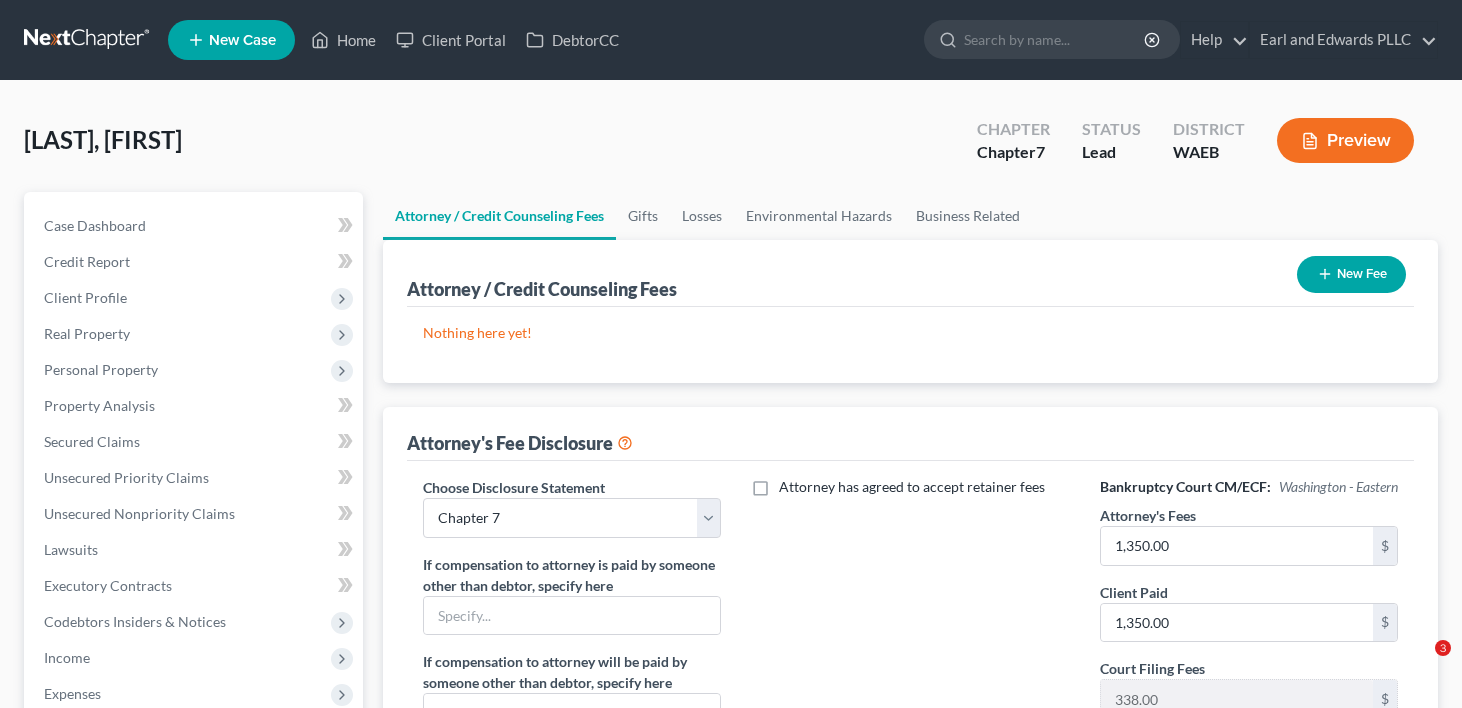select on "0" 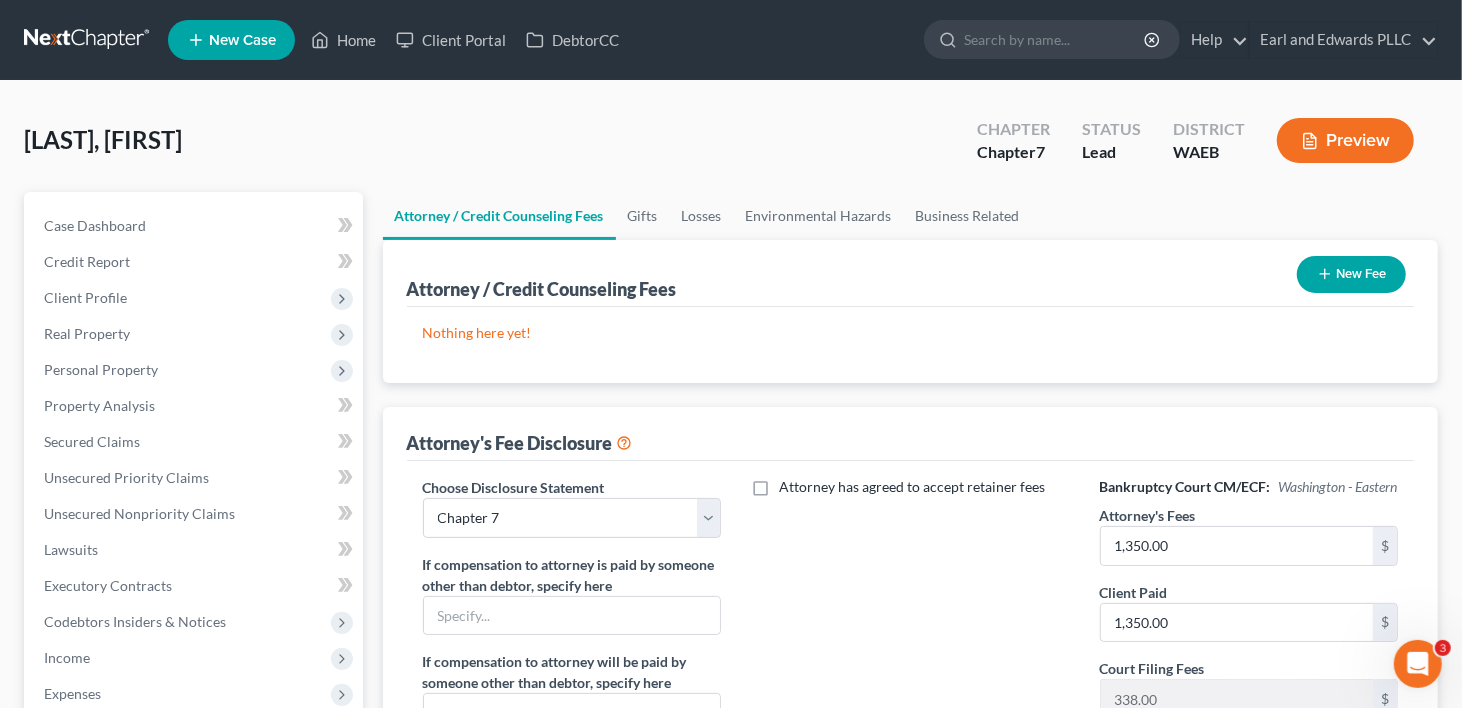 scroll, scrollTop: 0, scrollLeft: 0, axis: both 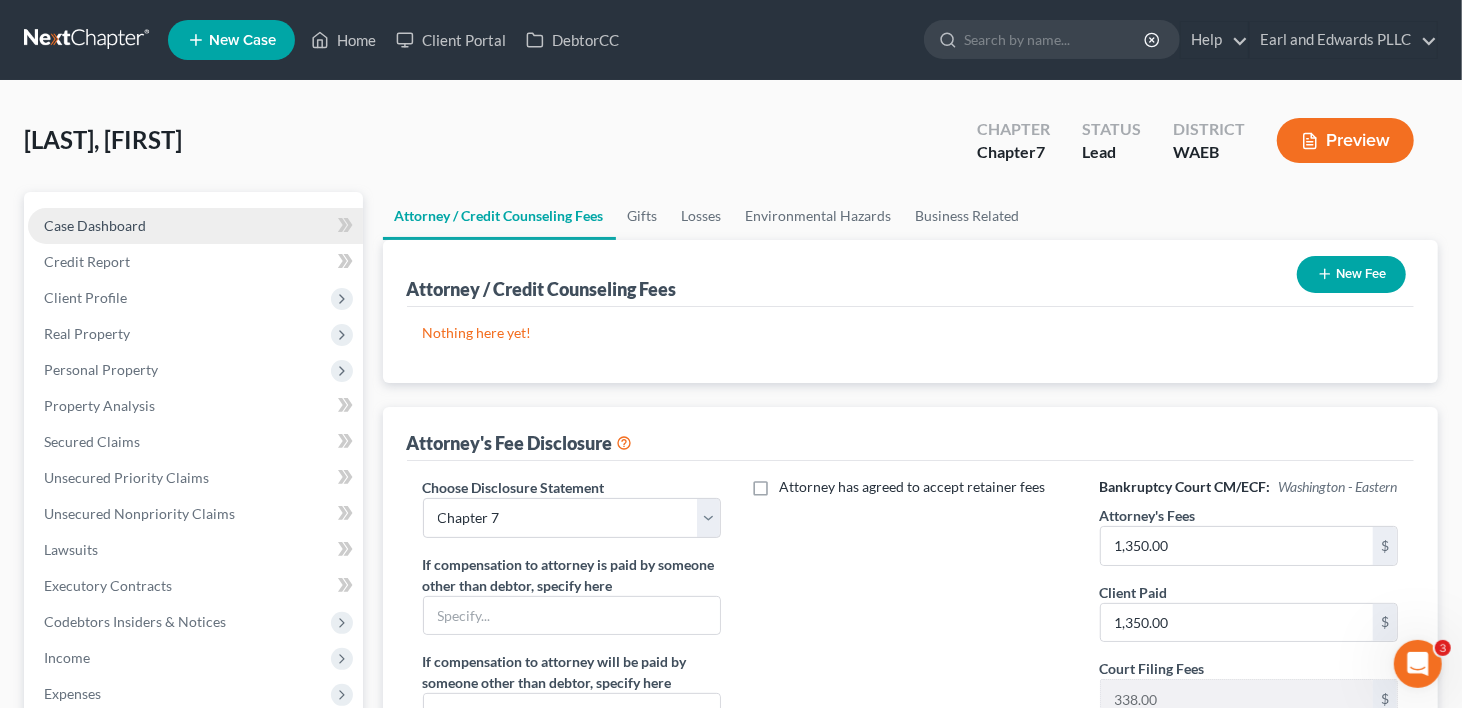 click on "Case Dashboard" at bounding box center (95, 225) 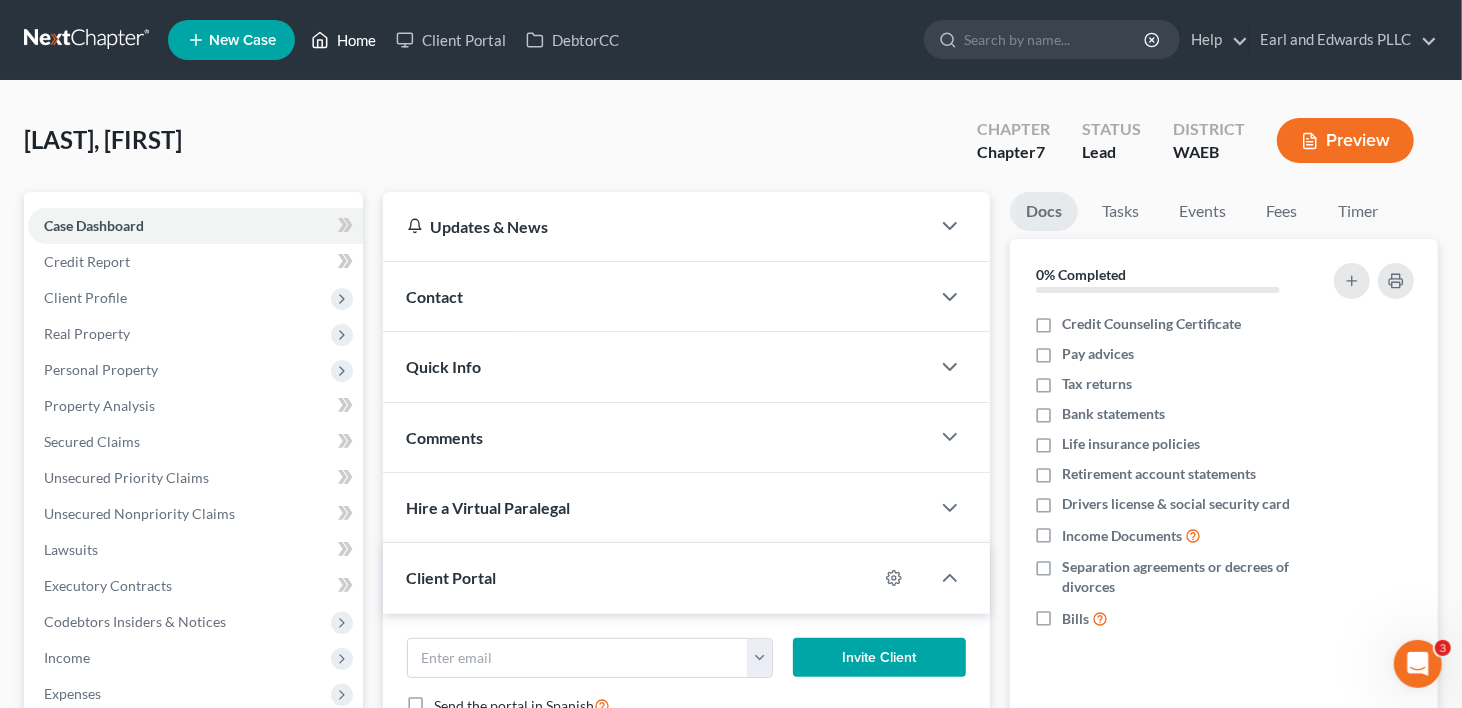 click on "Home" at bounding box center (343, 40) 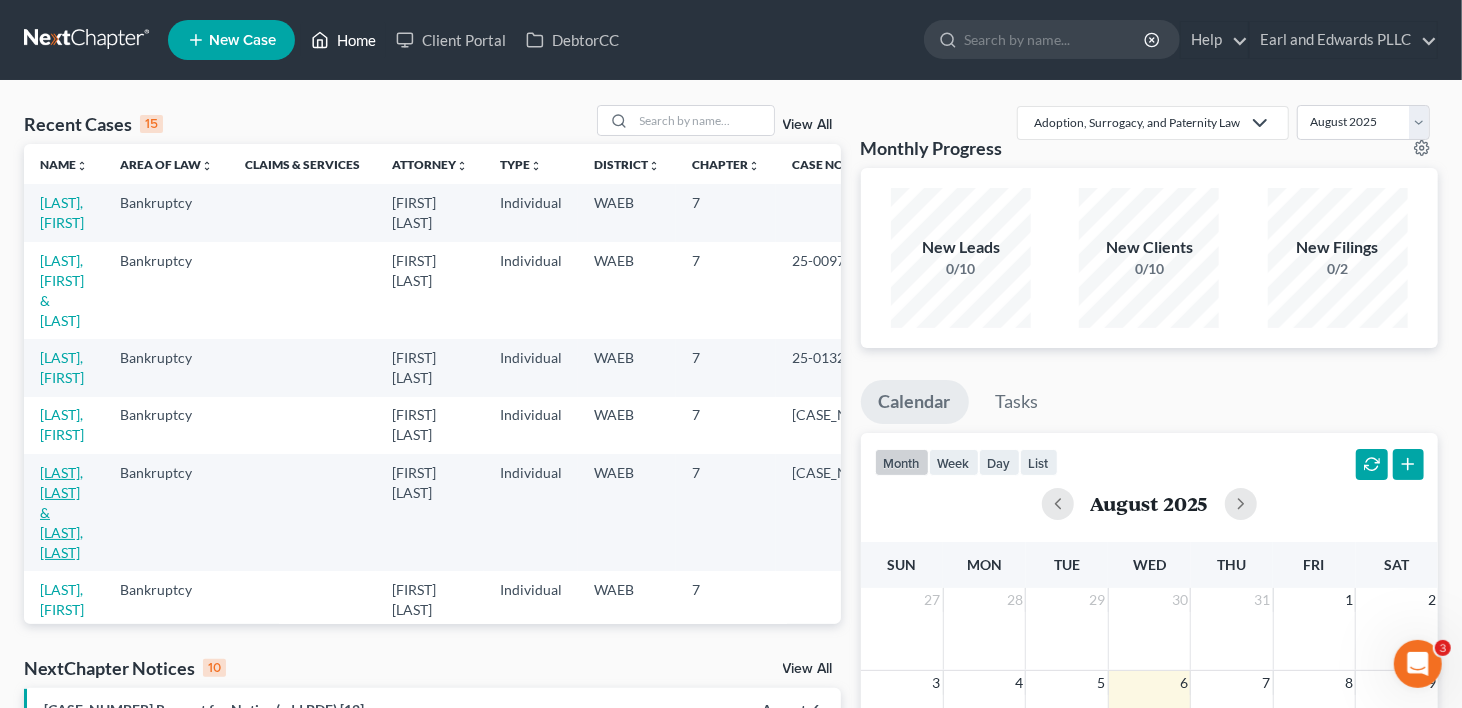 scroll, scrollTop: 100, scrollLeft: 0, axis: vertical 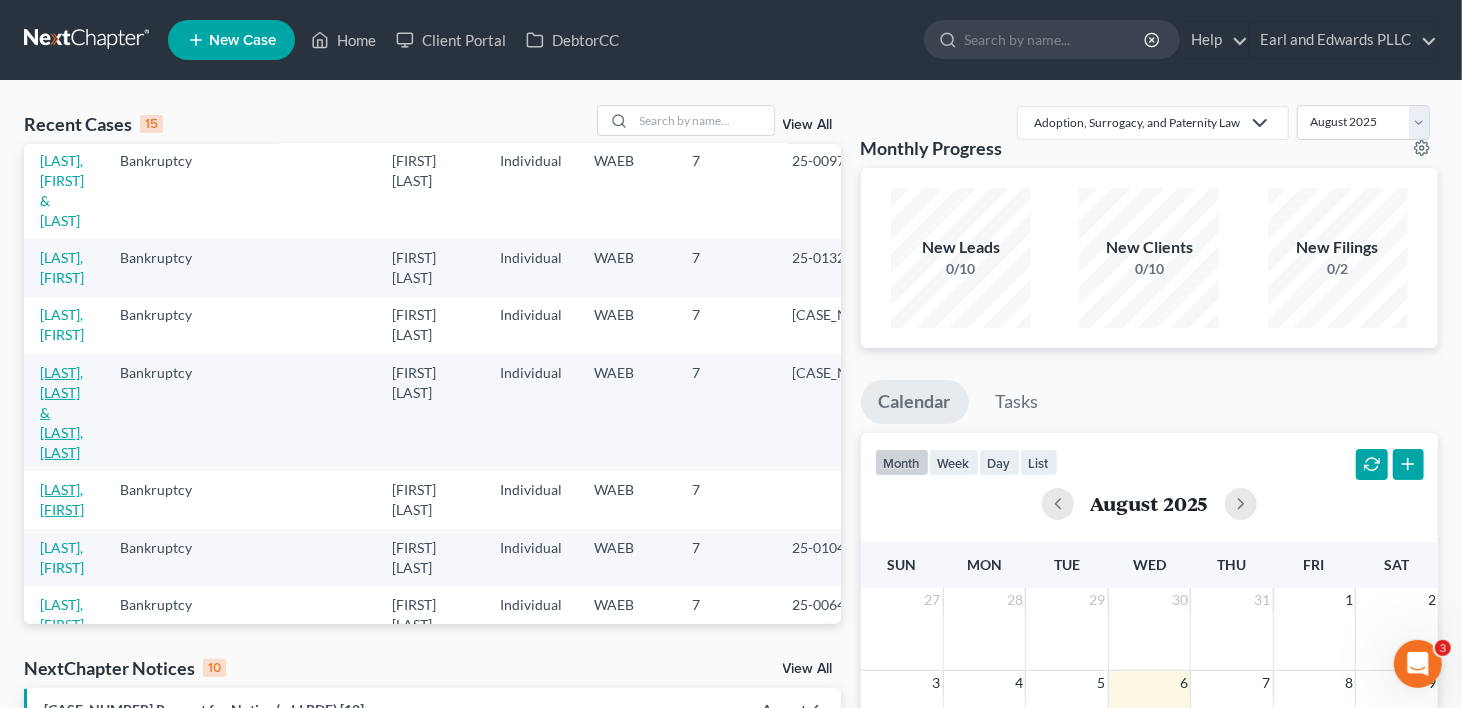 click on "[LAST], [FIRST]" at bounding box center [62, 499] 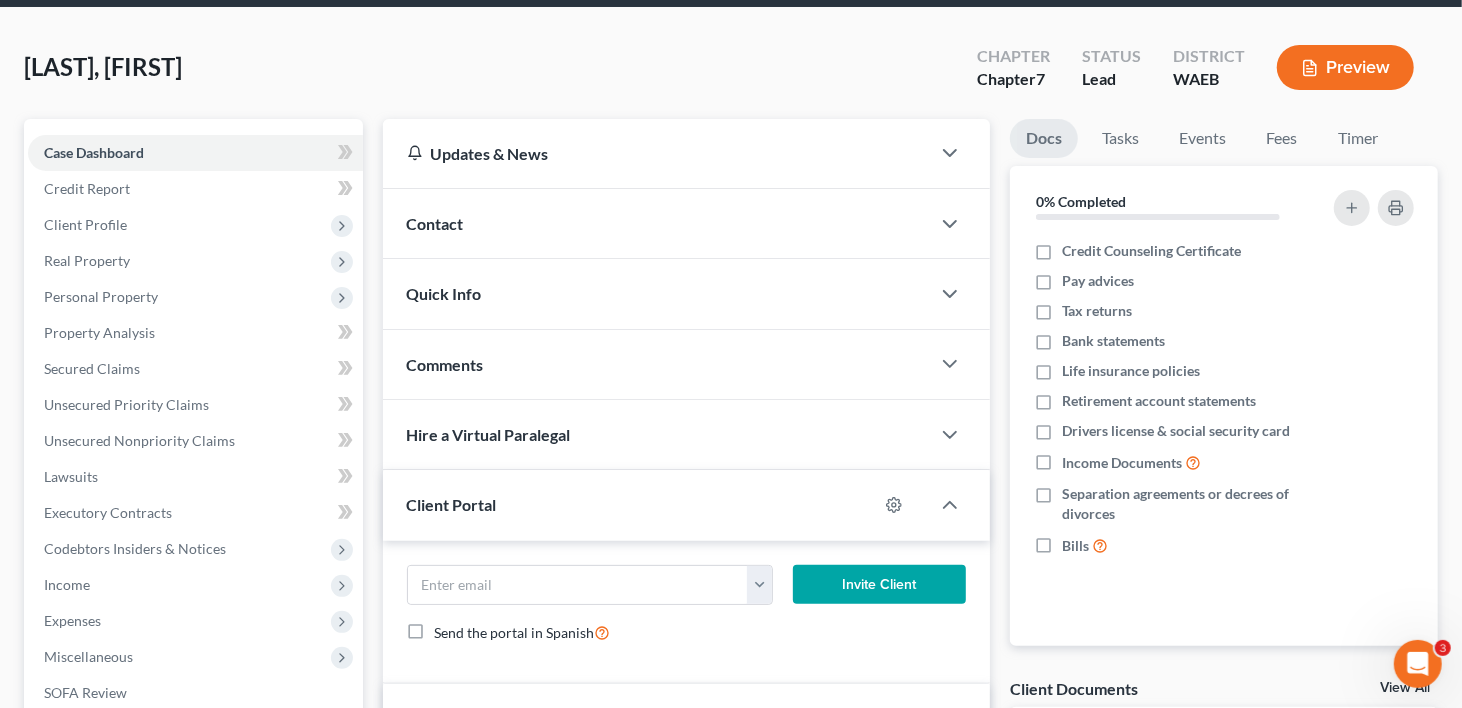 scroll, scrollTop: 200, scrollLeft: 0, axis: vertical 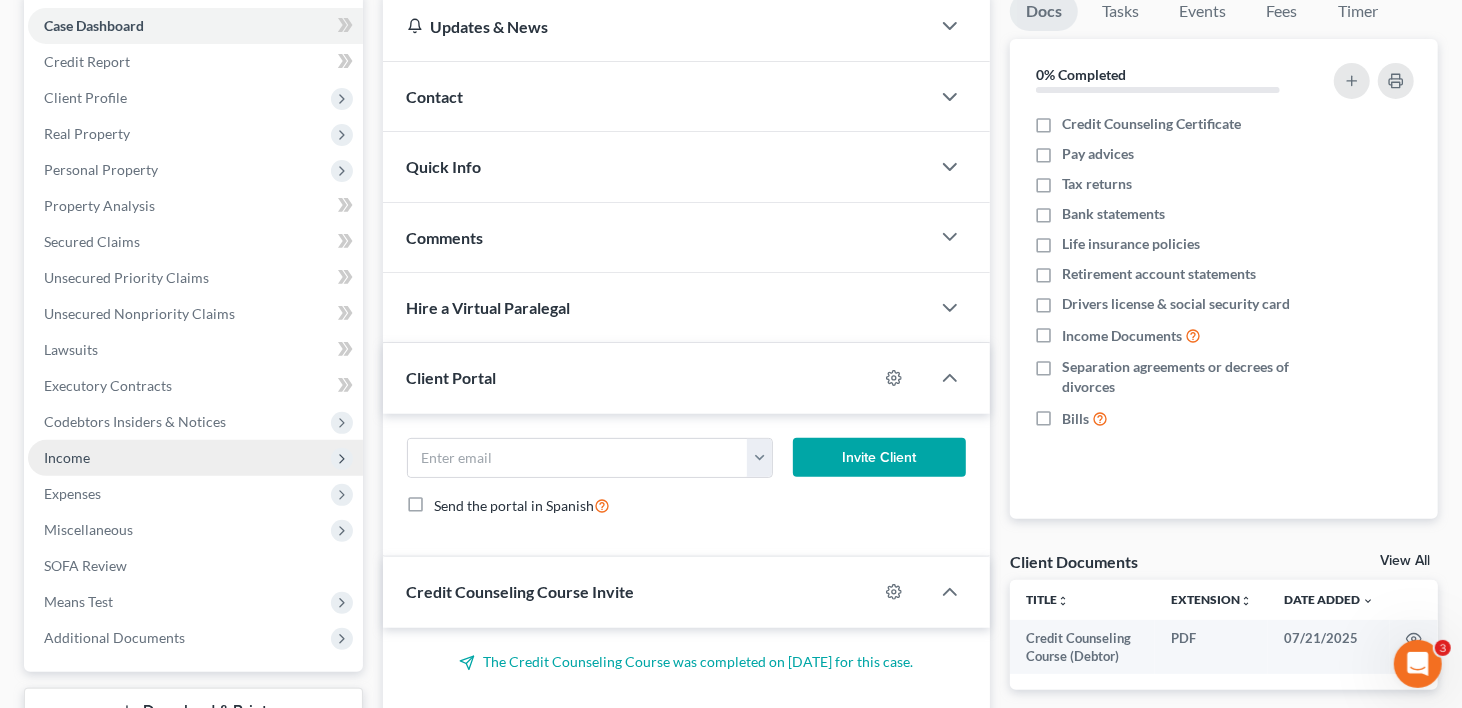 click on "Income" at bounding box center [195, 458] 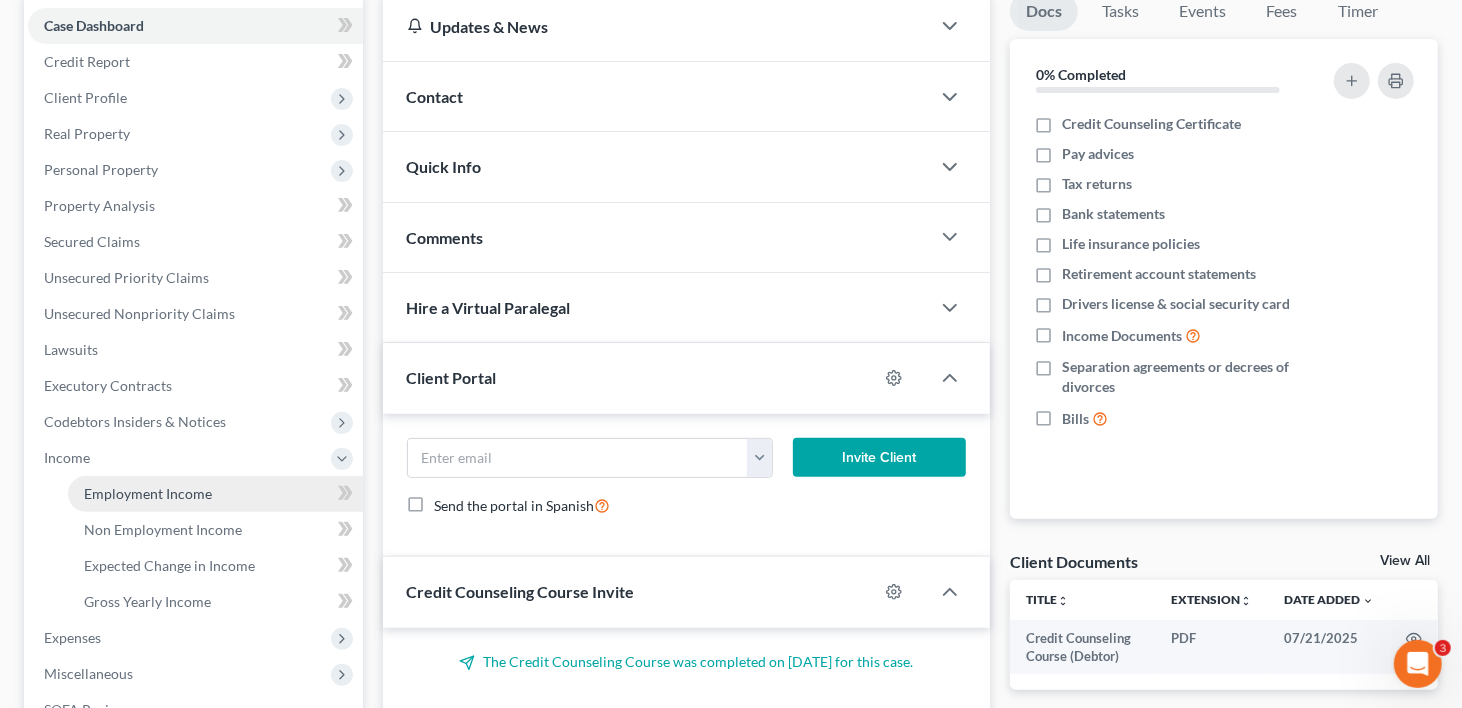 click on "Employment Income" at bounding box center [148, 493] 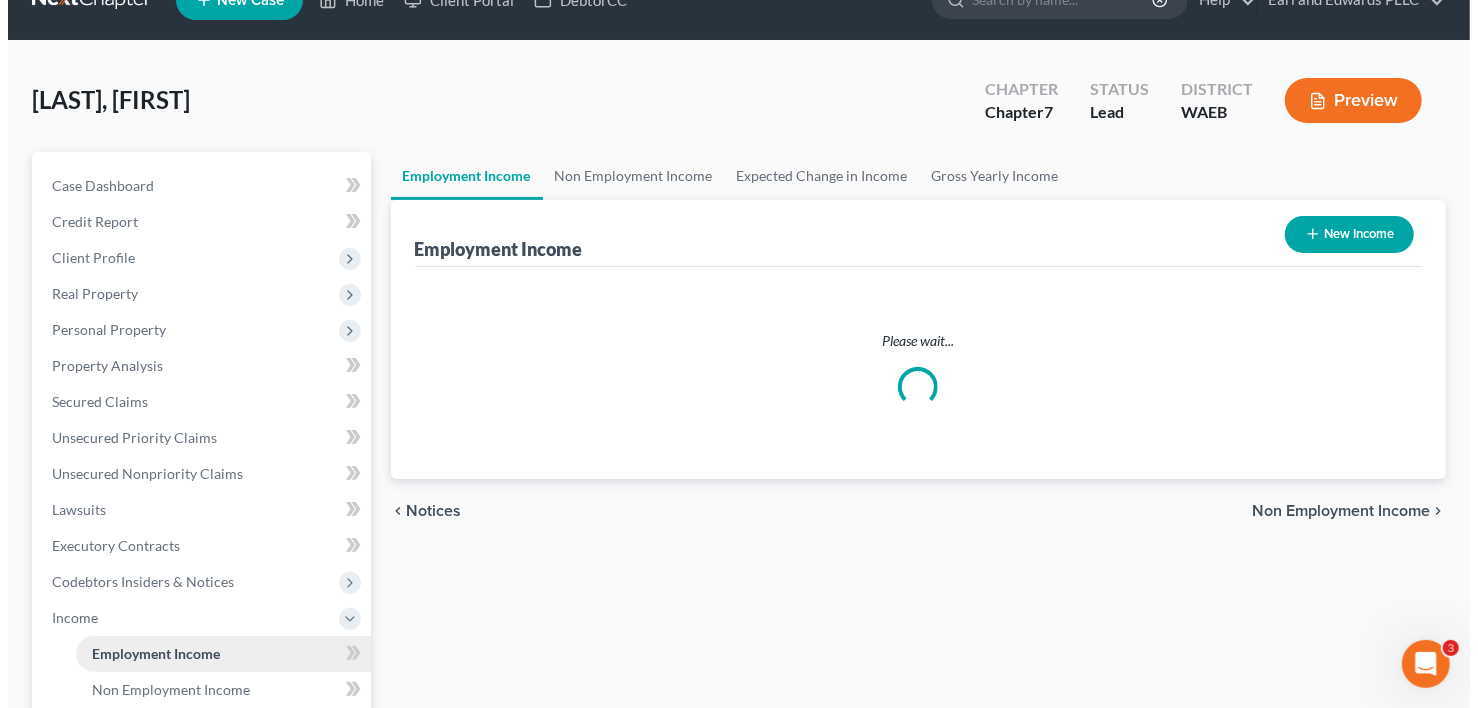 scroll, scrollTop: 0, scrollLeft: 0, axis: both 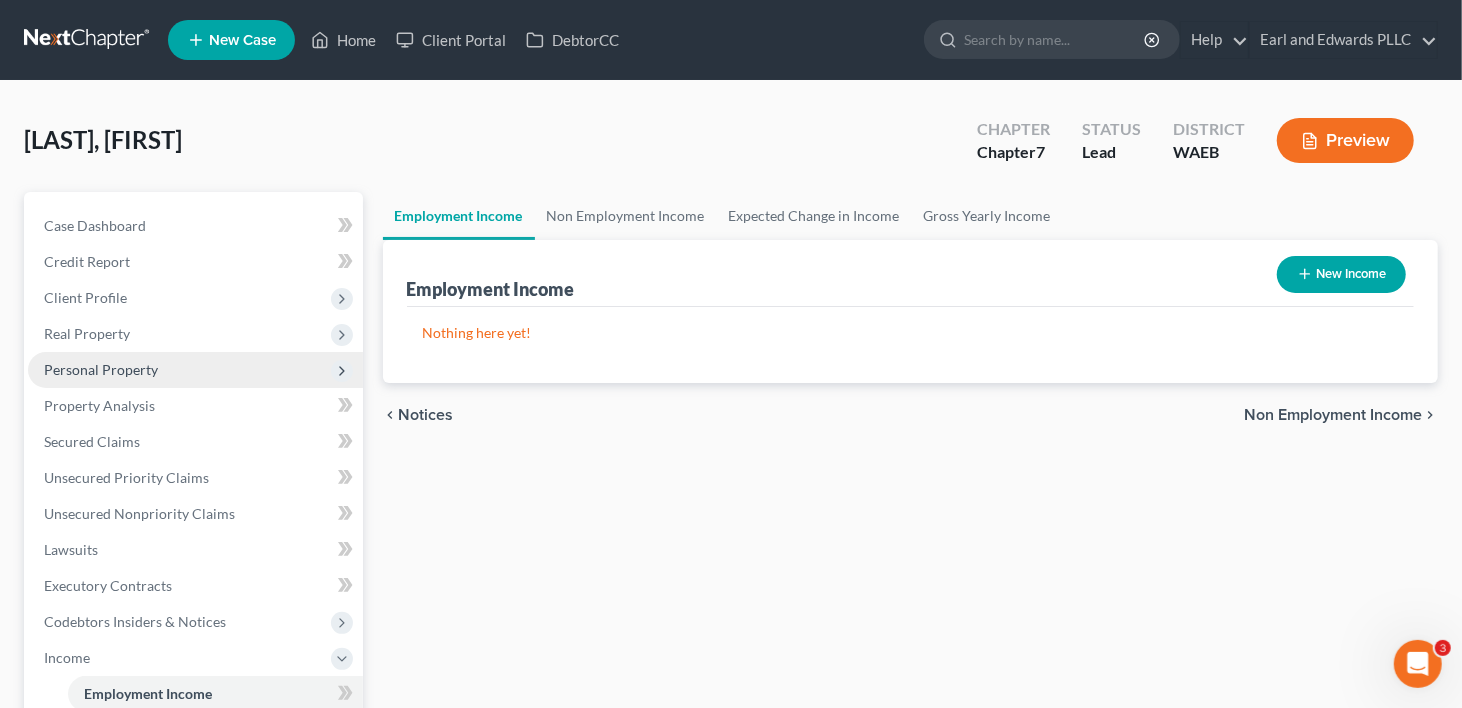 click on "Personal Property" at bounding box center (101, 369) 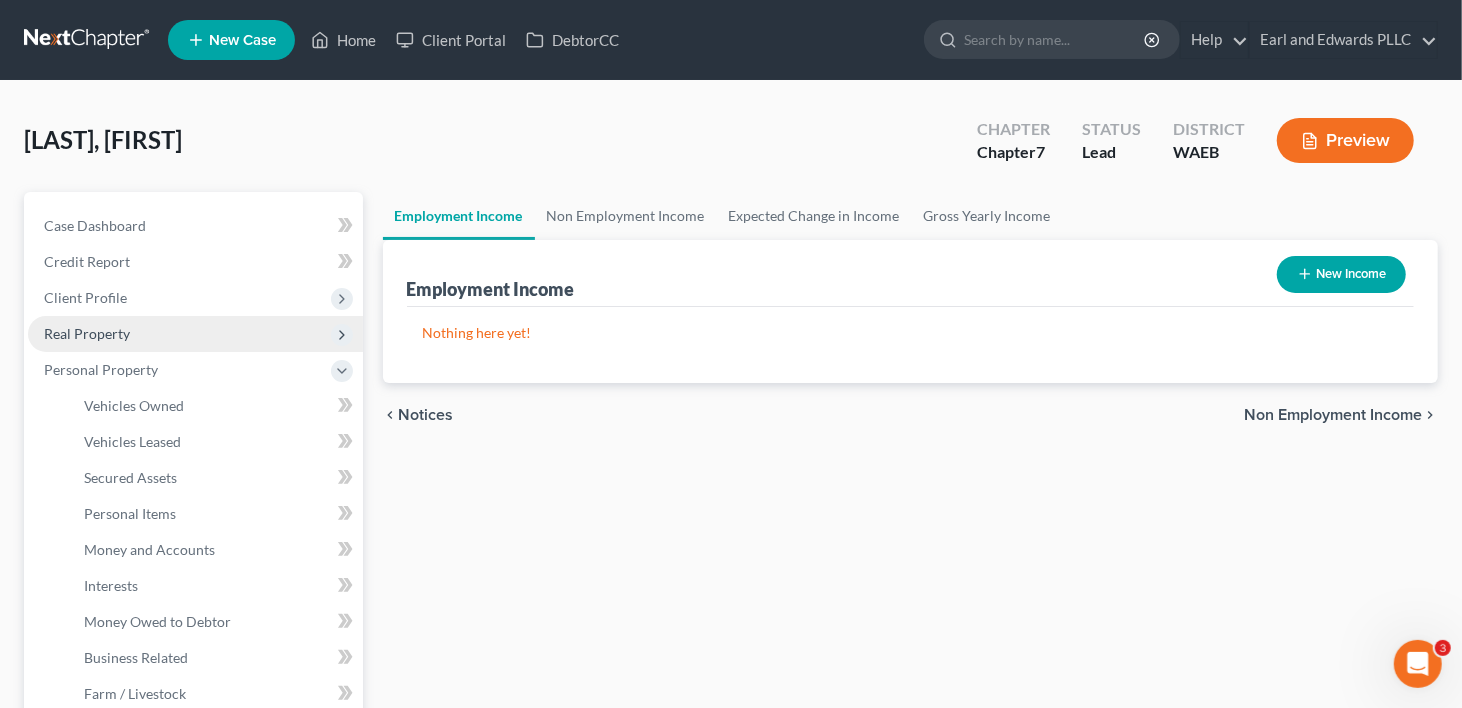 click on "Real Property" at bounding box center [87, 333] 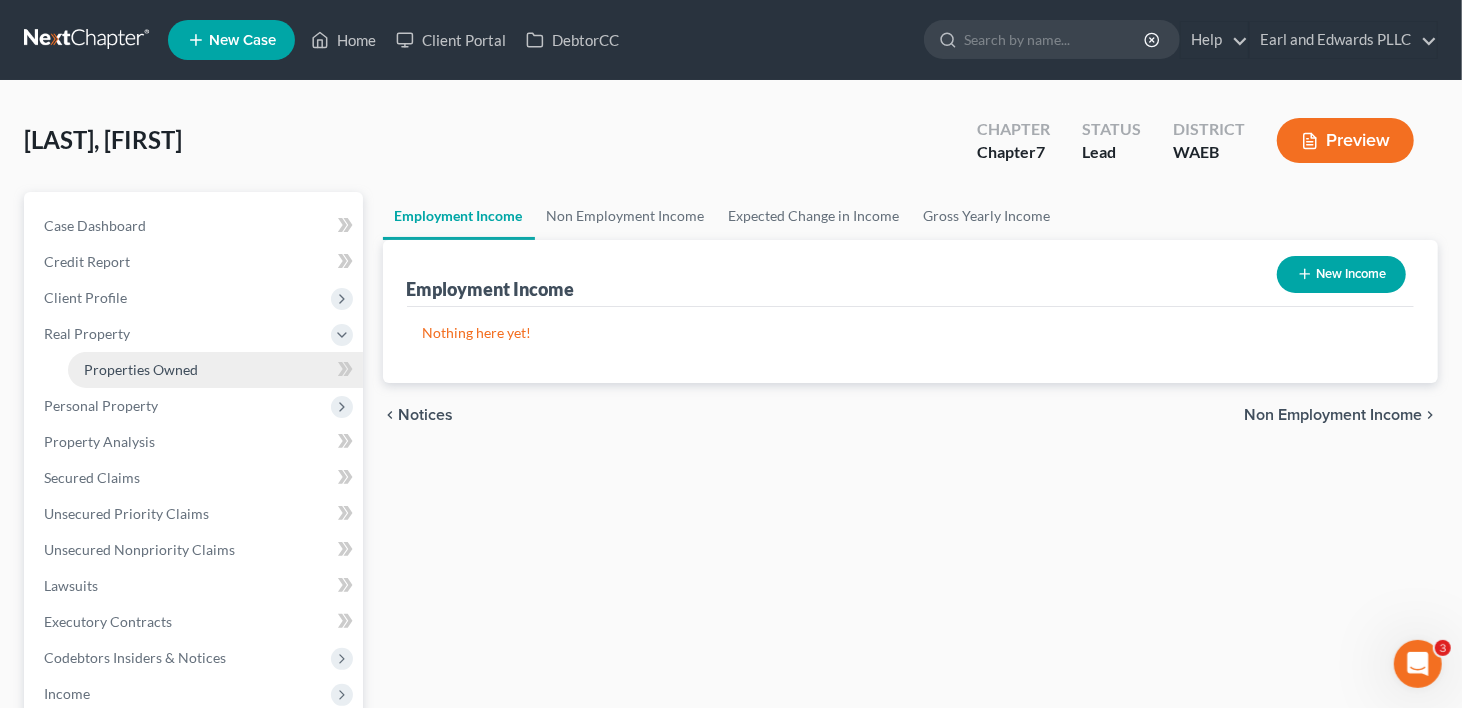 click on "Properties Owned" at bounding box center (141, 369) 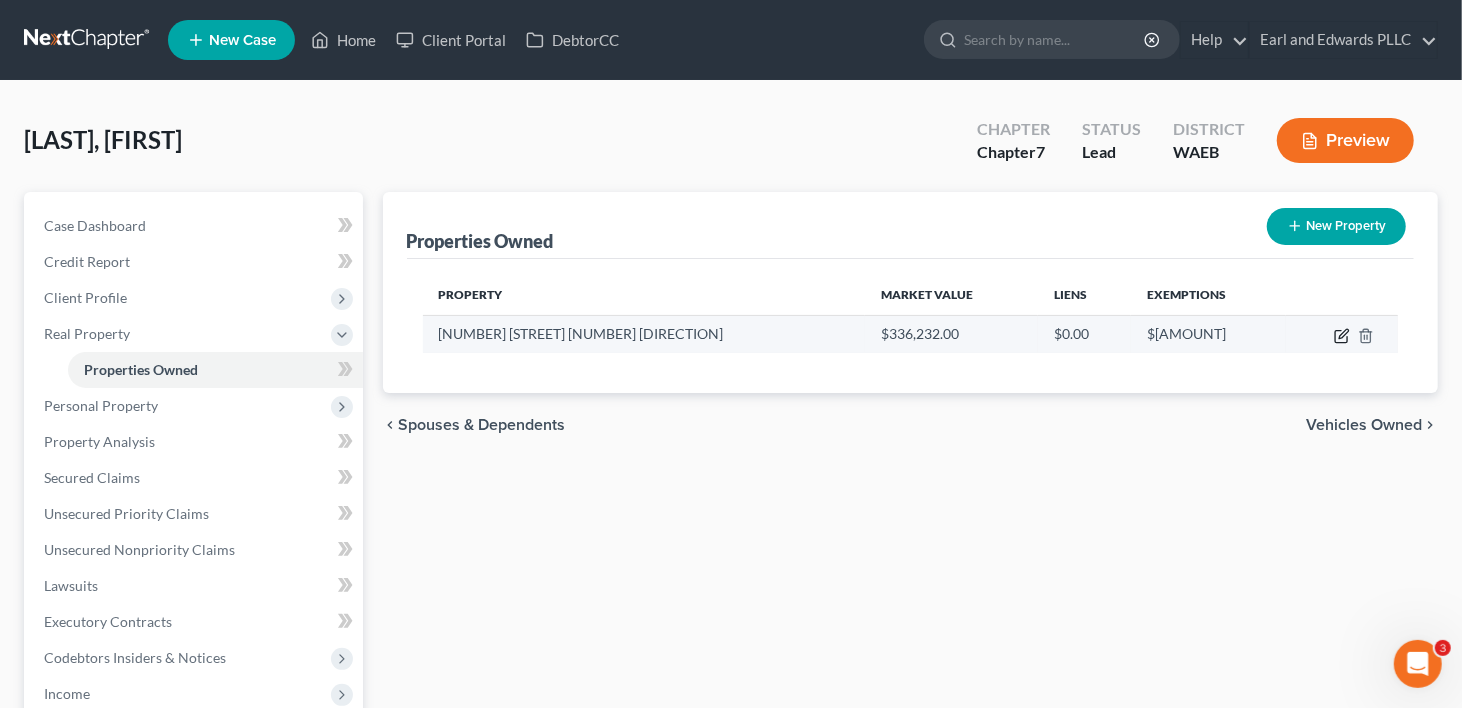 click 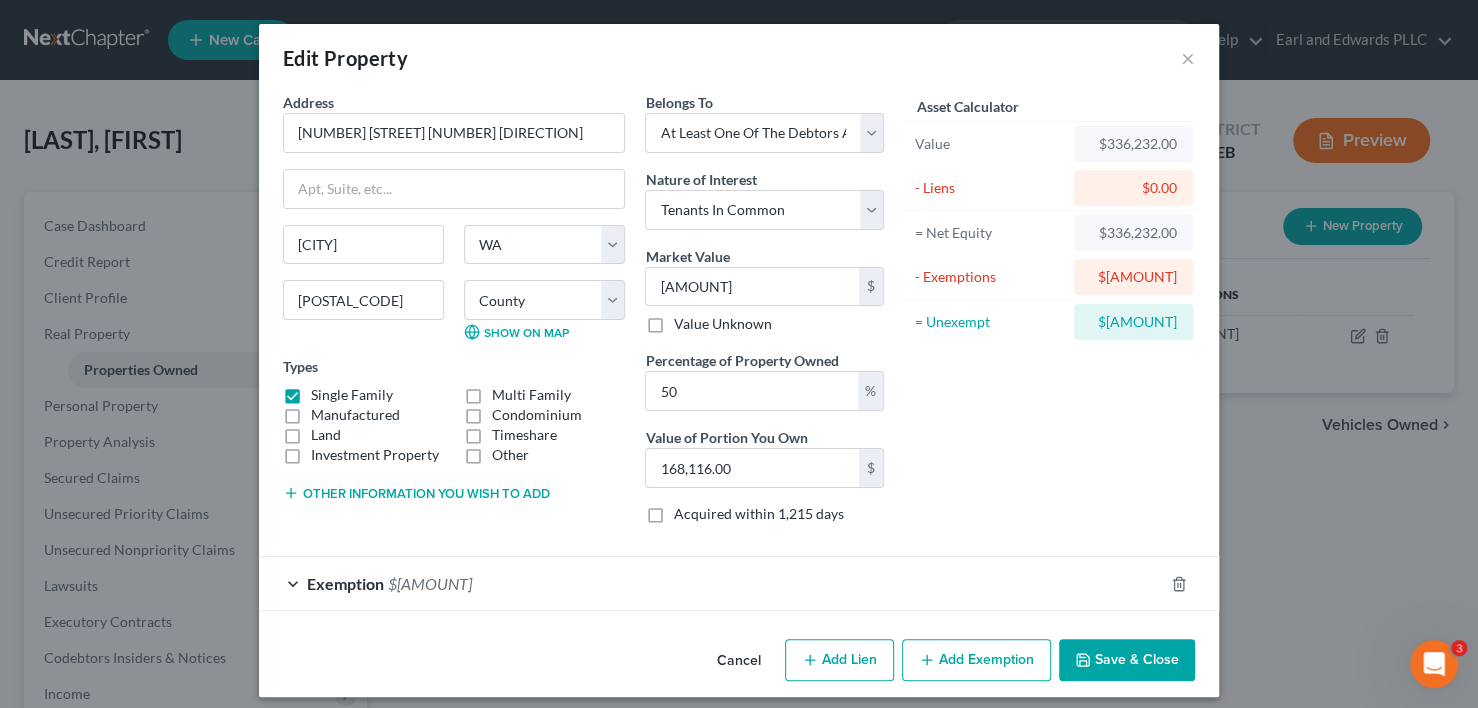 click on "Exemption" at bounding box center (345, 583) 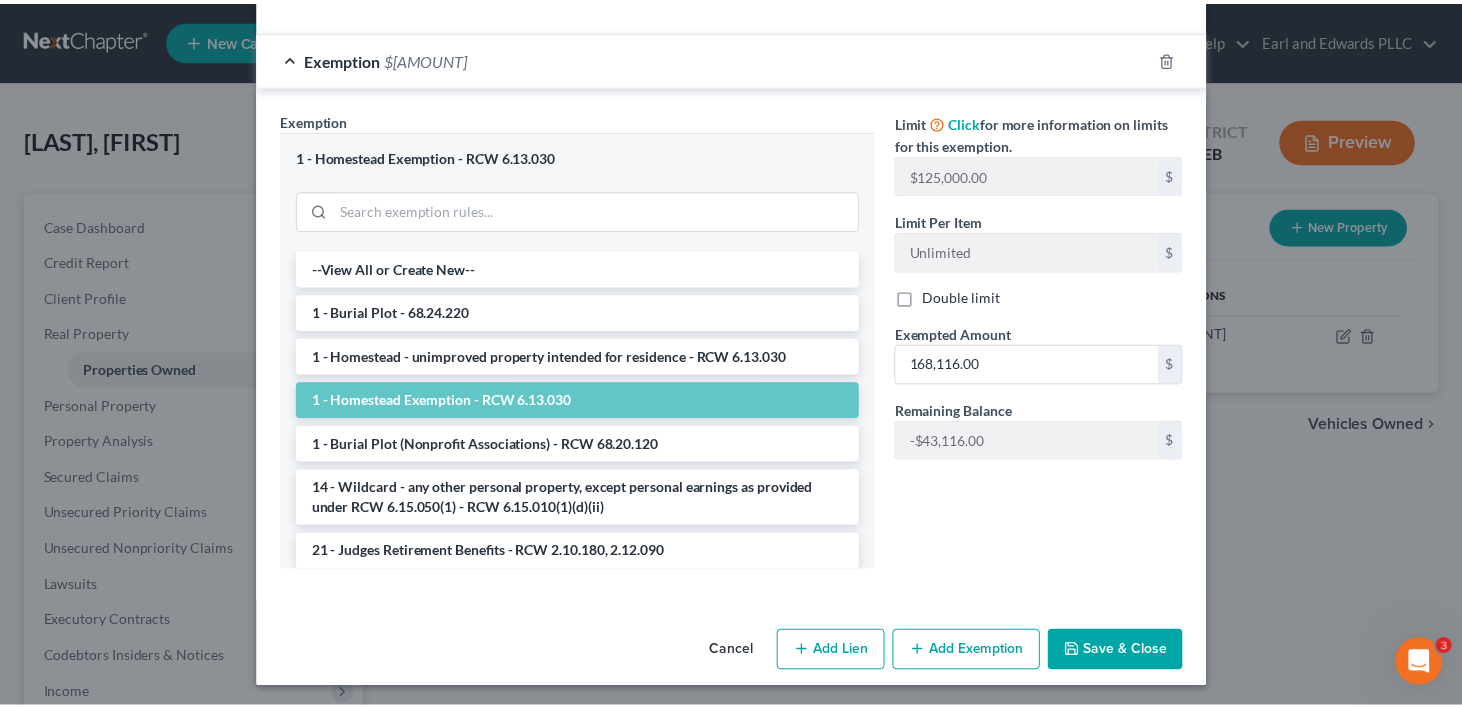 scroll, scrollTop: 0, scrollLeft: 0, axis: both 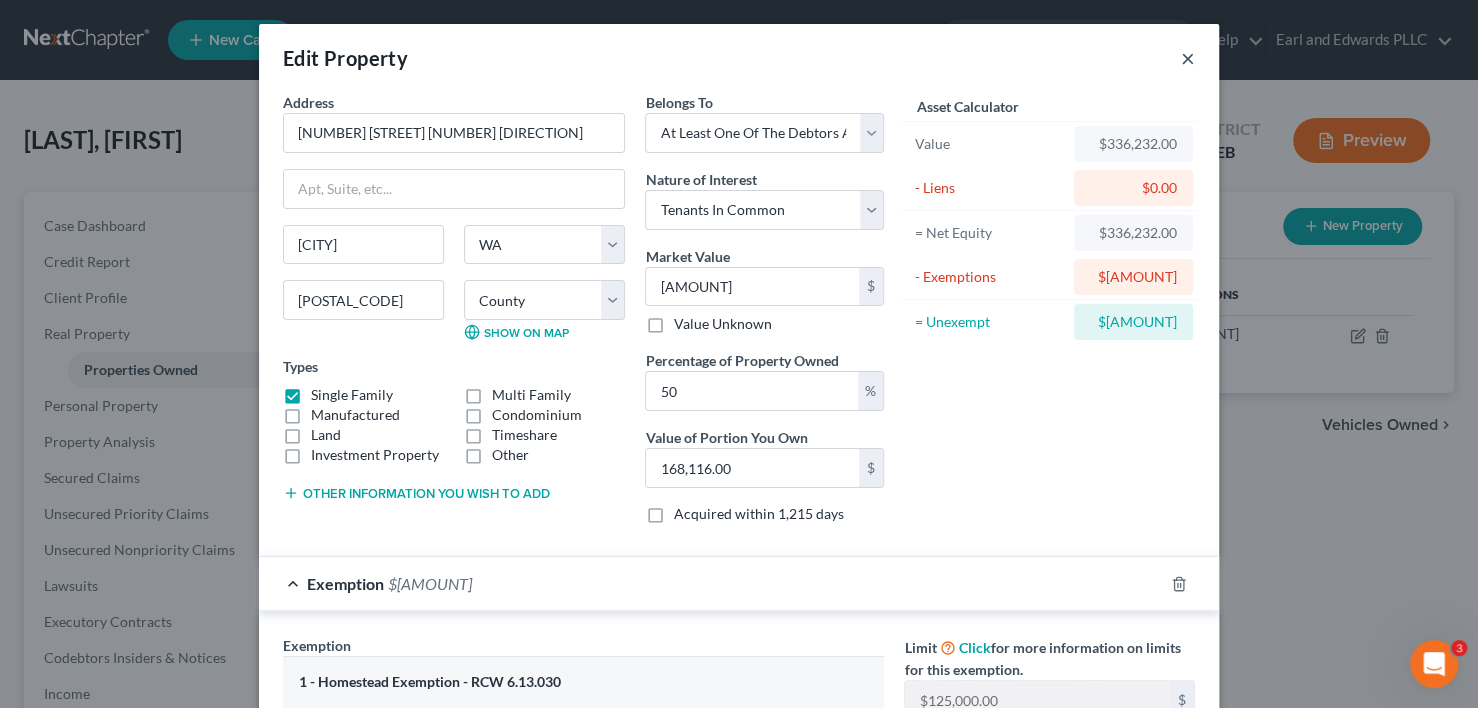 click on "×" at bounding box center [1188, 58] 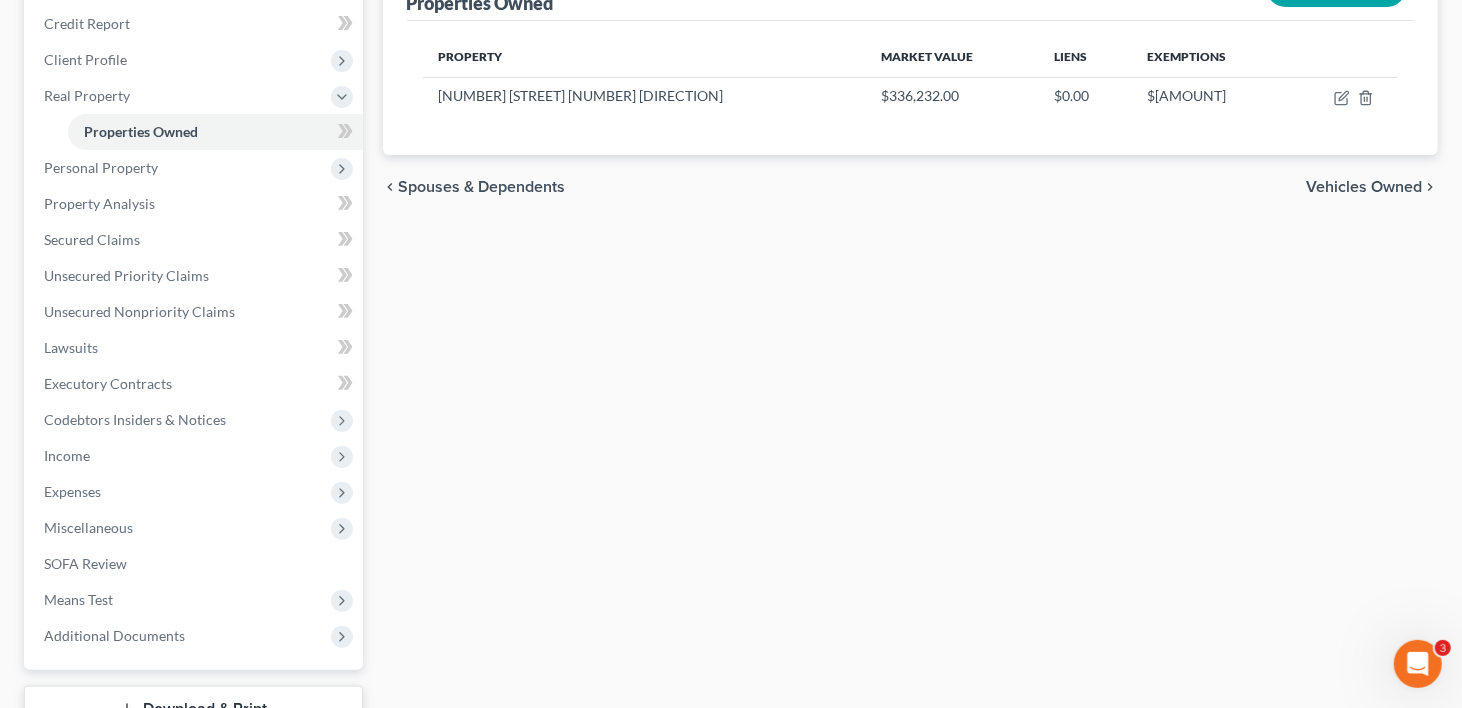 scroll, scrollTop: 300, scrollLeft: 0, axis: vertical 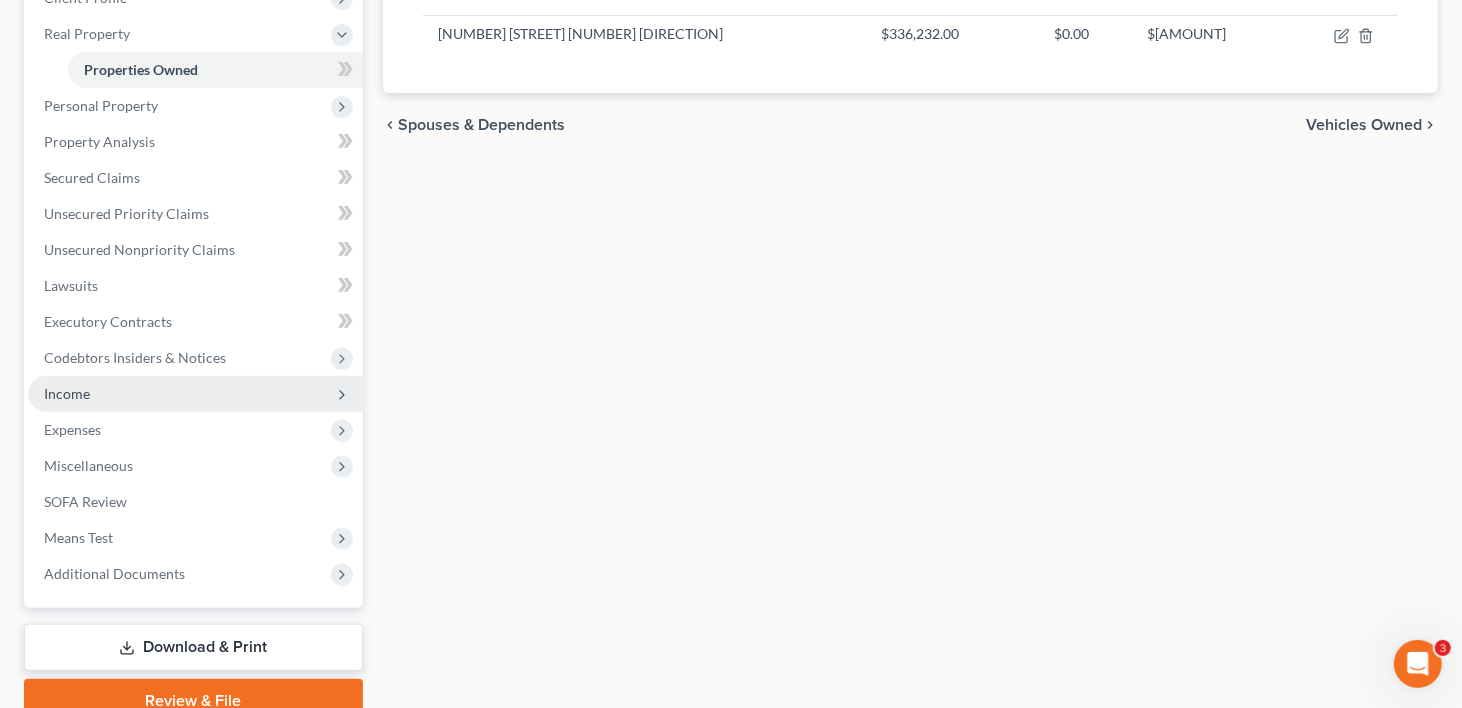 click on "Income" at bounding box center [67, 393] 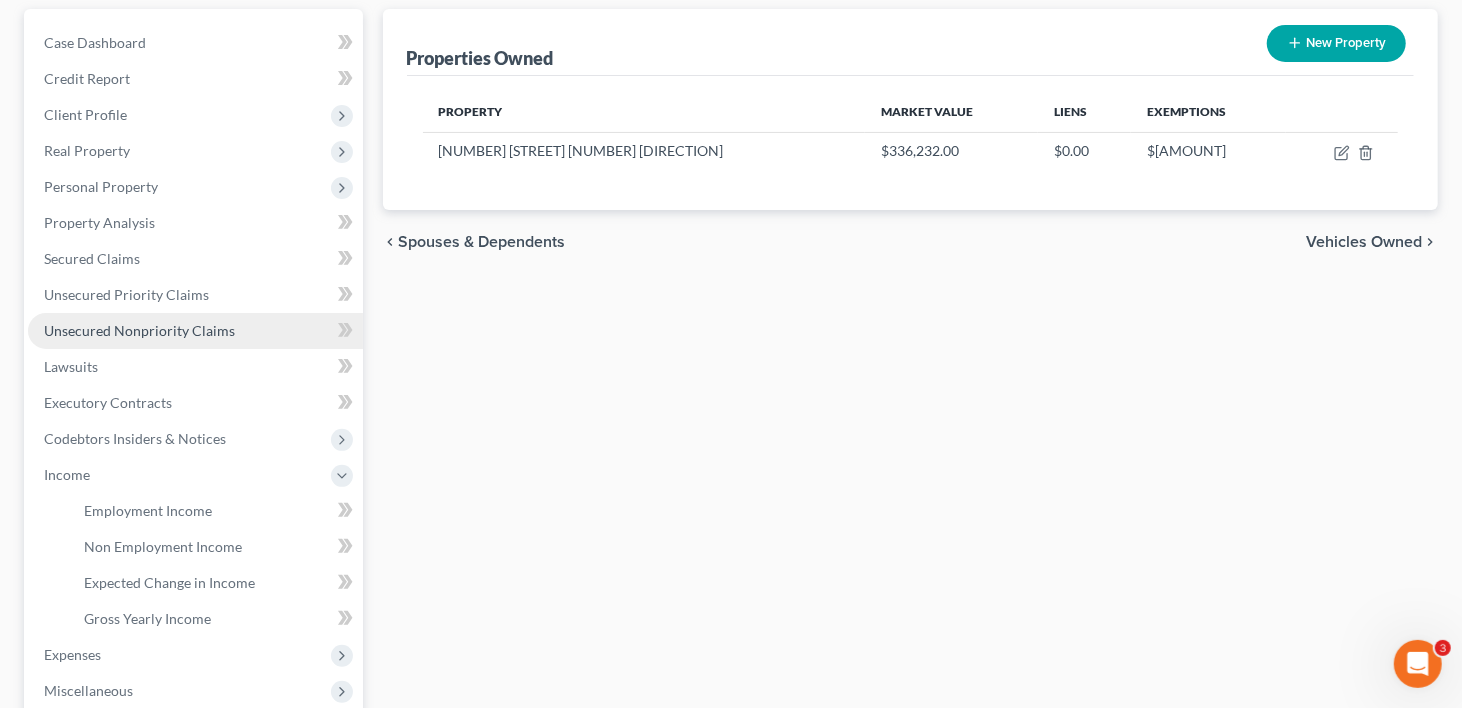 scroll, scrollTop: 300, scrollLeft: 0, axis: vertical 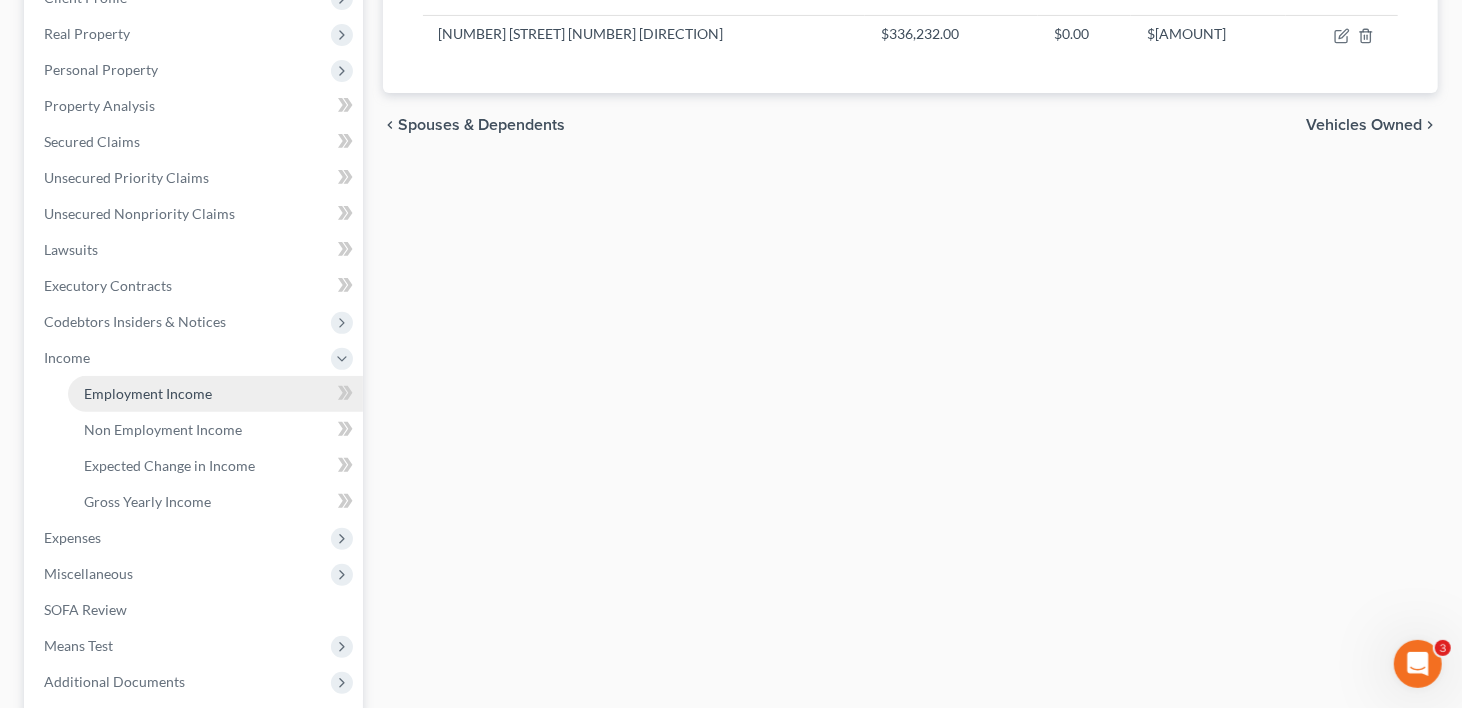 click on "Employment Income" at bounding box center (148, 393) 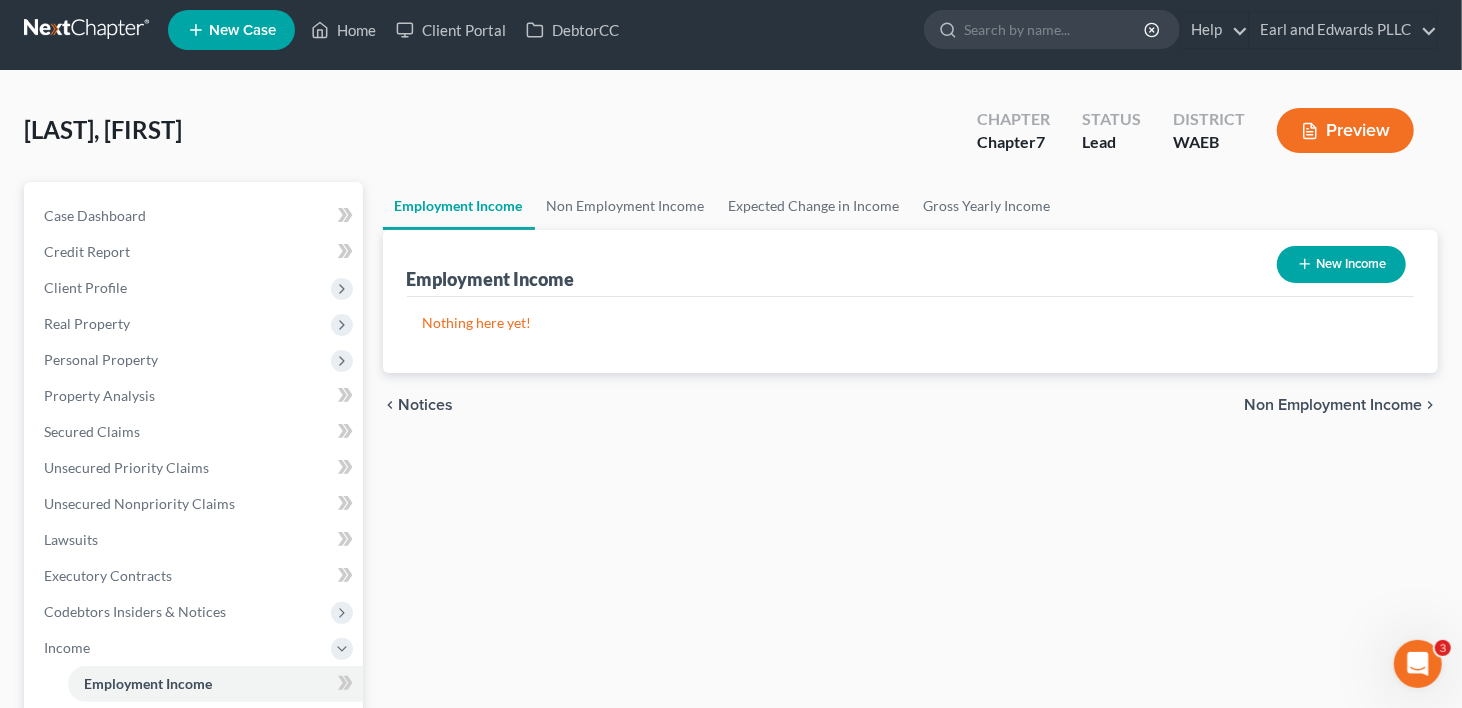 scroll, scrollTop: 0, scrollLeft: 0, axis: both 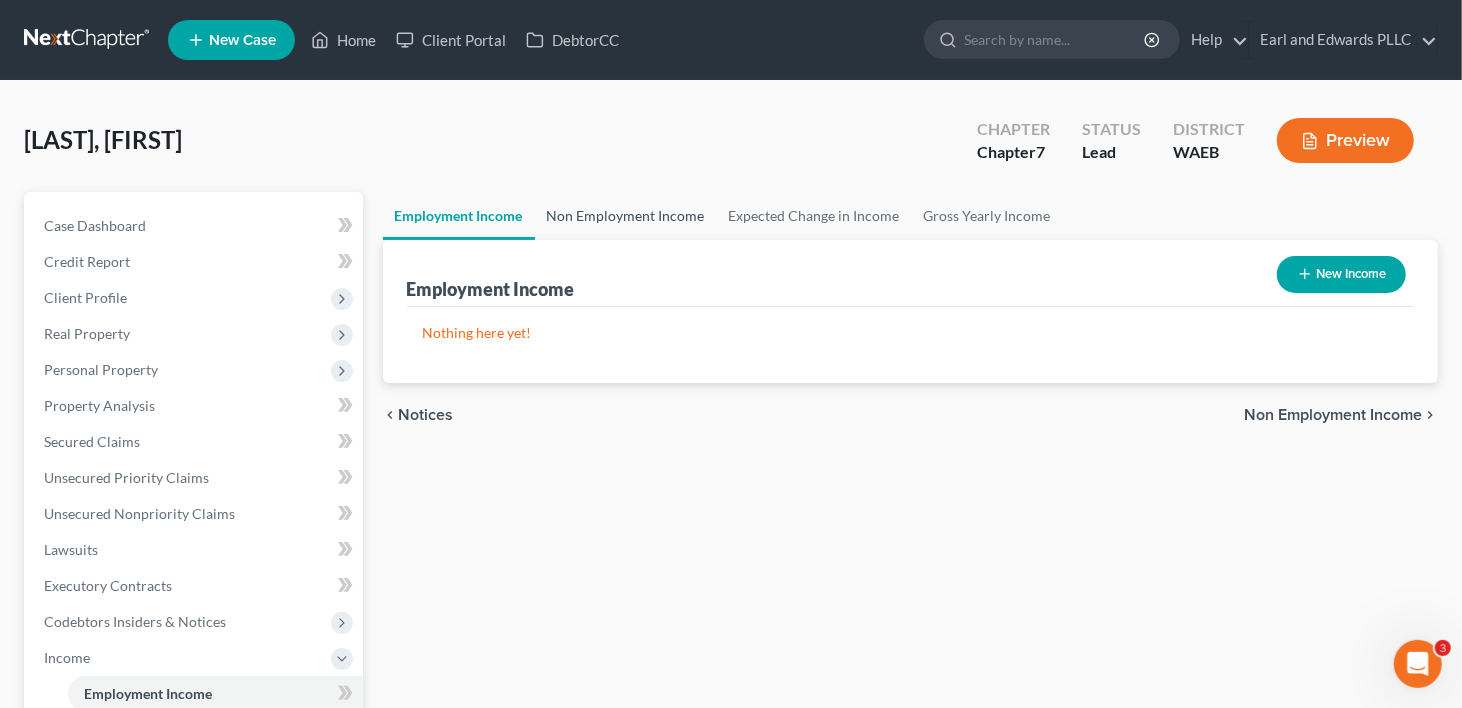 click on "Non Employment Income" at bounding box center [626, 216] 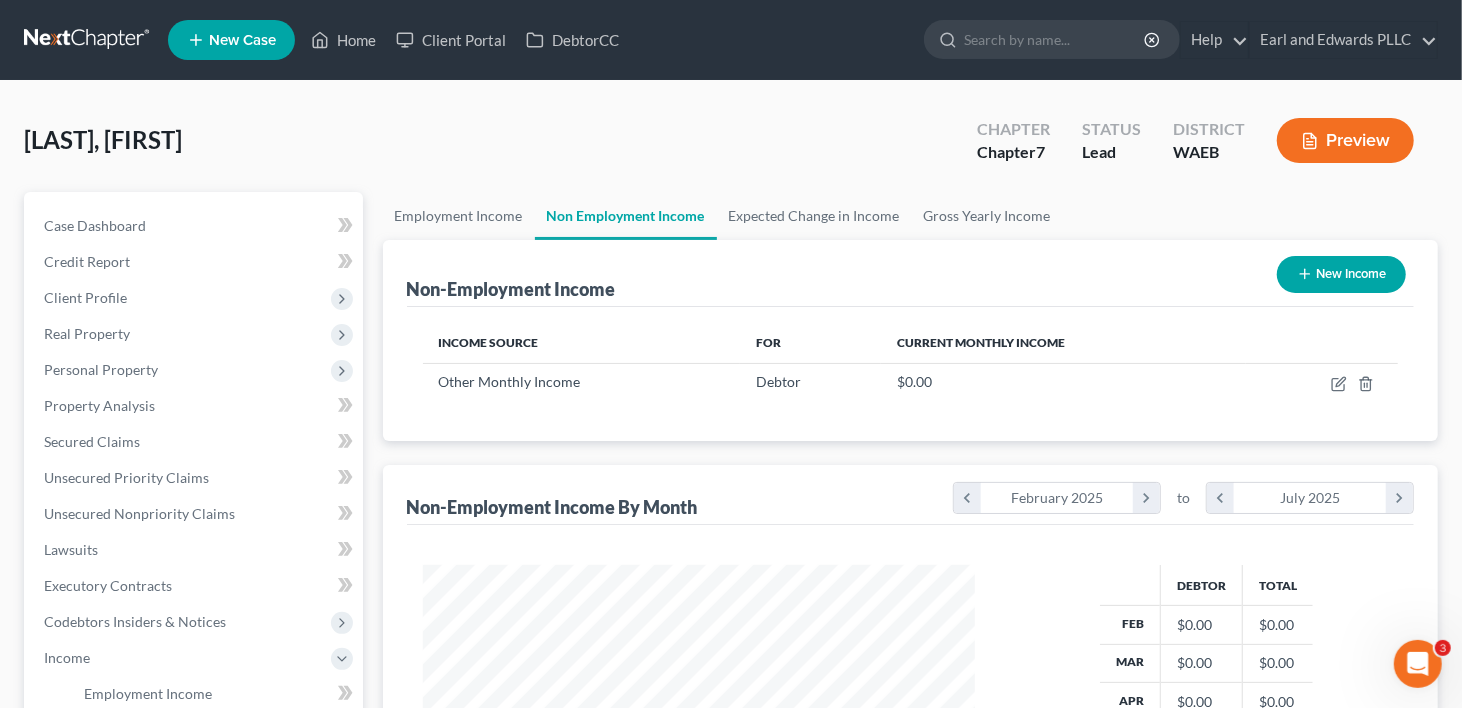 scroll, scrollTop: 999643, scrollLeft: 999407, axis: both 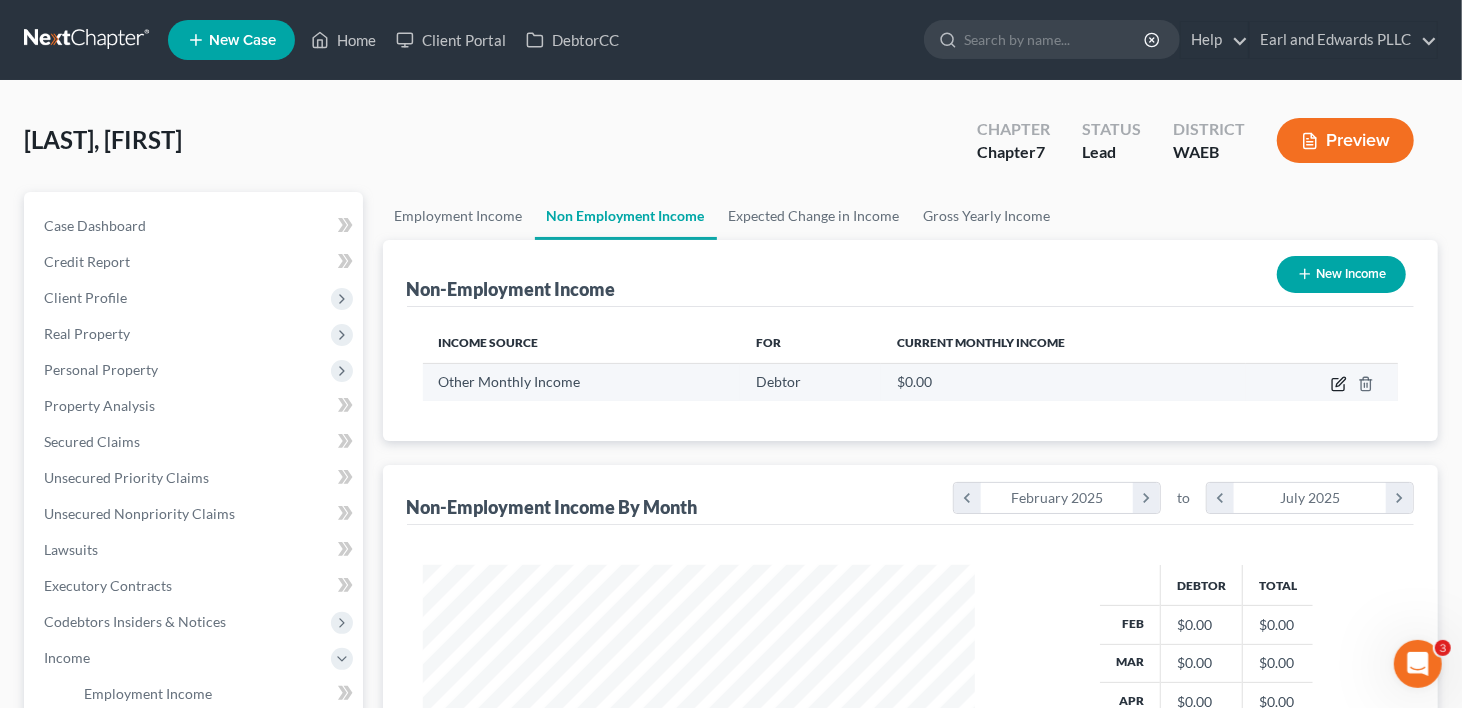 click 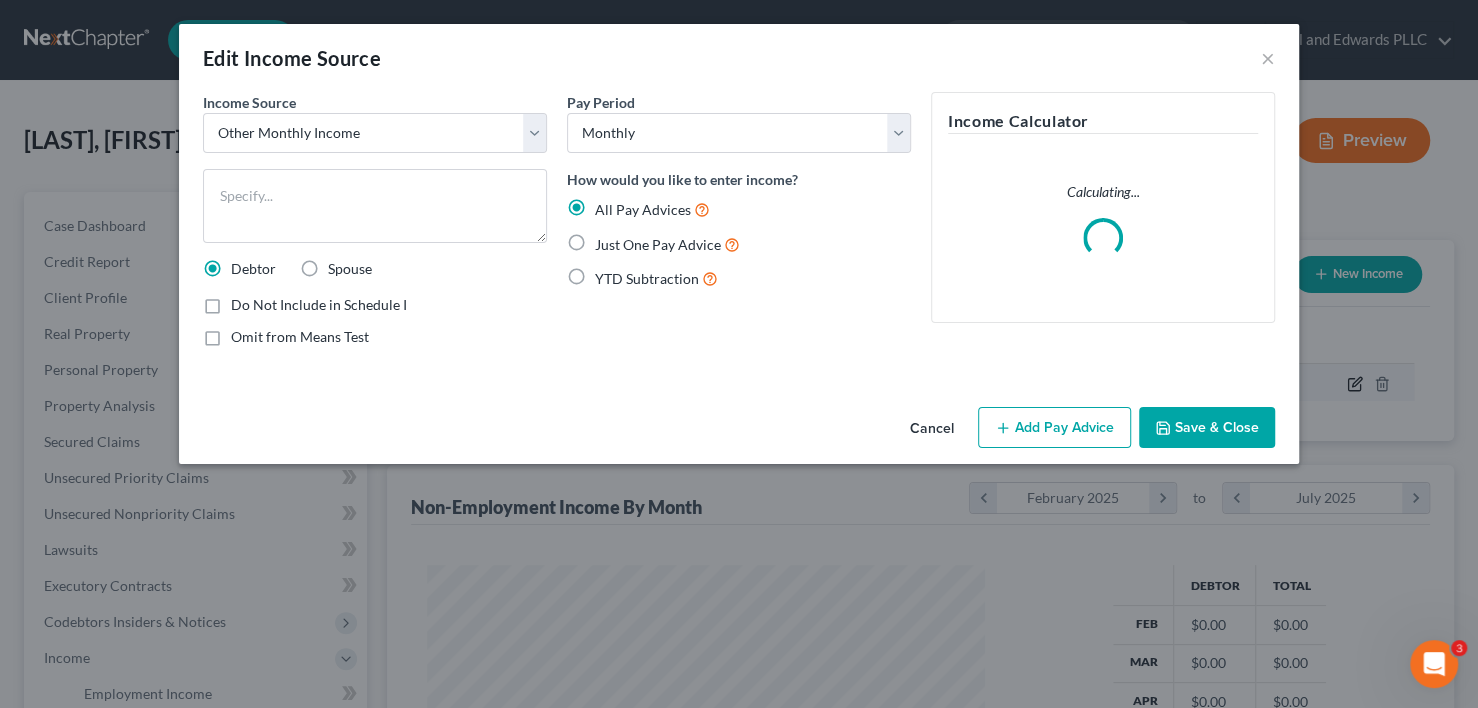 scroll, scrollTop: 999643, scrollLeft: 999400, axis: both 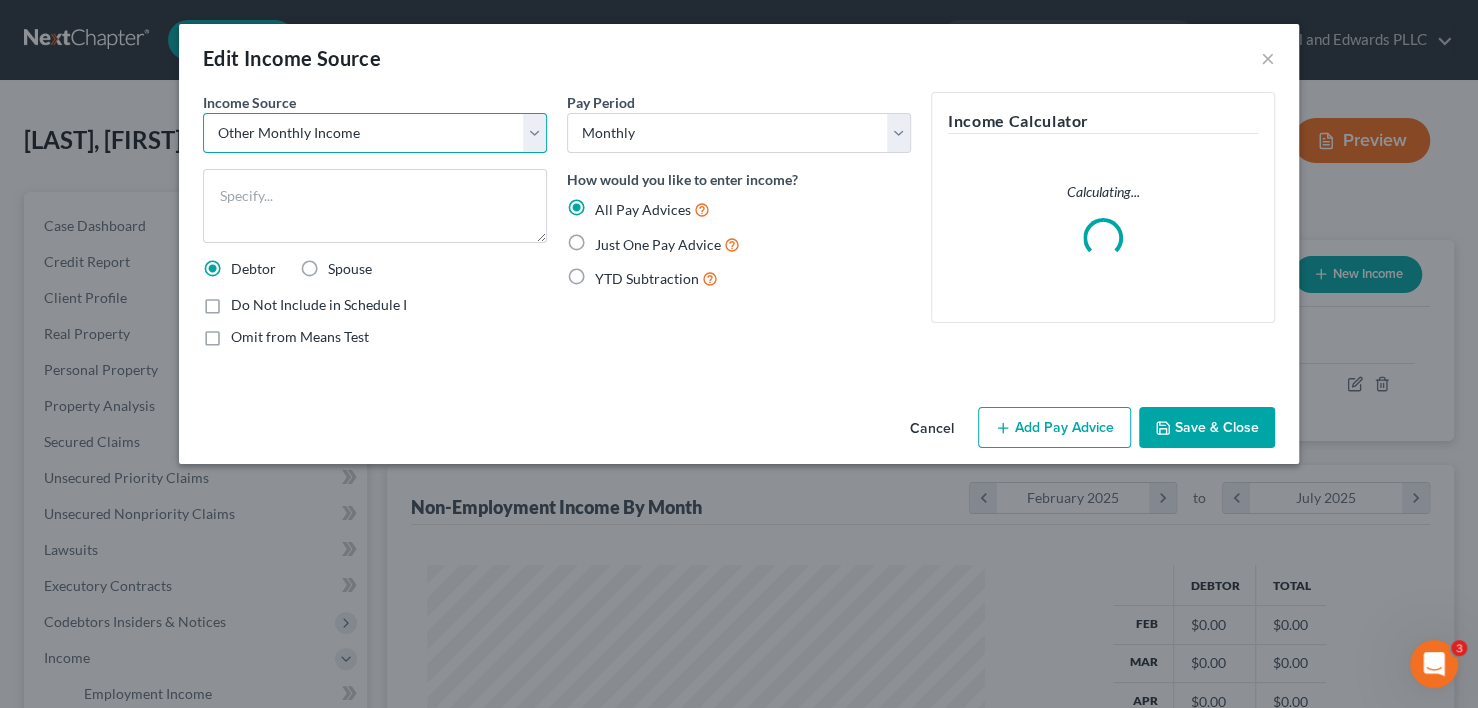 click on "Select Unemployment Disability (from employer) Pension Retirement Social Security / Social Security Disability Other Government Assistance Interests, Dividends or Royalties Child / Family Support Contributions to Household Property / Rental Business, Professional or Farm Alimony / Maintenance Payments Military Disability Benefits Other Monthly Income" at bounding box center (375, 133) 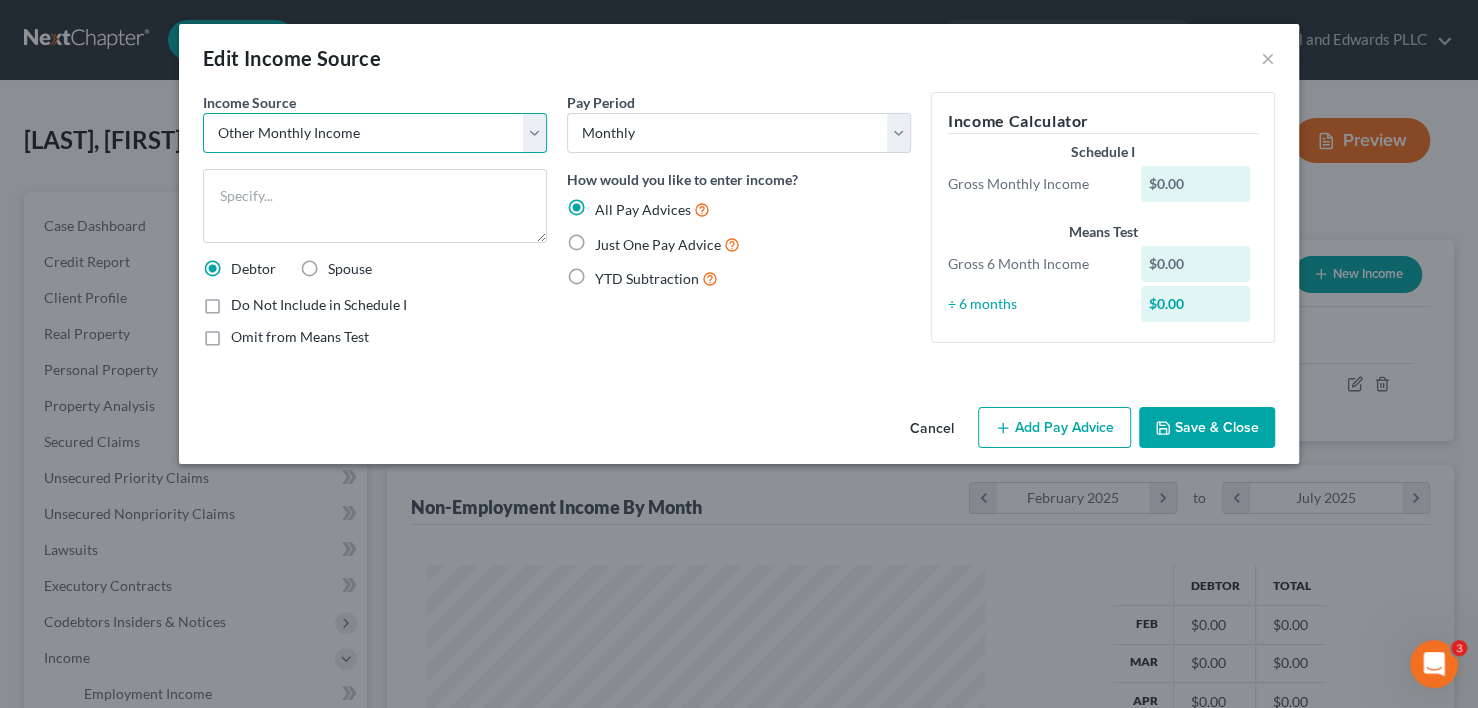 click on "Select Unemployment Disability (from employer) Pension Retirement Social Security / Social Security Disability Other Government Assistance Interests, Dividends or Royalties Child / Family Support Contributions to Household Property / Rental Business, Professional or Farm Alimony / Maintenance Payments Military Disability Benefits Other Monthly Income" at bounding box center (375, 133) 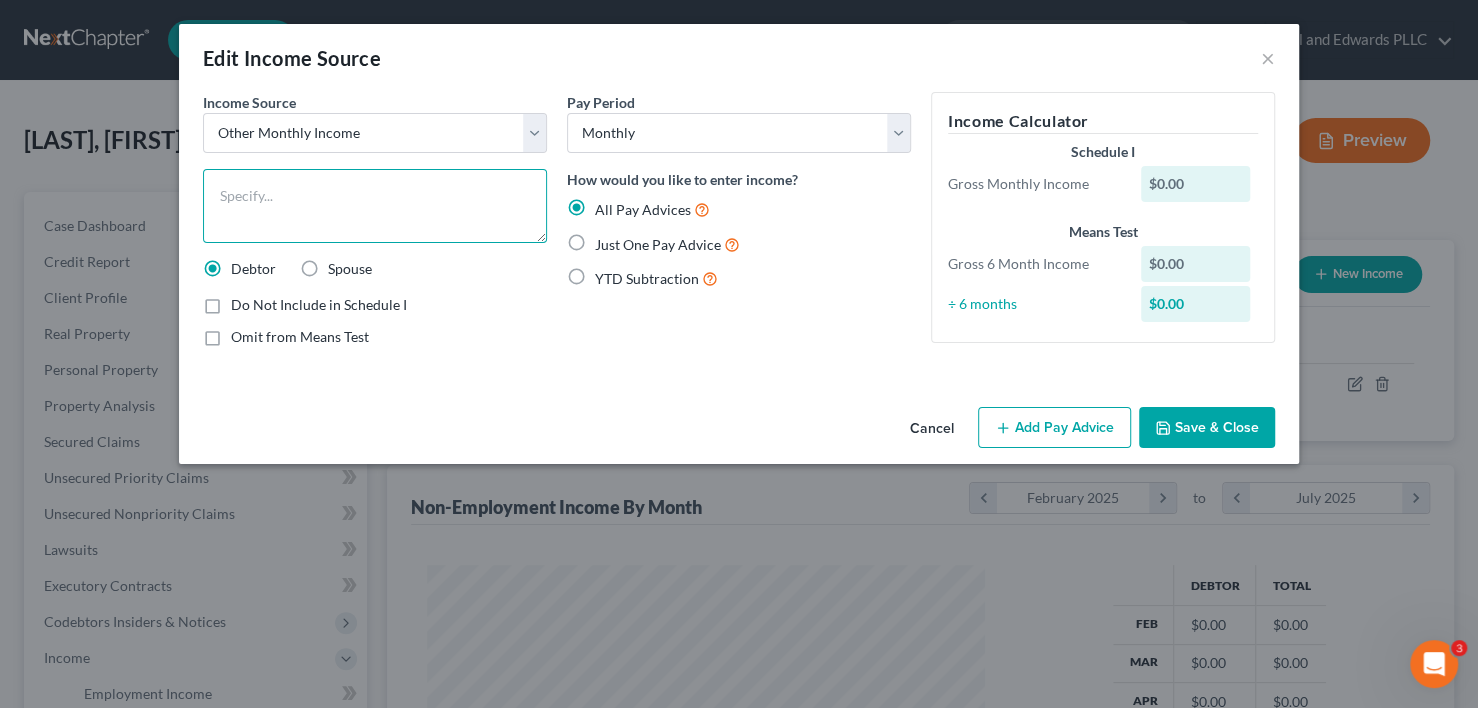 click at bounding box center [375, 206] 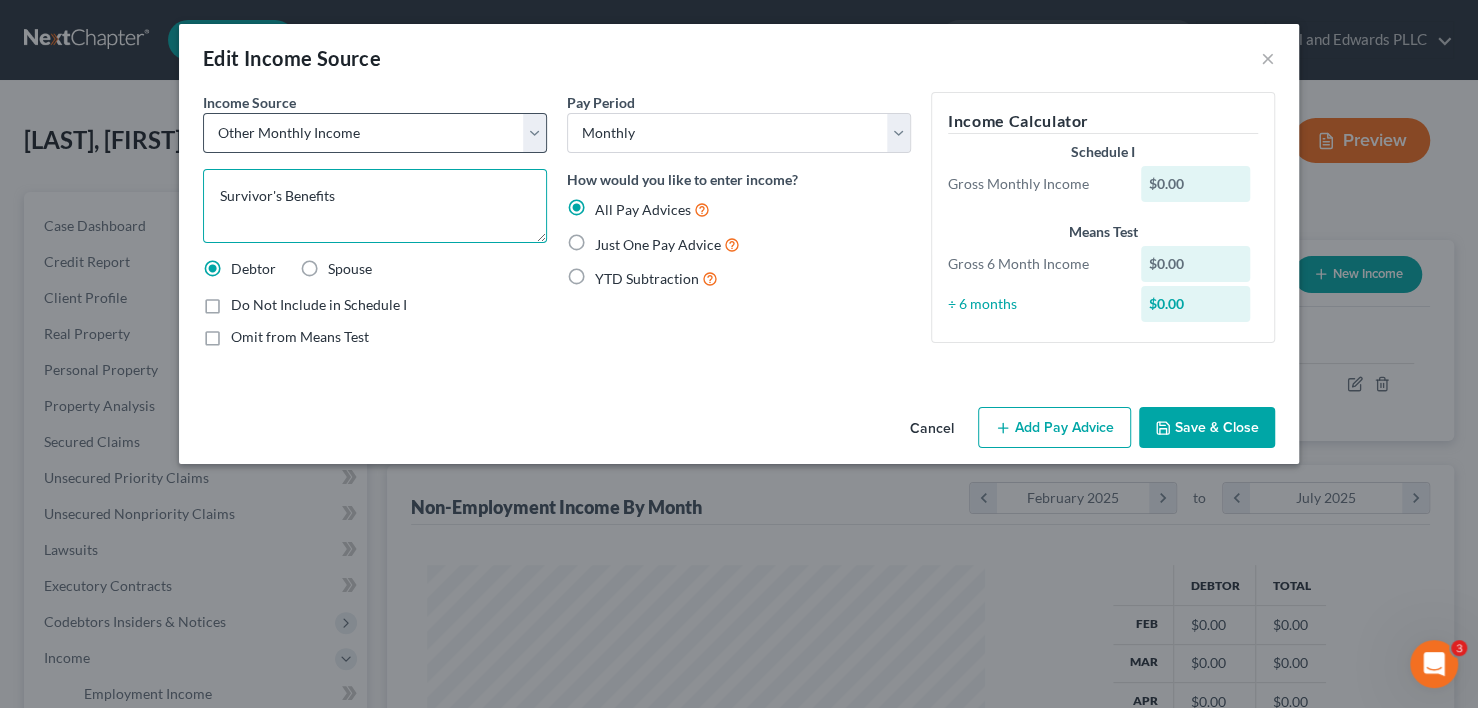 type on "Survivor's Benefits" 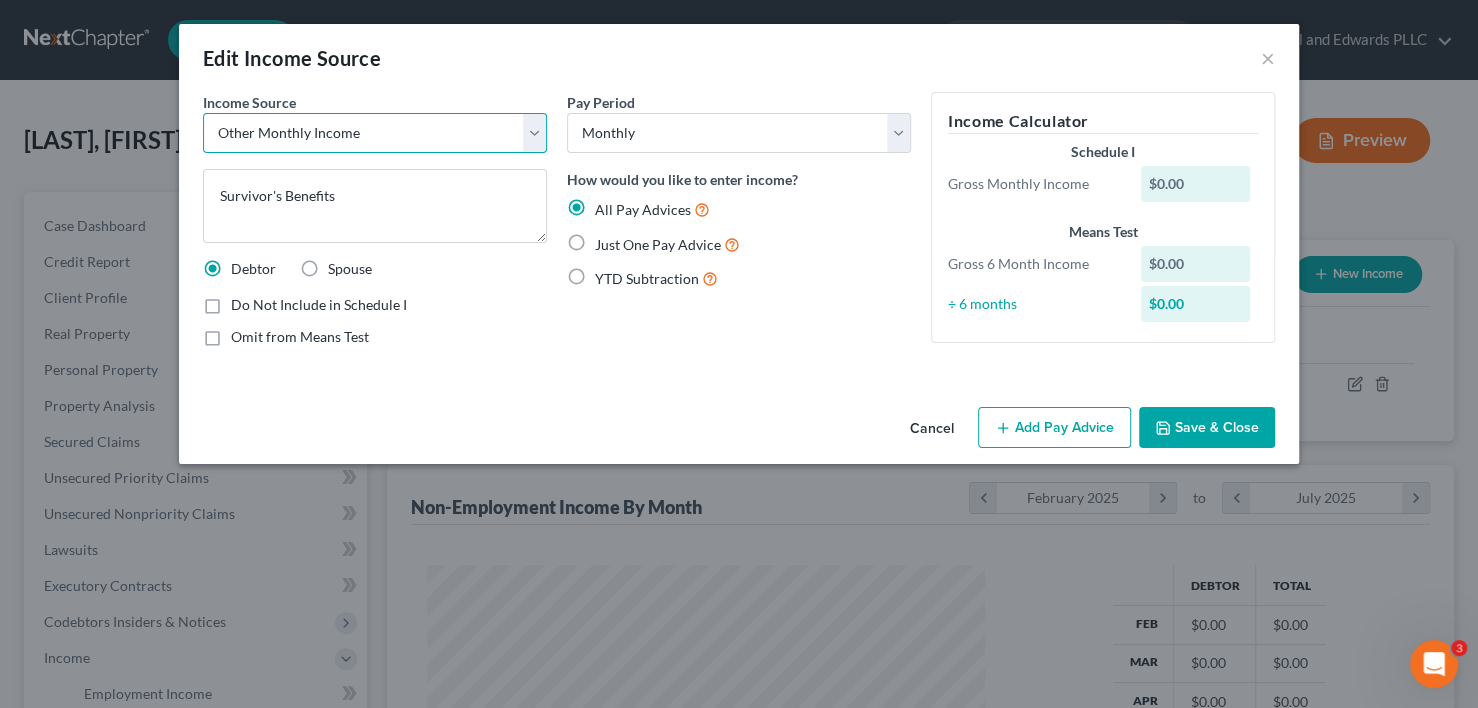 click on "Select Unemployment Disability (from employer) Pension Retirement Social Security / Social Security Disability Other Government Assistance Interests, Dividends or Royalties Child / Family Support Contributions to Household Property / Rental Business, Professional or Farm Alimony / Maintenance Payments Military Disability Benefits Other Monthly Income" at bounding box center (375, 133) 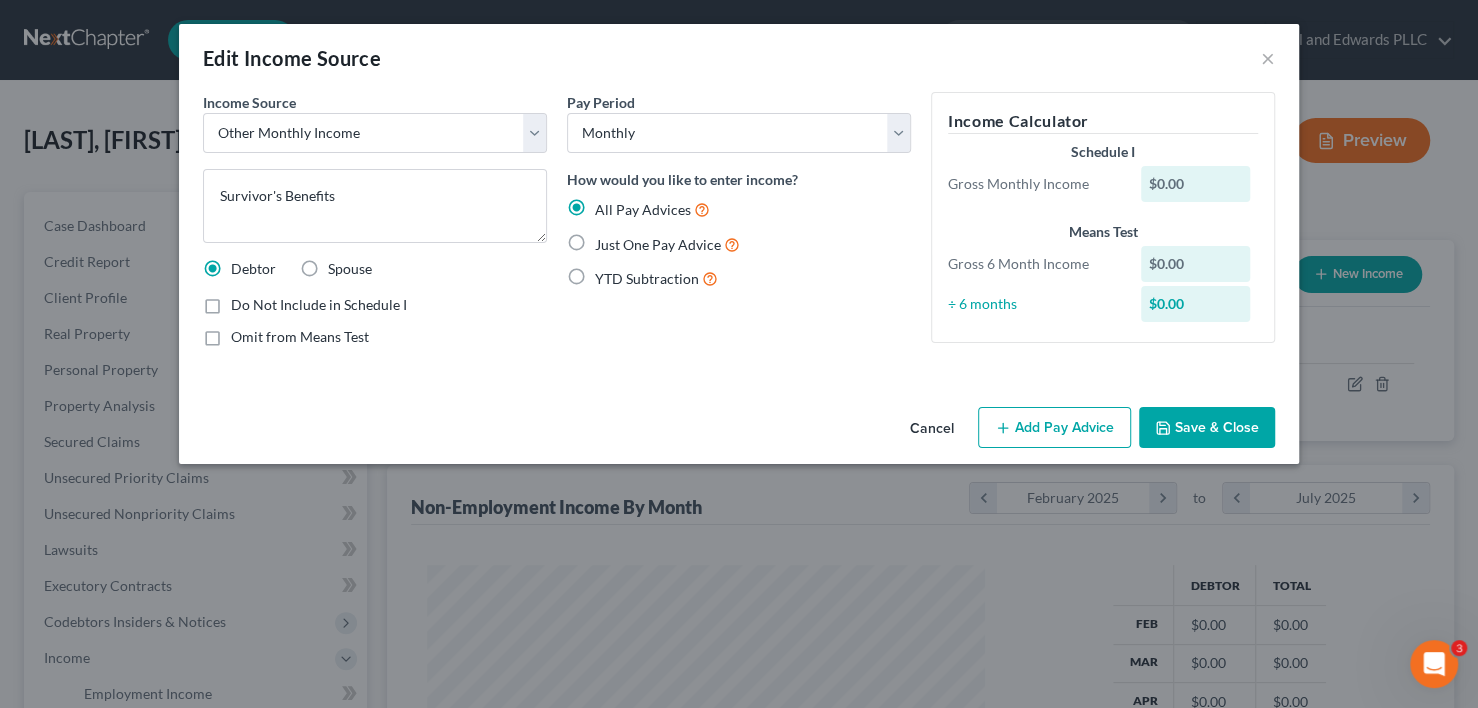 click on "Edit Income Source ×" at bounding box center [739, 58] 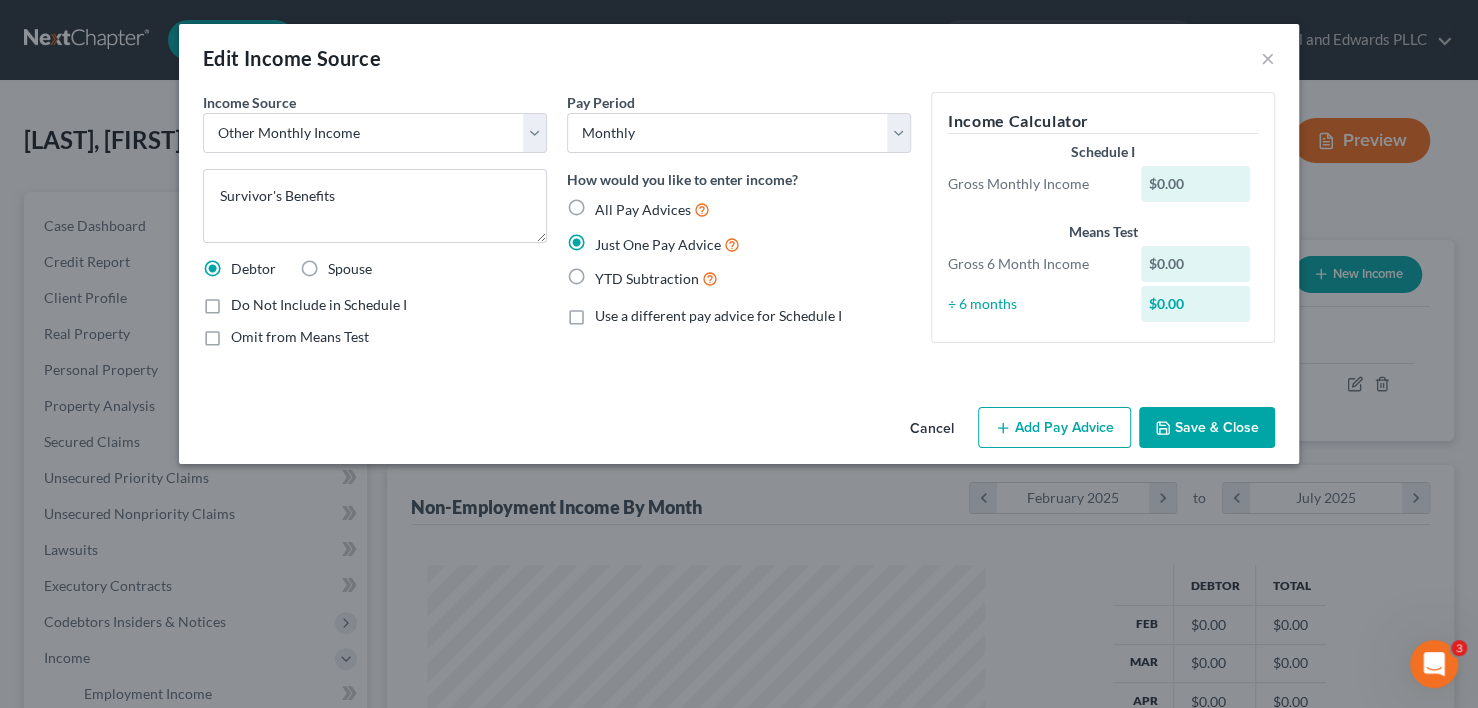 click on "Add Pay Advice" at bounding box center [1054, 428] 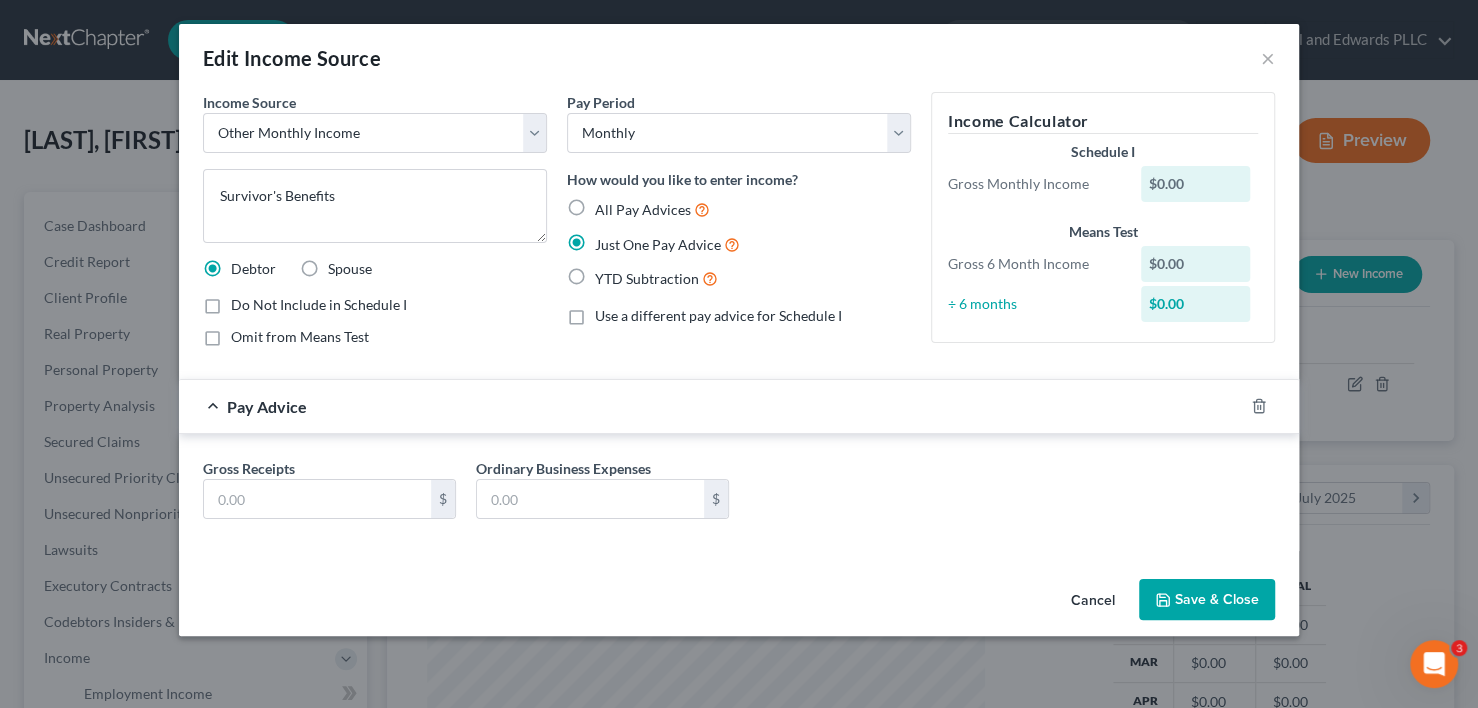 click on "Gross Receipts" at bounding box center [249, 468] 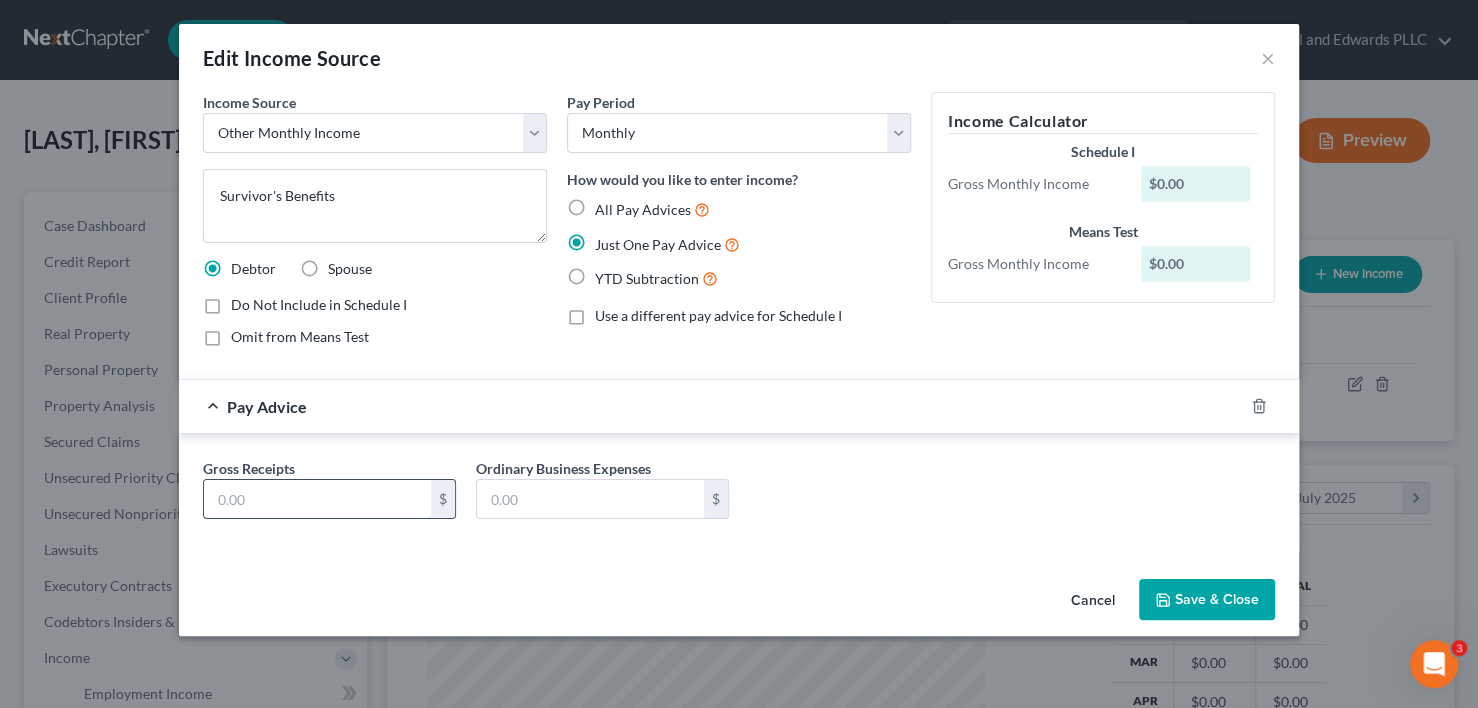 click at bounding box center [317, 499] 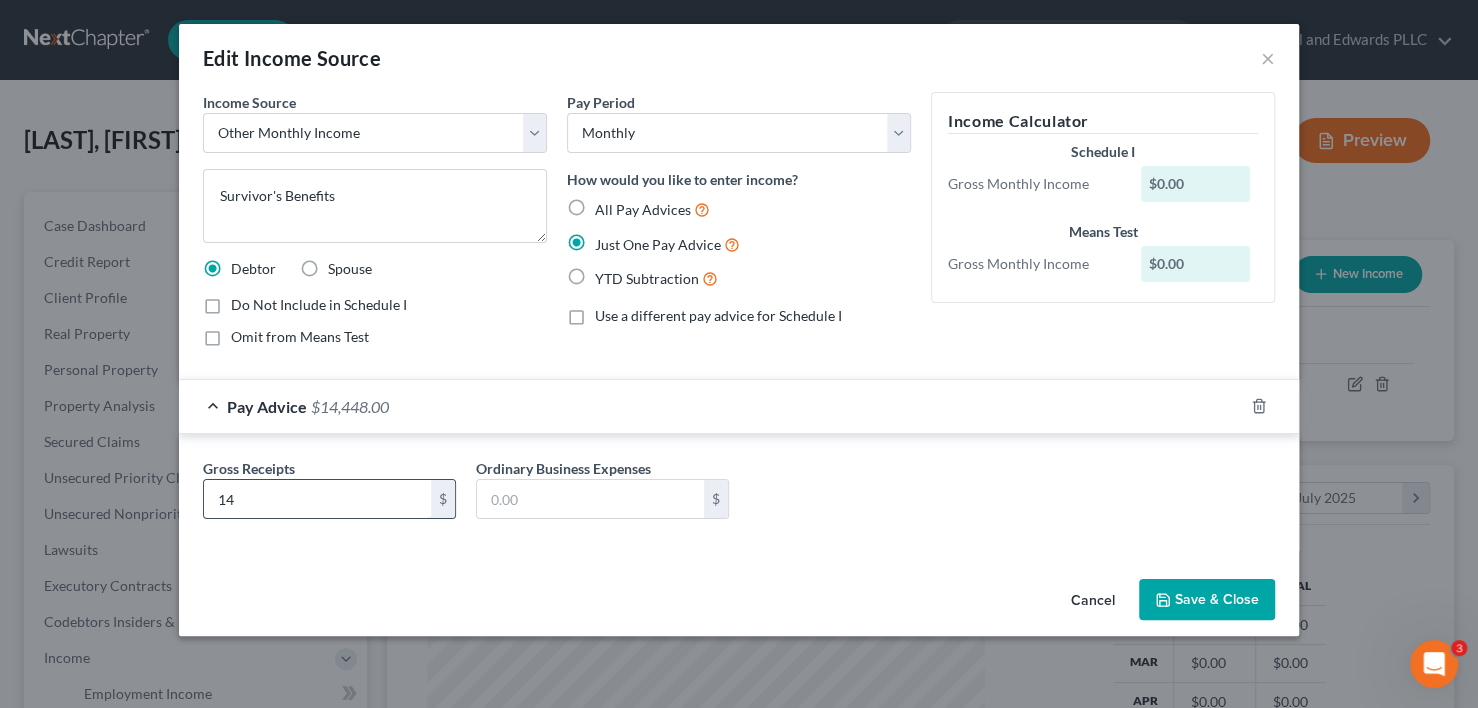 type on "1" 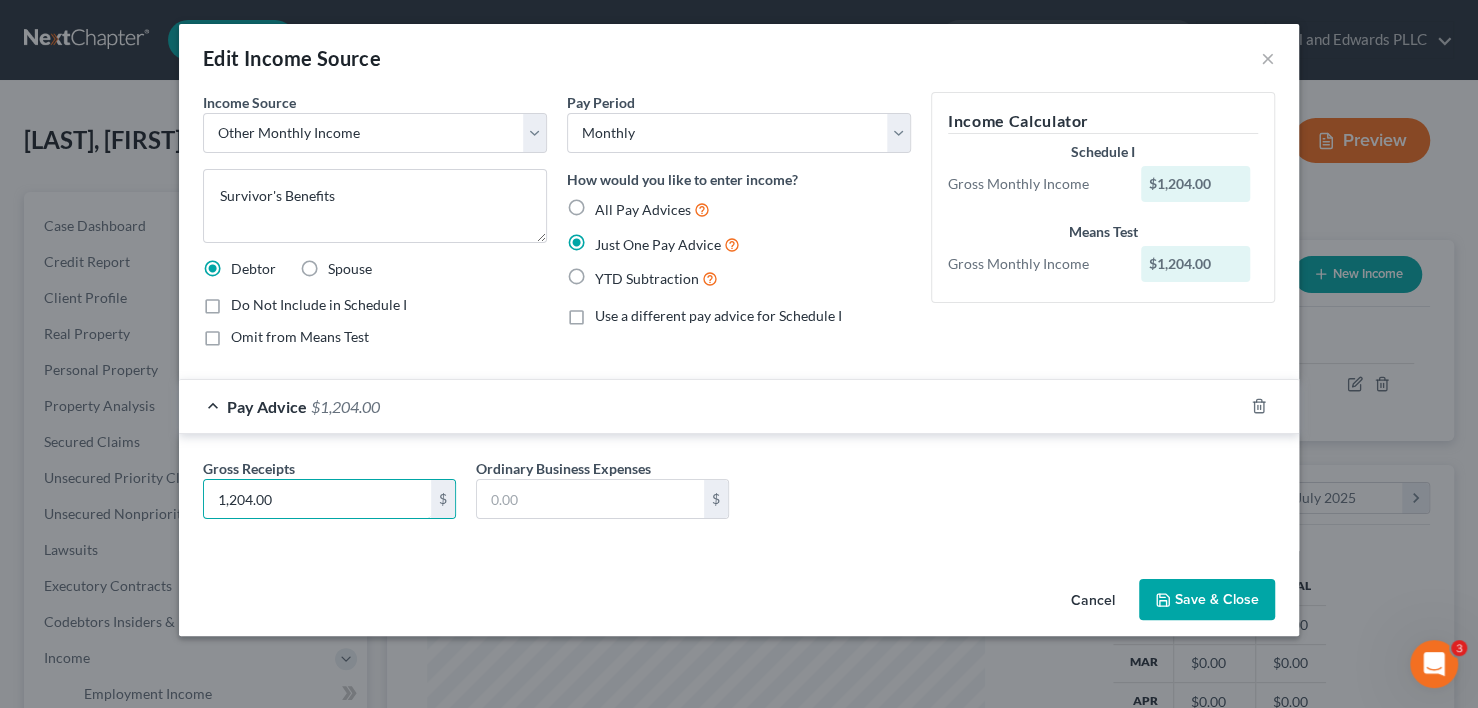 type on "1,204.00" 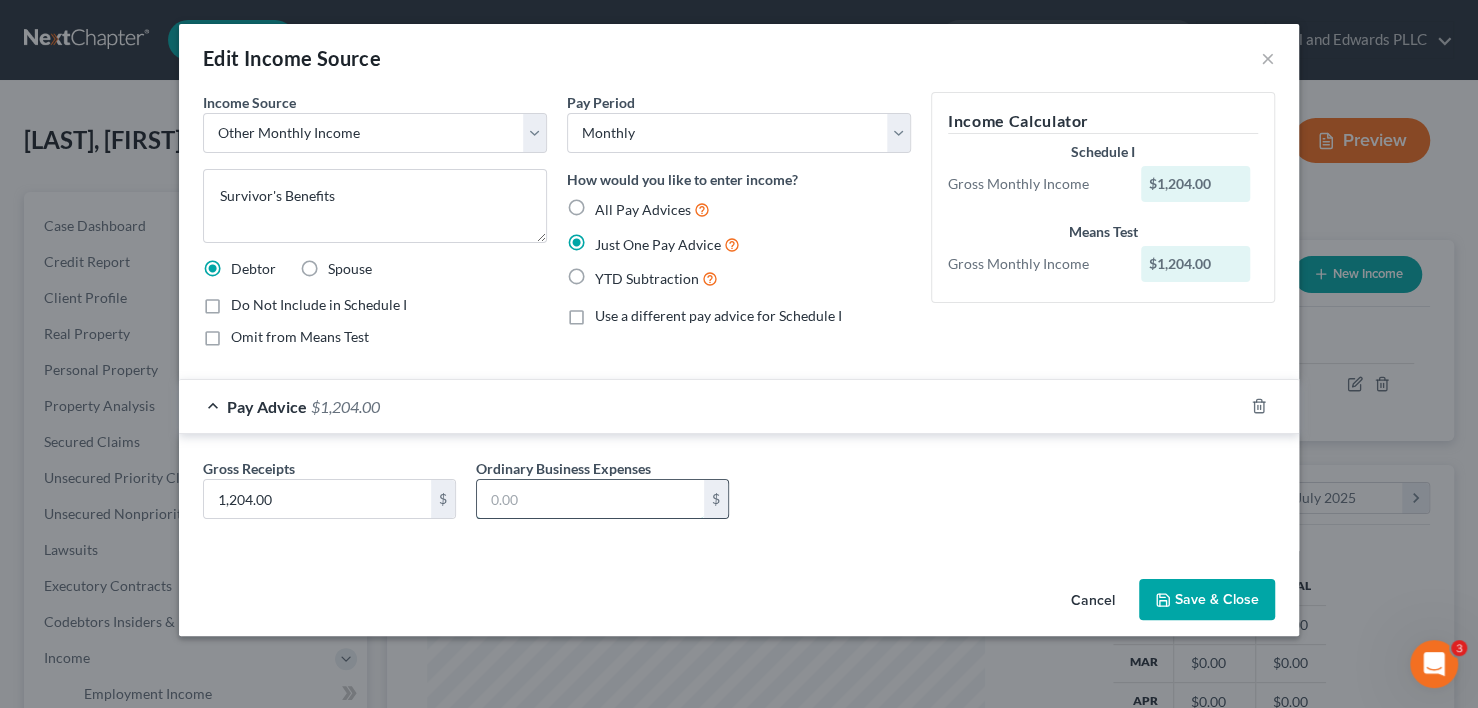 click at bounding box center [590, 499] 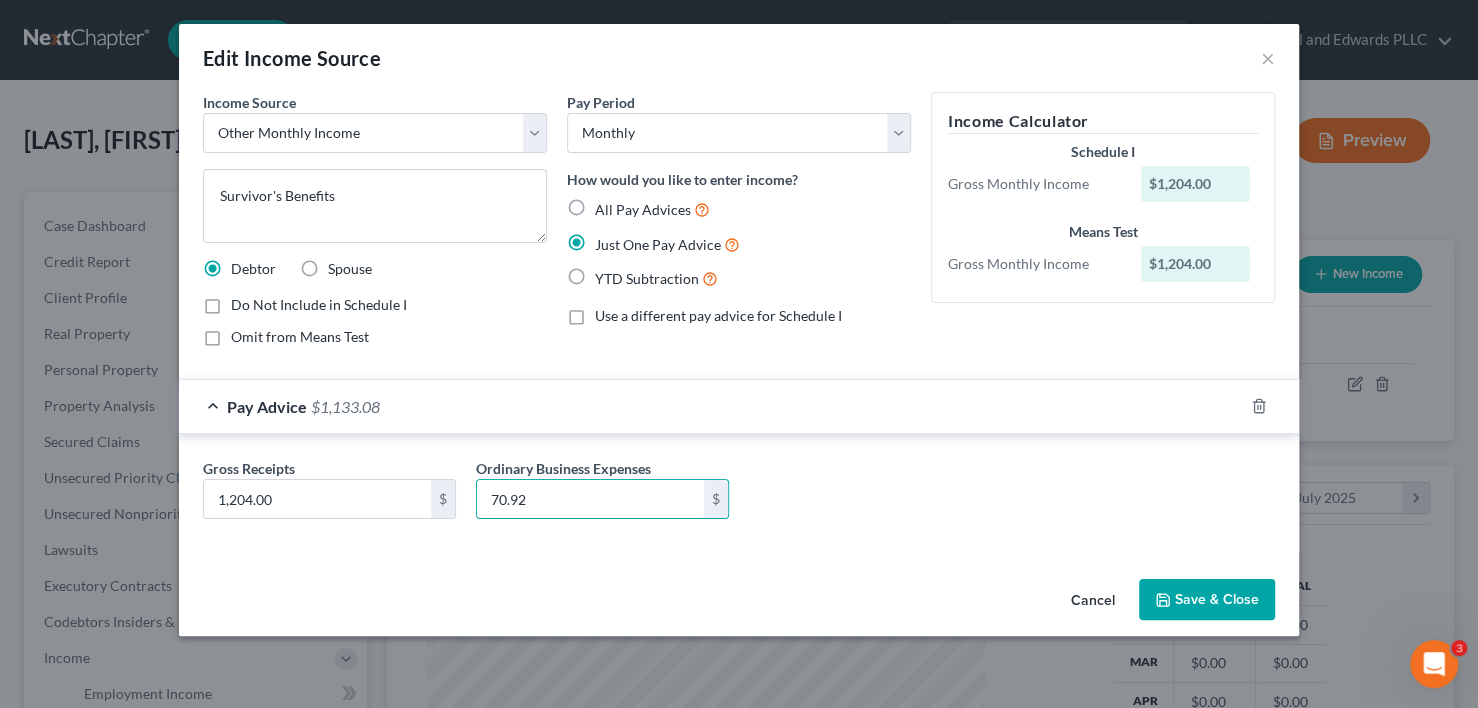 type on "70.92" 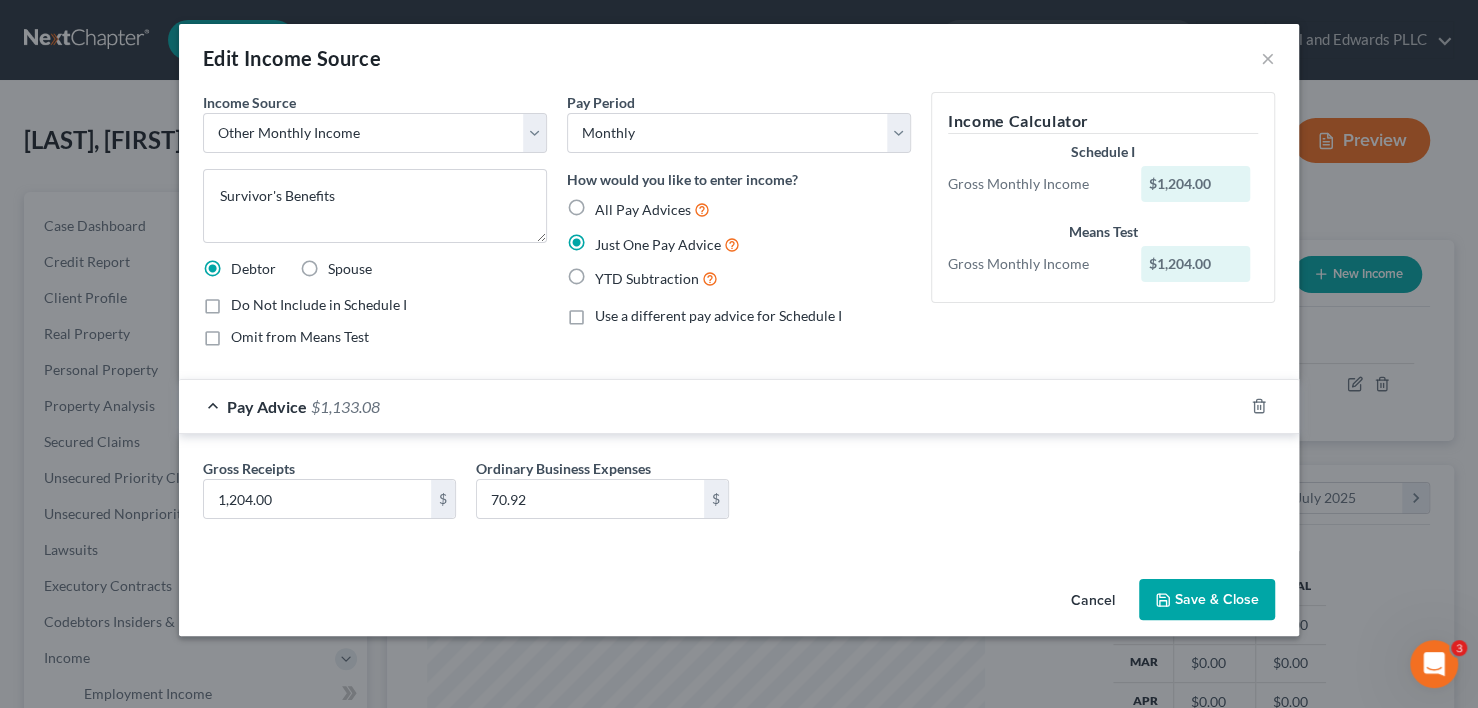 click on "All Pay Advices" at bounding box center (652, 209) 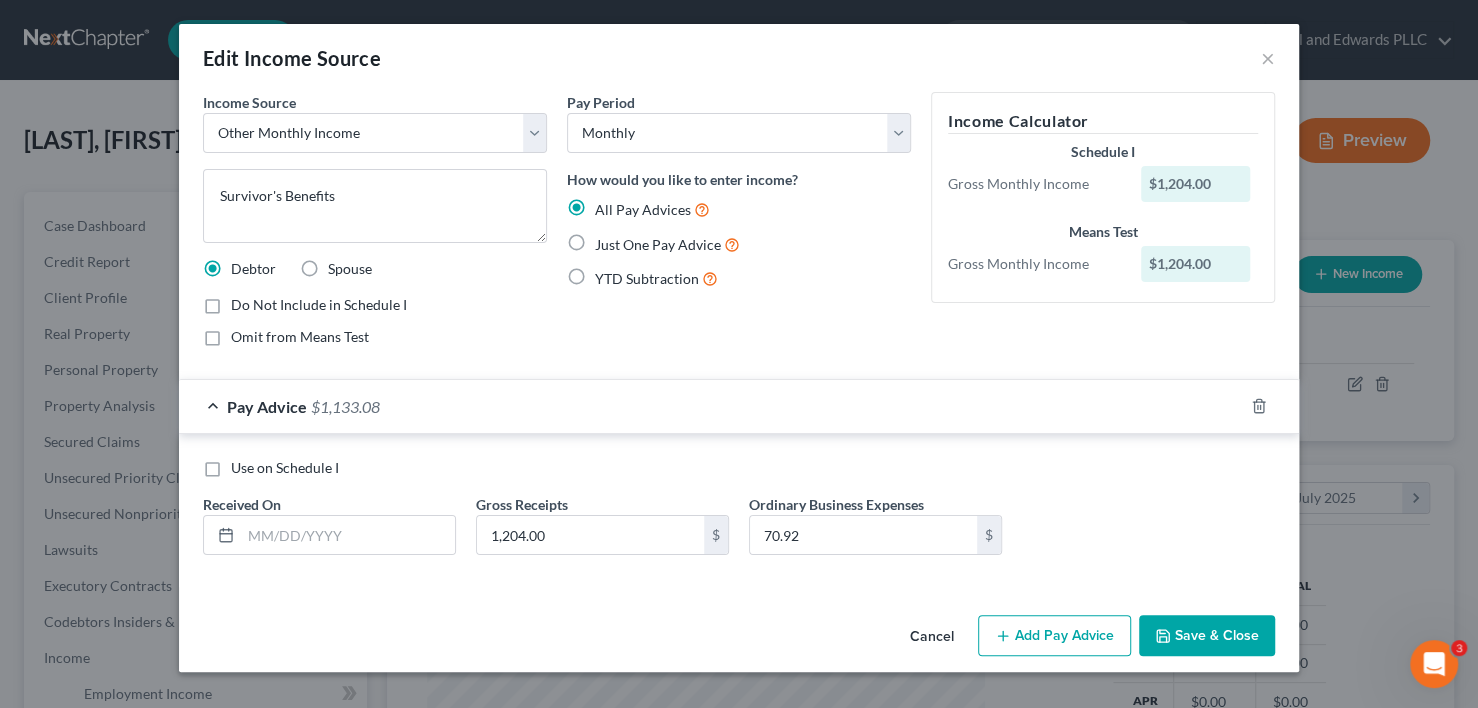 click on "Just One Pay Advice" at bounding box center (667, 244) 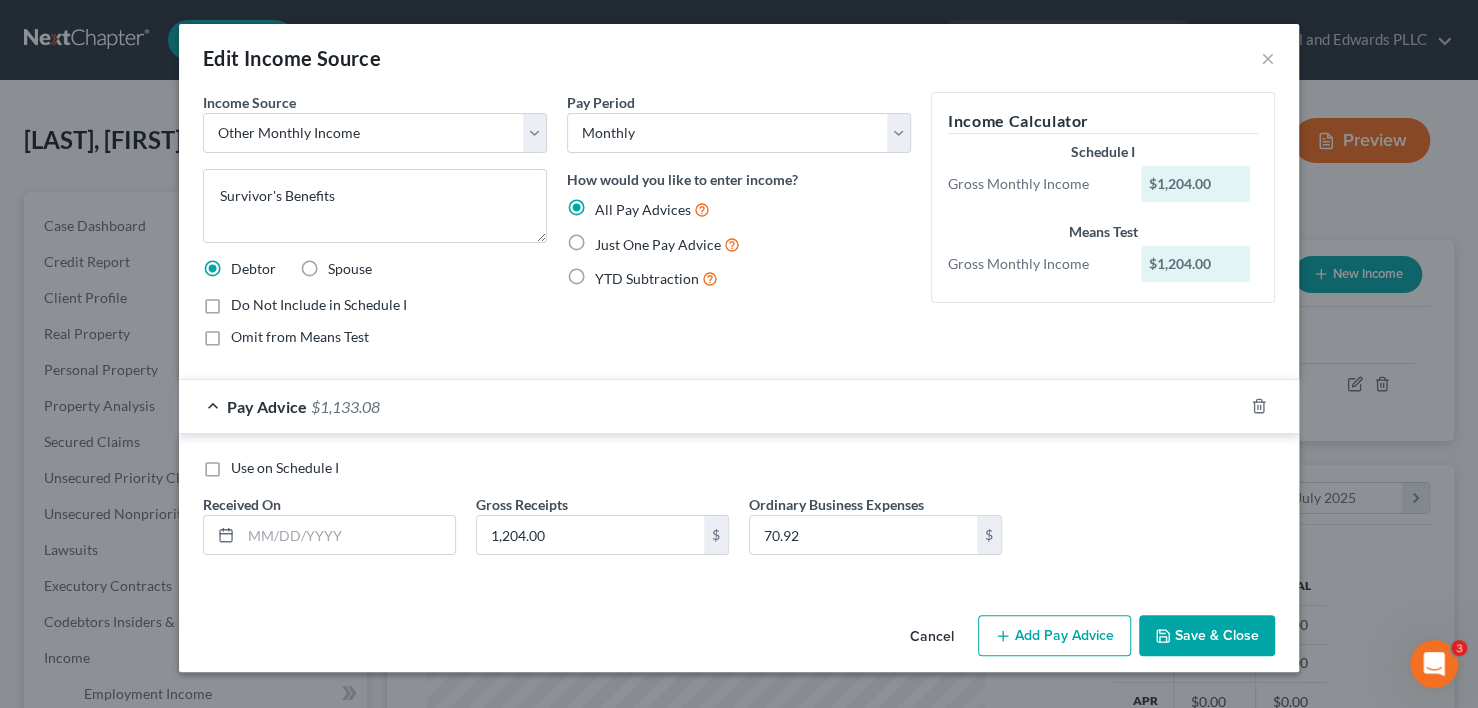 click on "Just One Pay Advice" at bounding box center [609, 239] 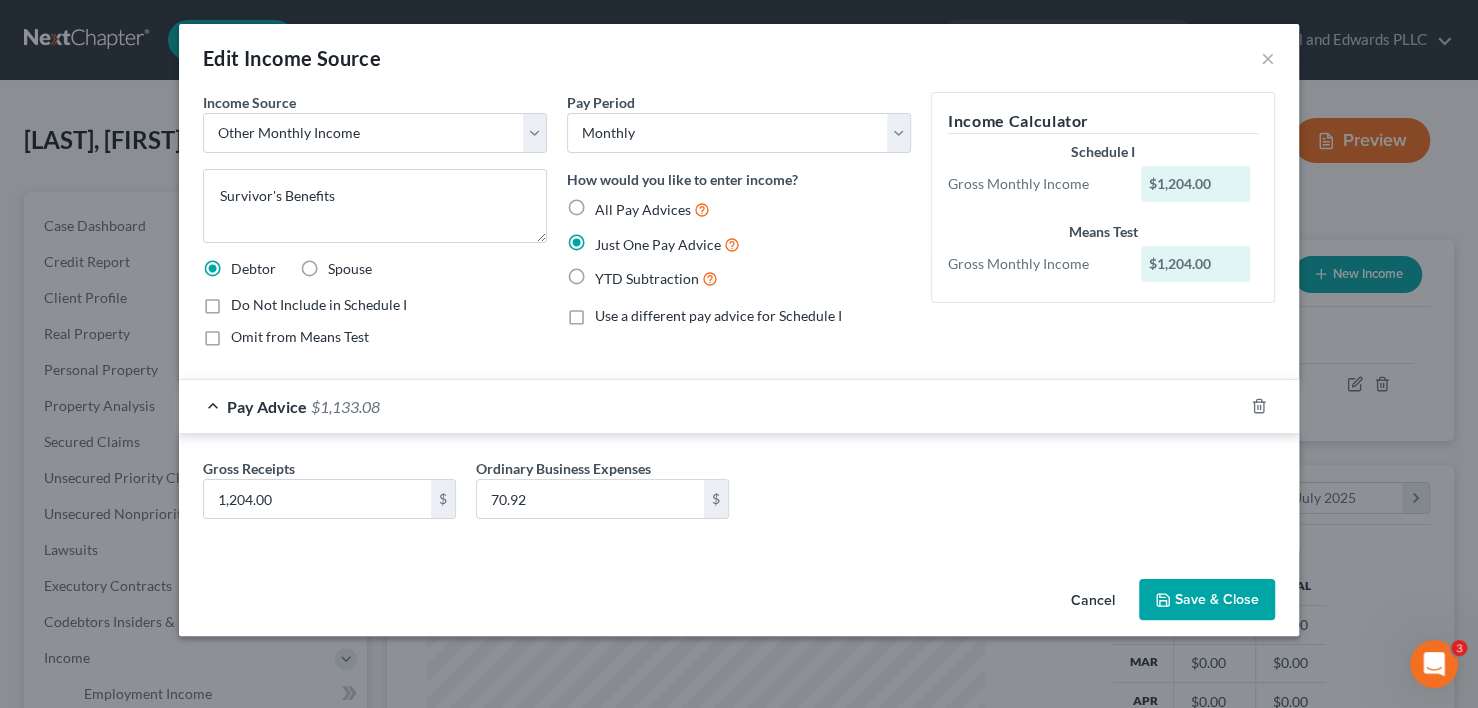 click on "Save & Close" at bounding box center [1207, 600] 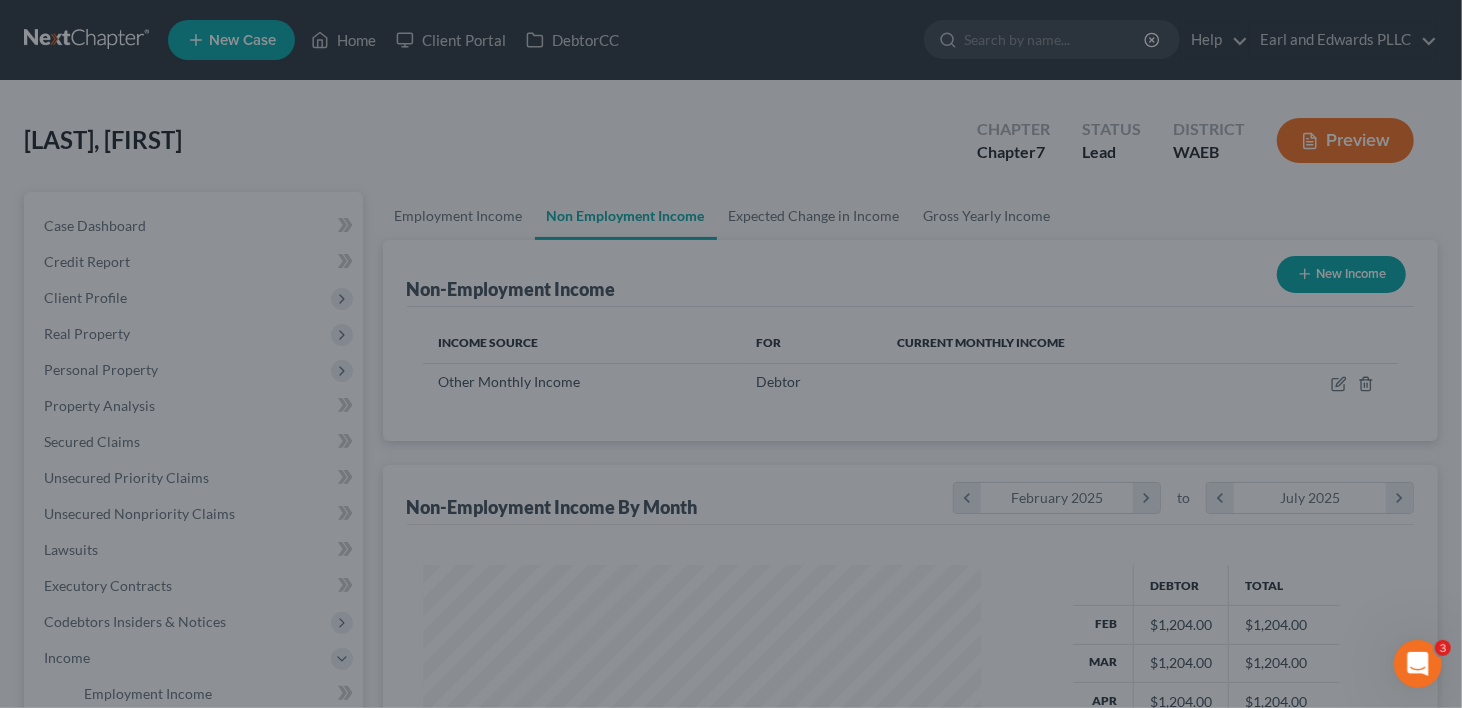scroll, scrollTop: 356, scrollLeft: 593, axis: both 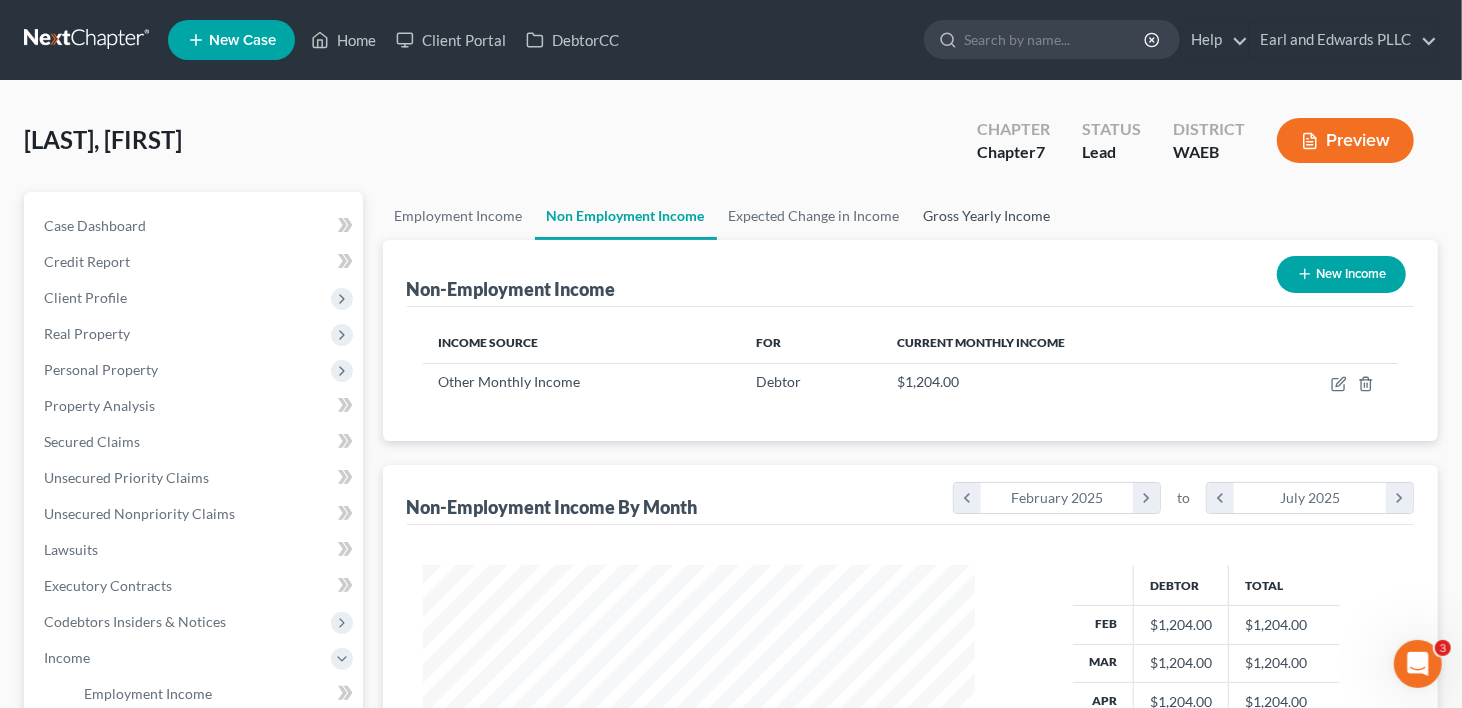 click on "Gross Yearly Income" at bounding box center [987, 216] 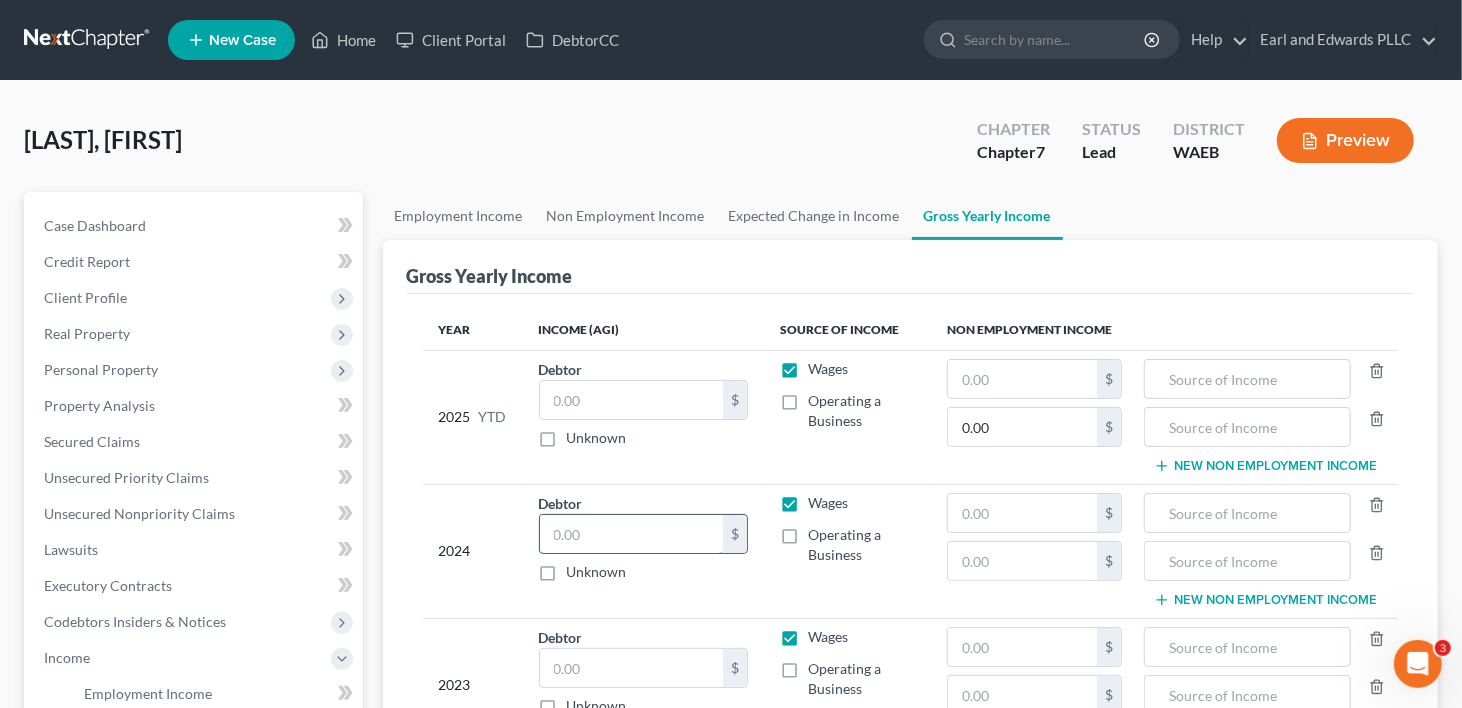 click at bounding box center [631, 534] 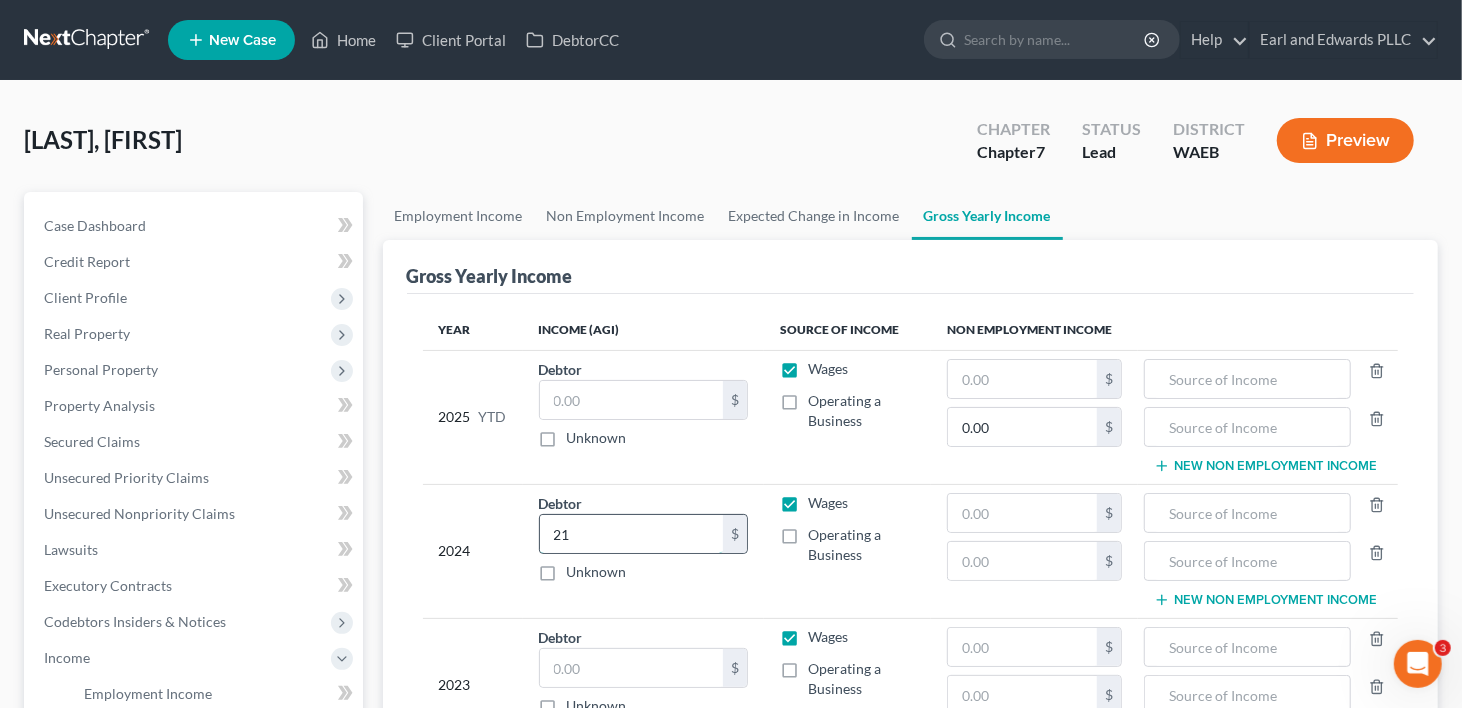type on "2" 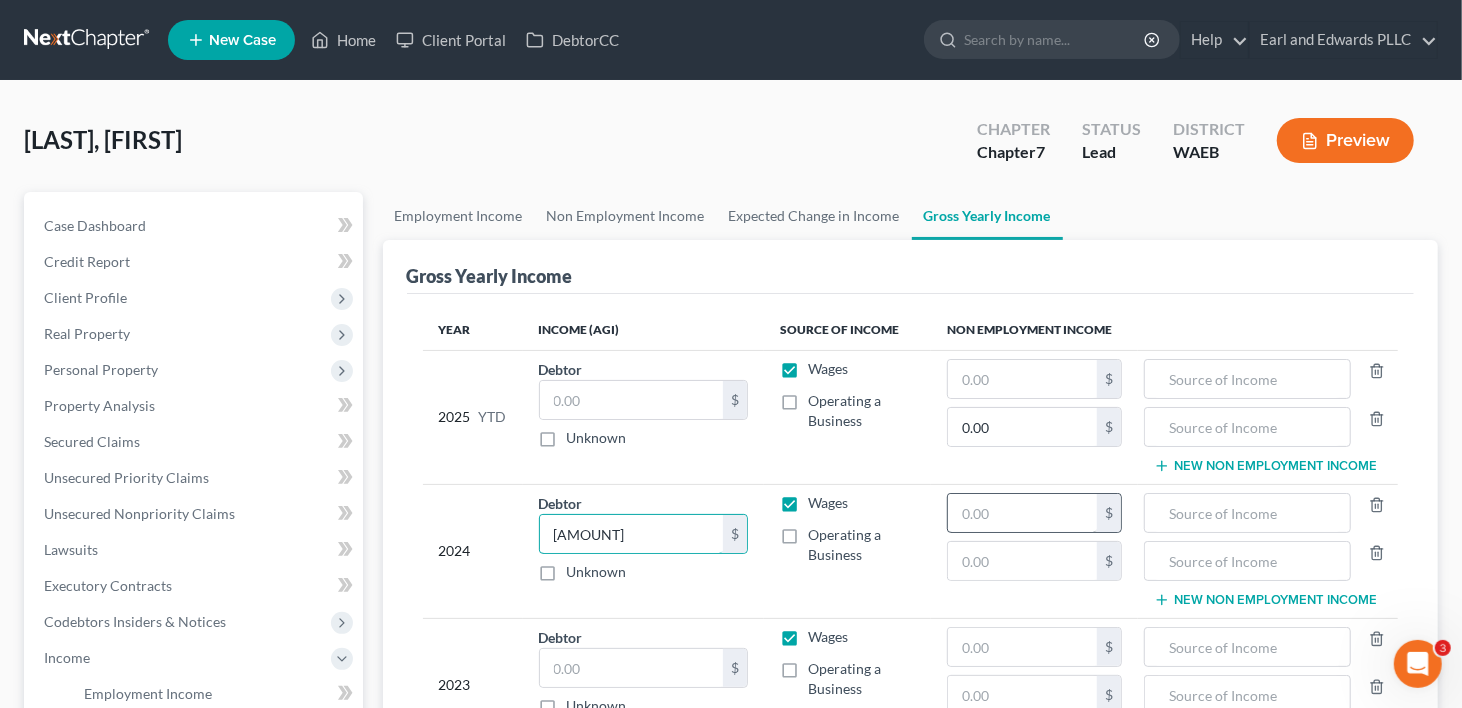 type on "6,809.00" 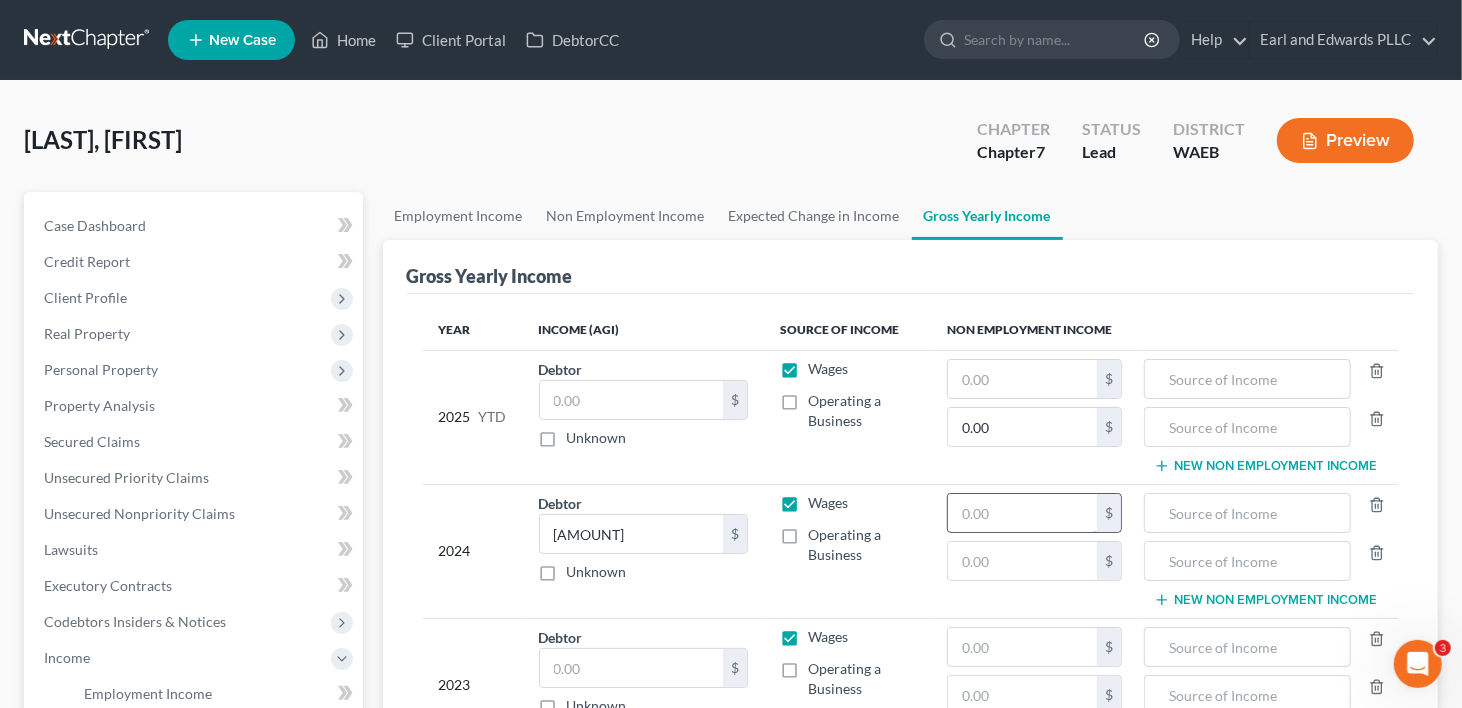 click at bounding box center [1022, 513] 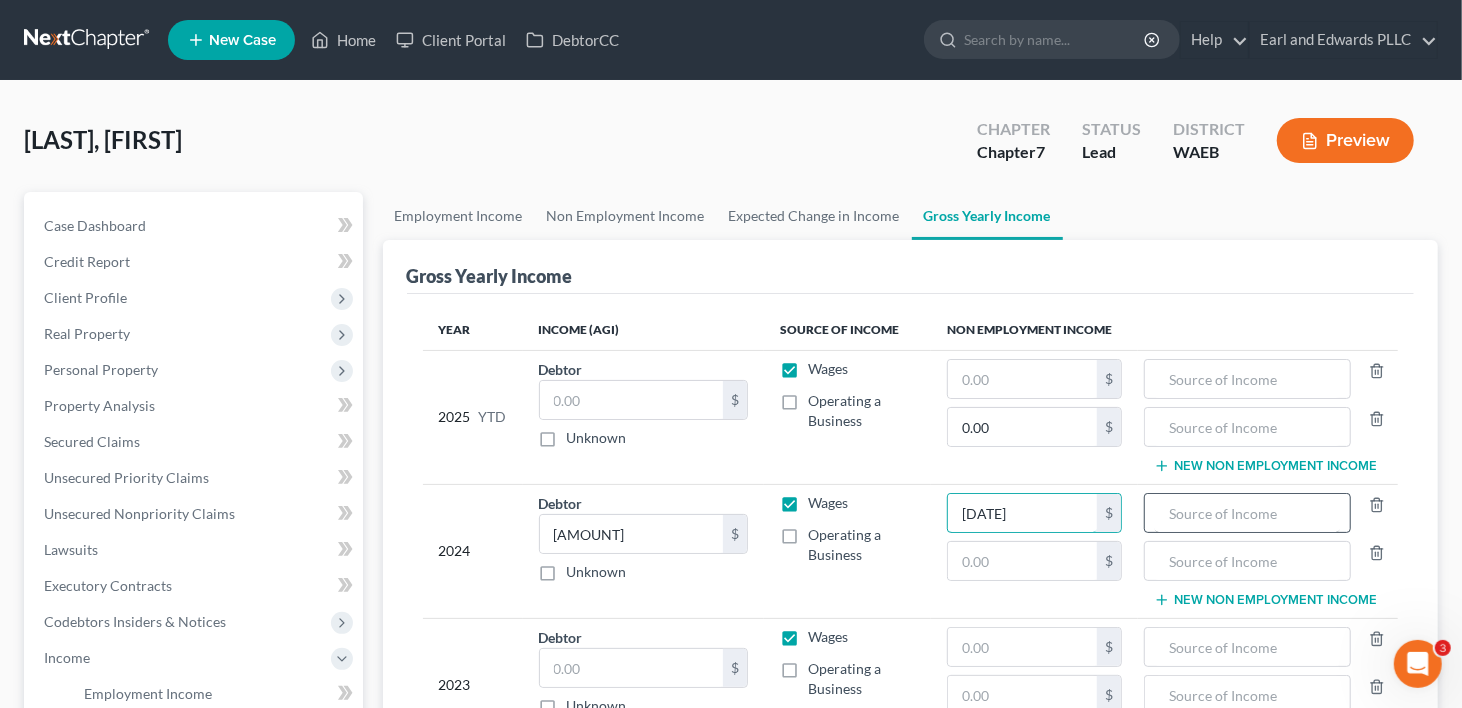 type on "14,448.00" 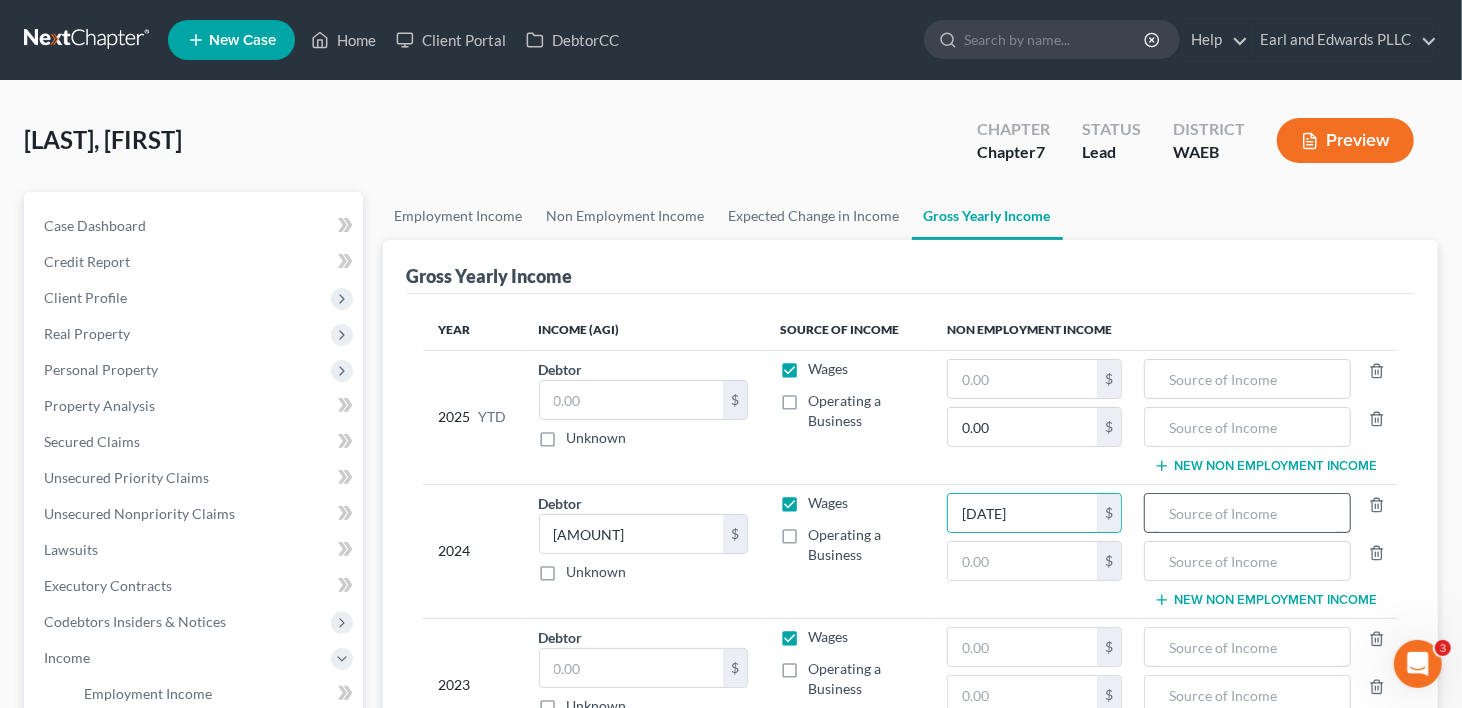 click at bounding box center [1247, 513] 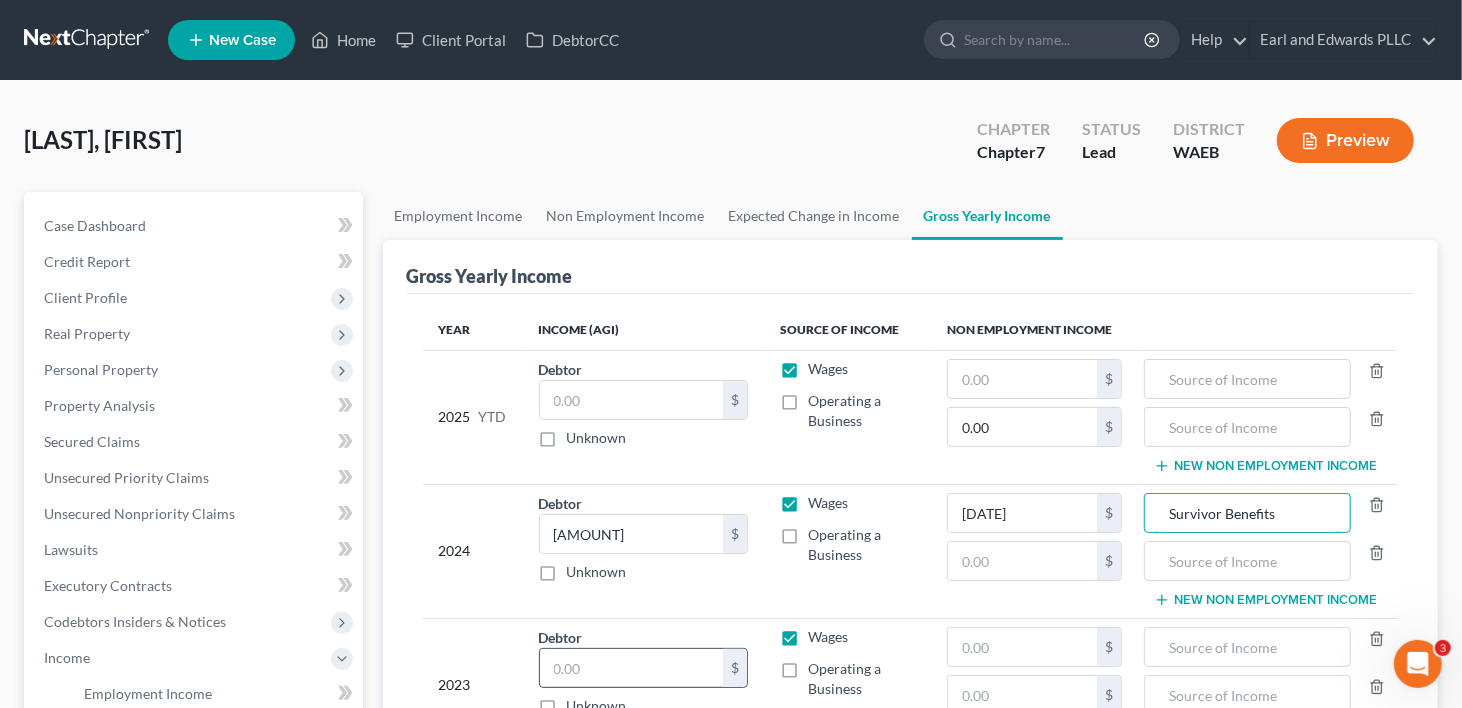 type on "Survivor Benefits" 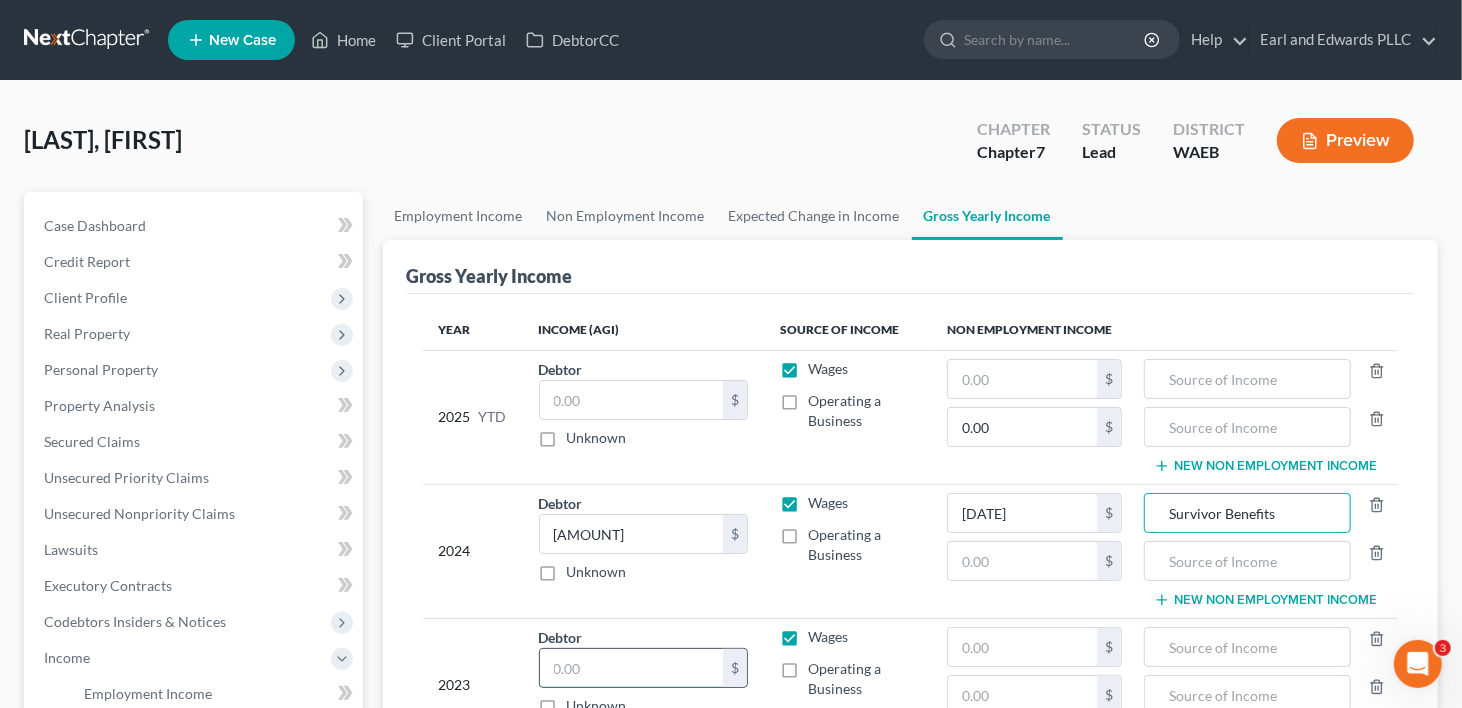 click at bounding box center [631, 668] 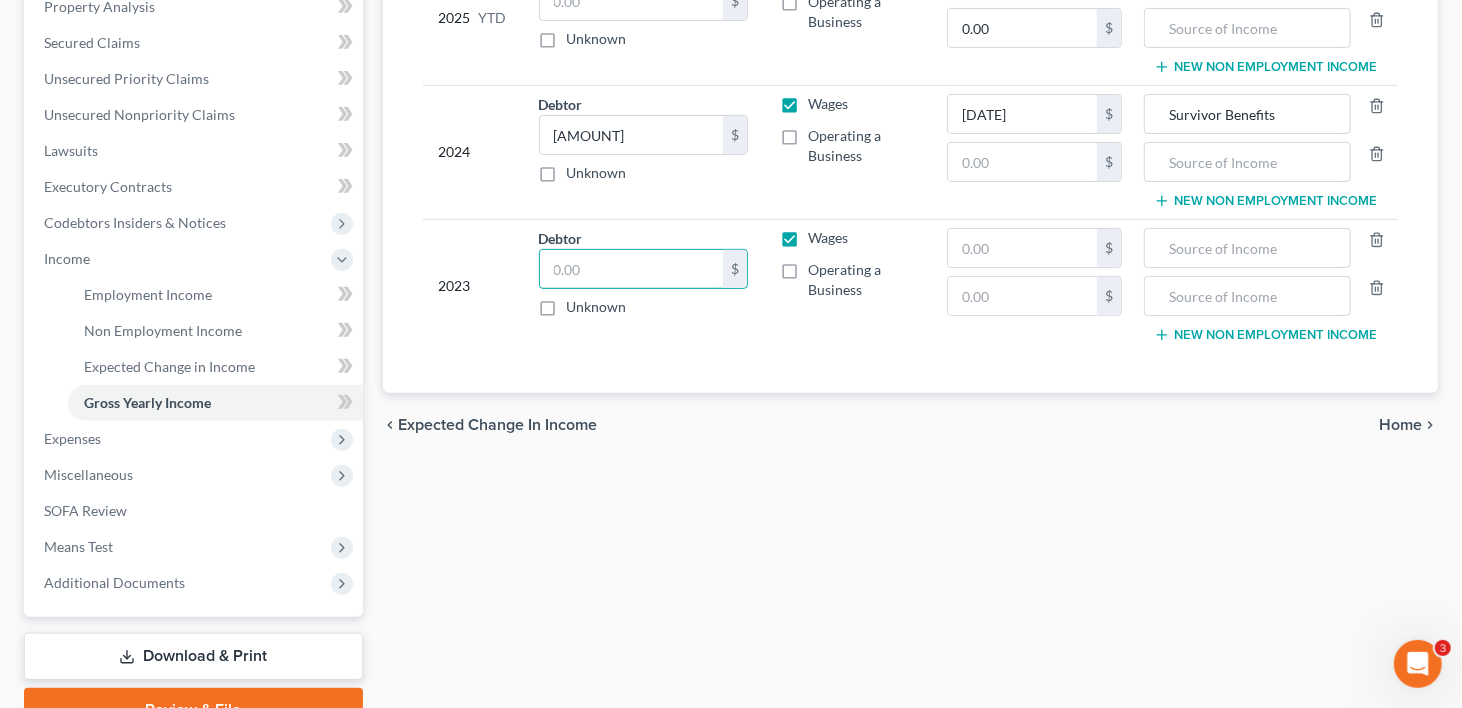 scroll, scrollTop: 400, scrollLeft: 0, axis: vertical 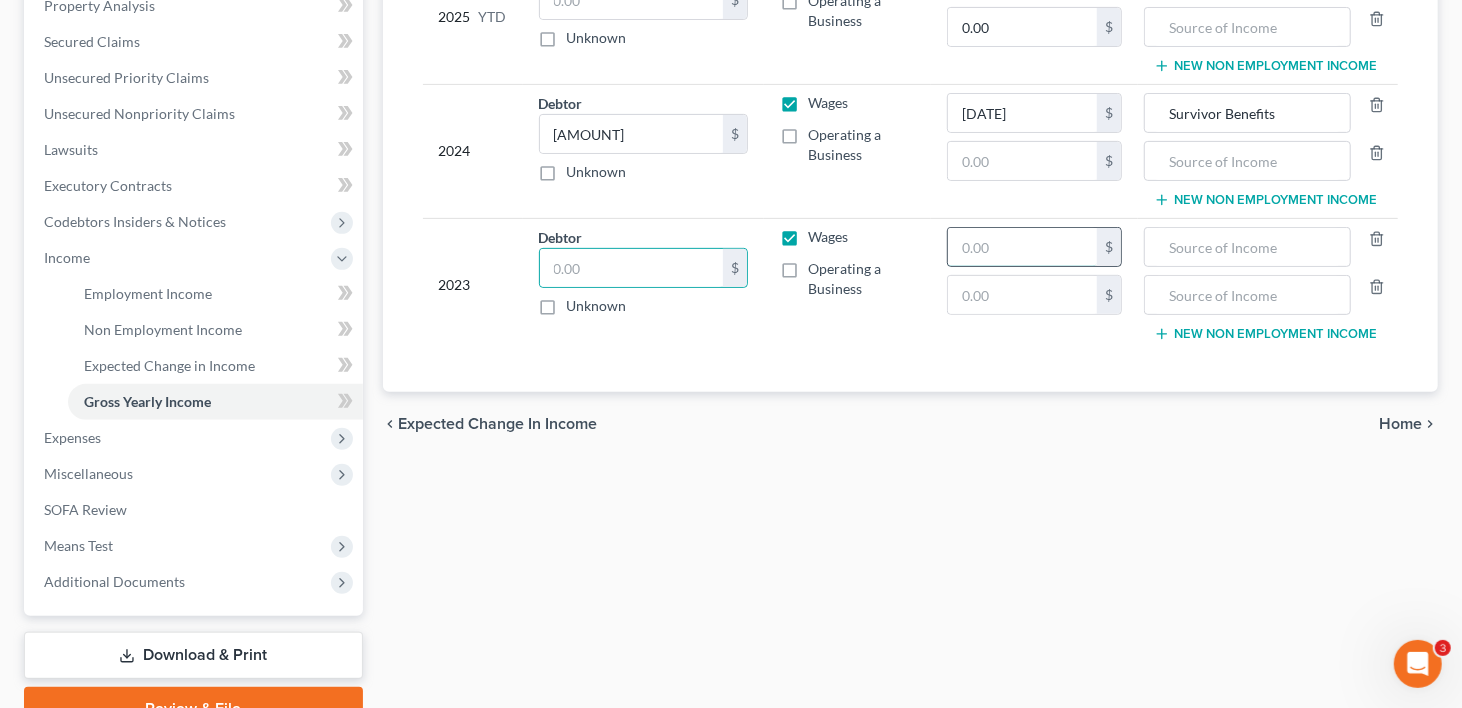 click at bounding box center [1022, 247] 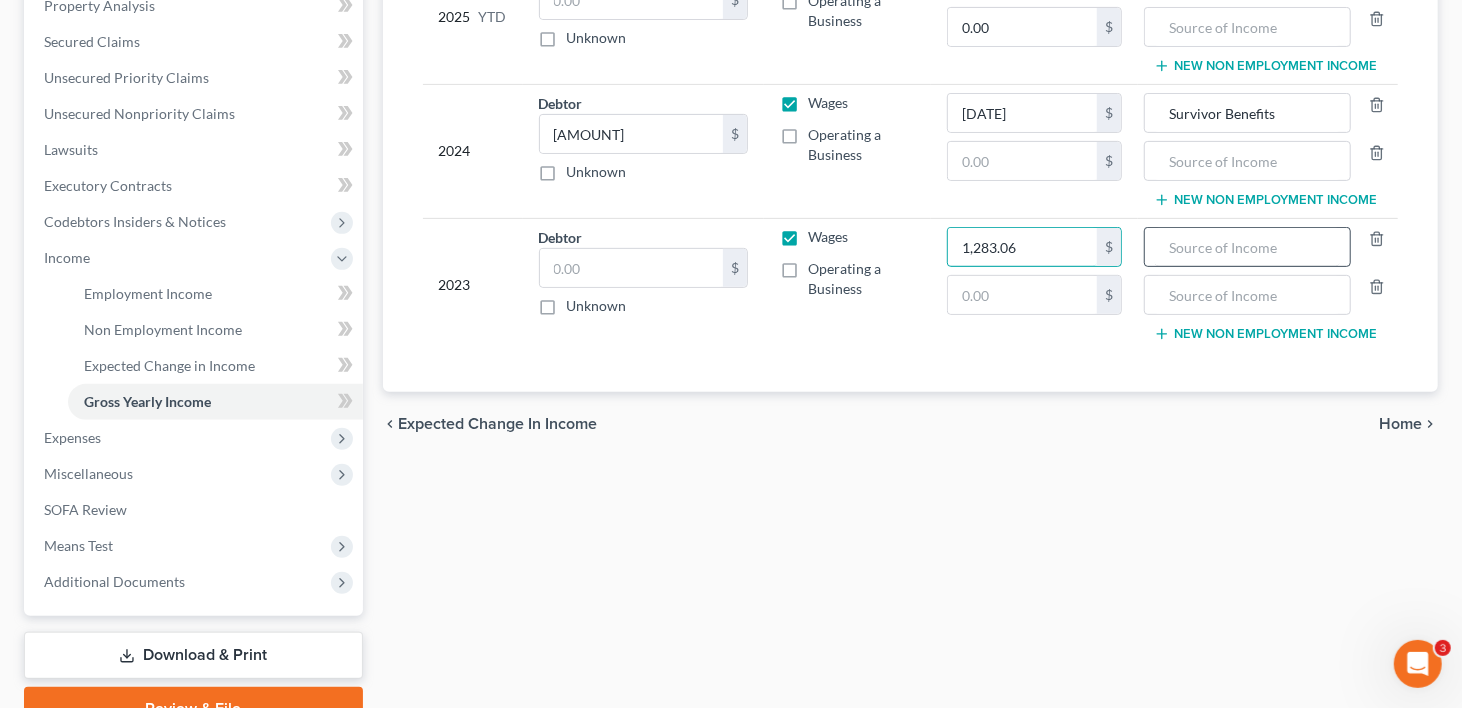 type on "1,283.06" 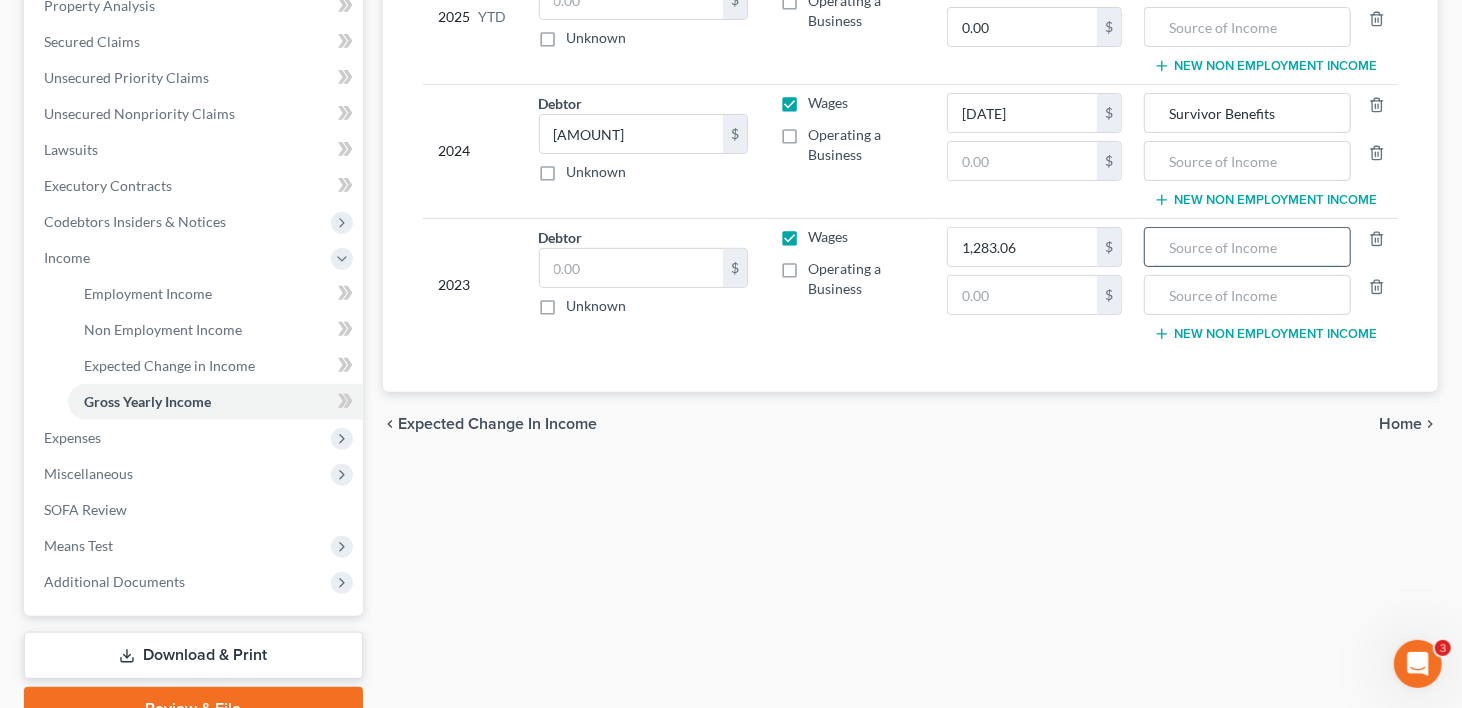 click at bounding box center (1247, 247) 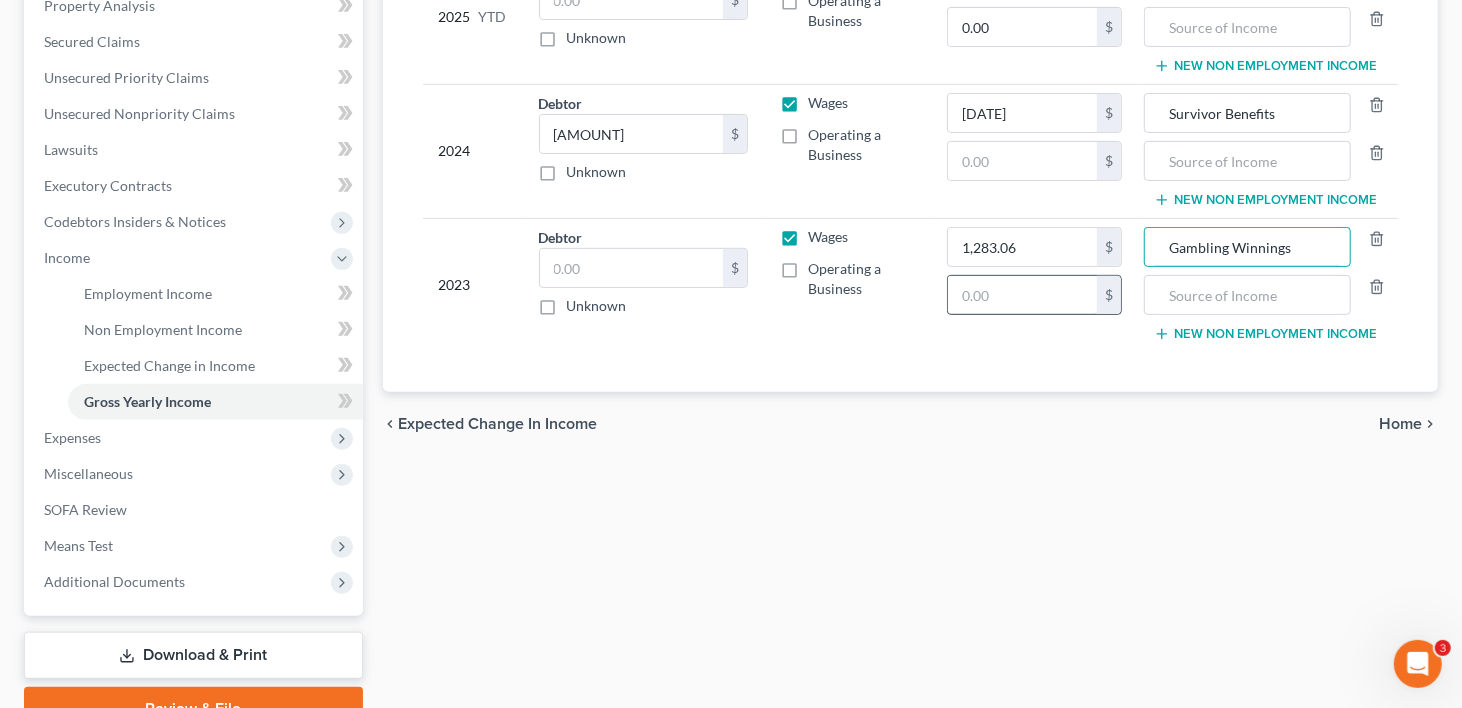 type on "Gambling Winnings" 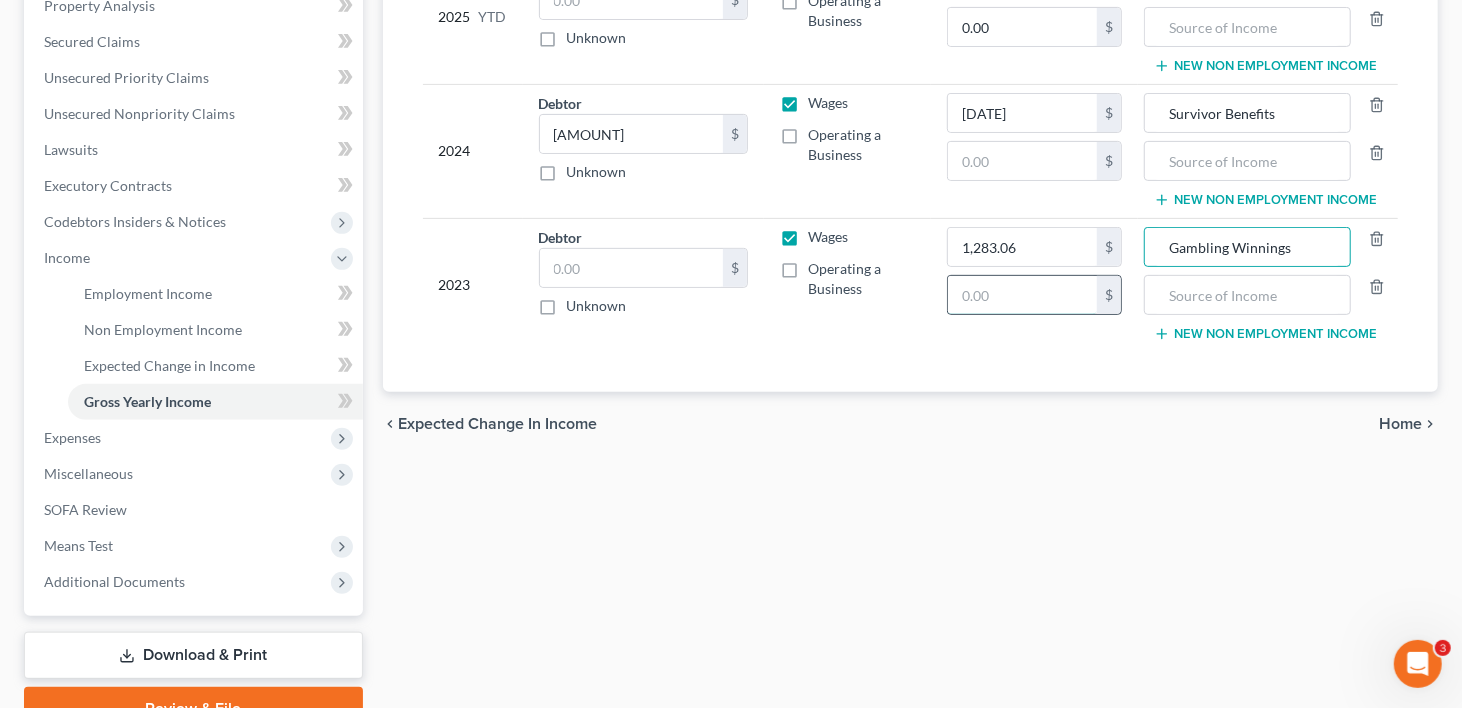 click at bounding box center [1022, 295] 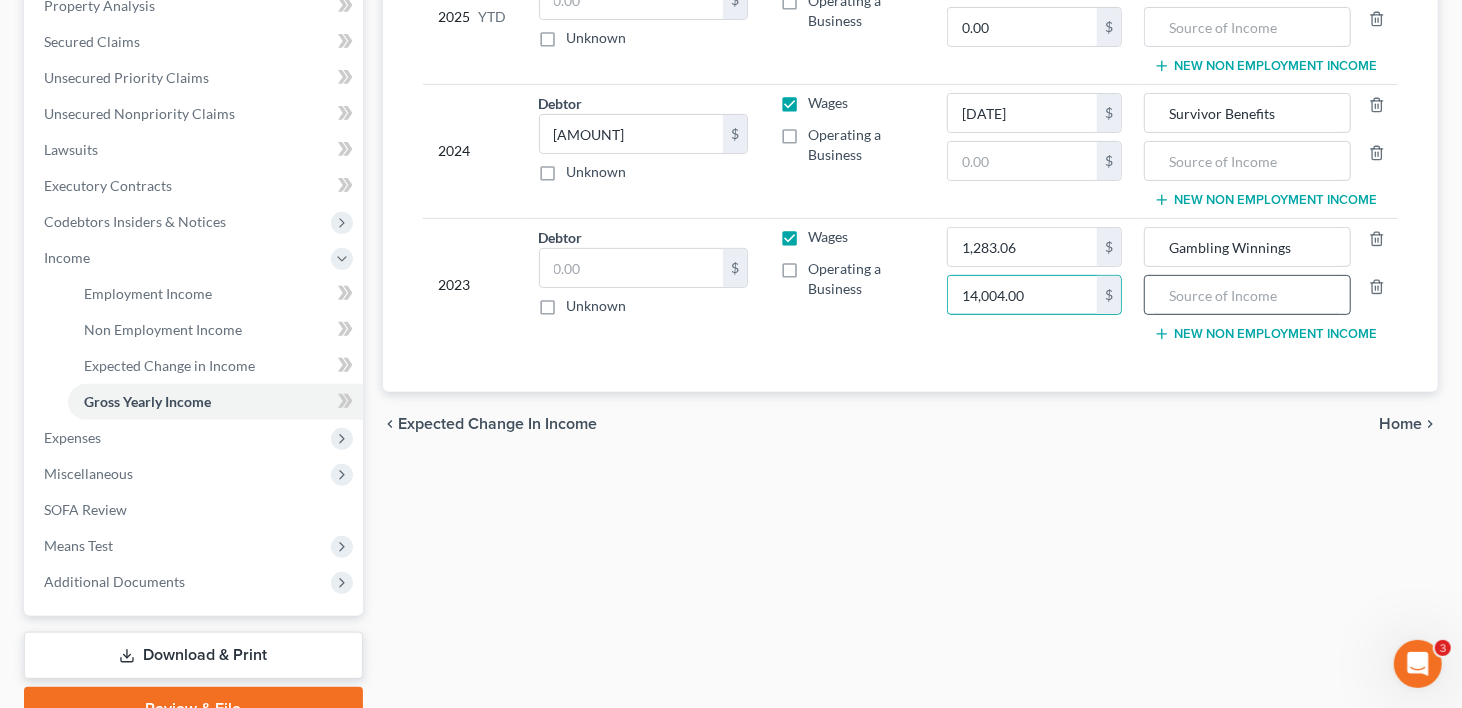 type on "14,004.00" 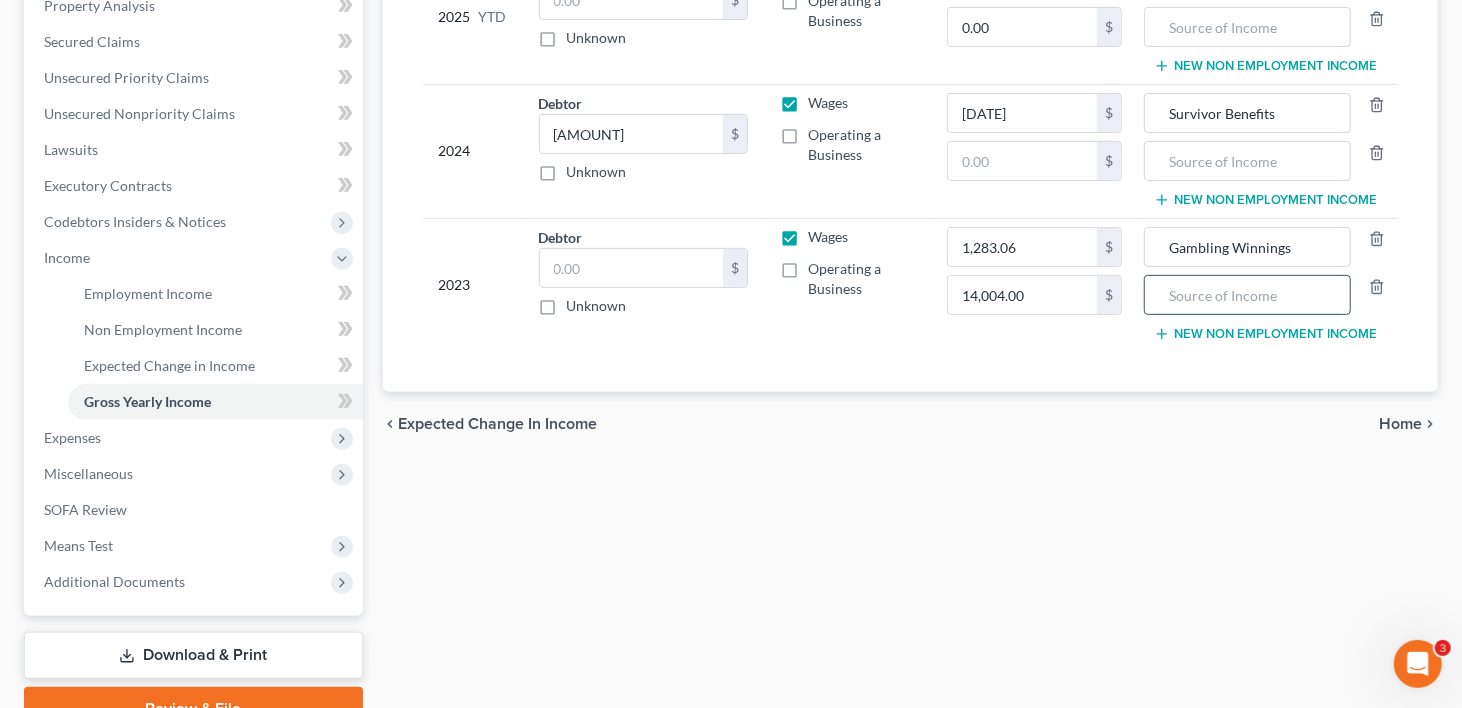 click at bounding box center (1247, 295) 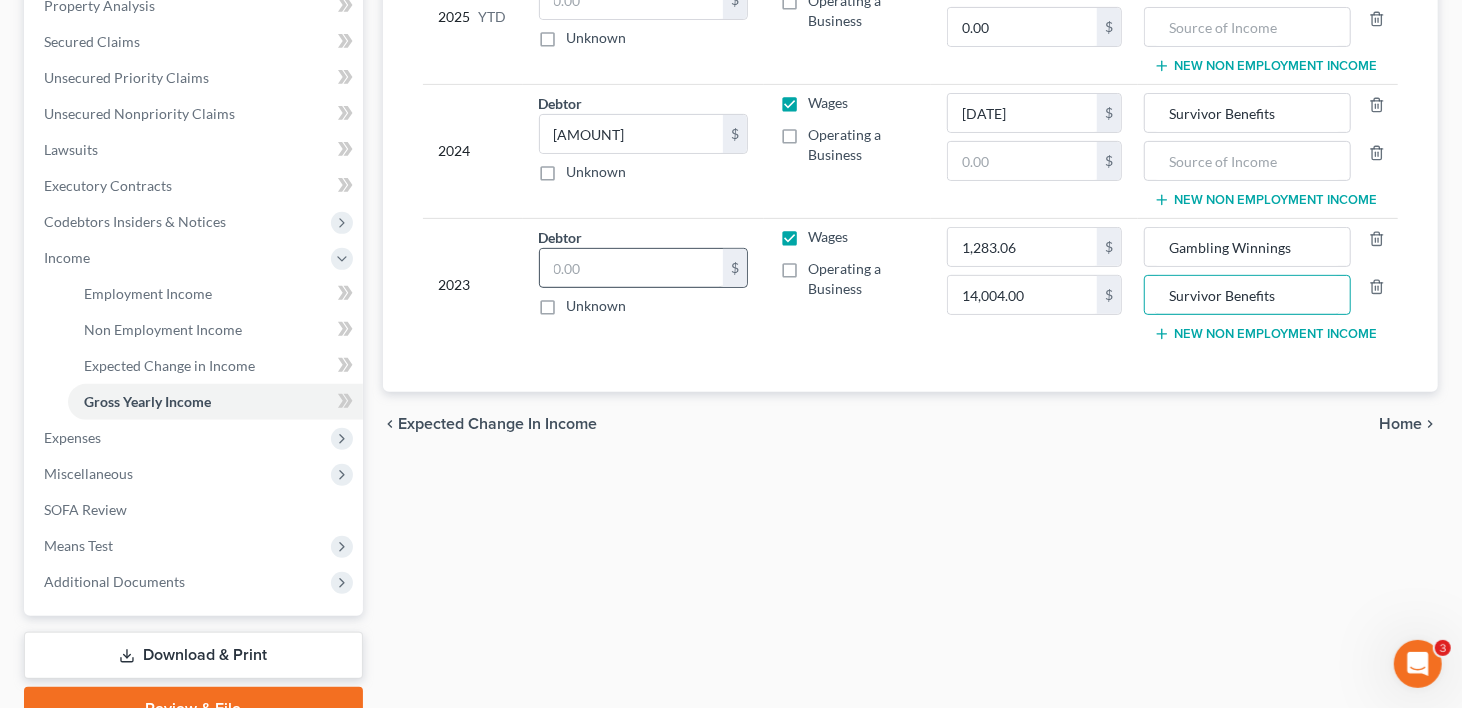 type on "Survivor Benefits" 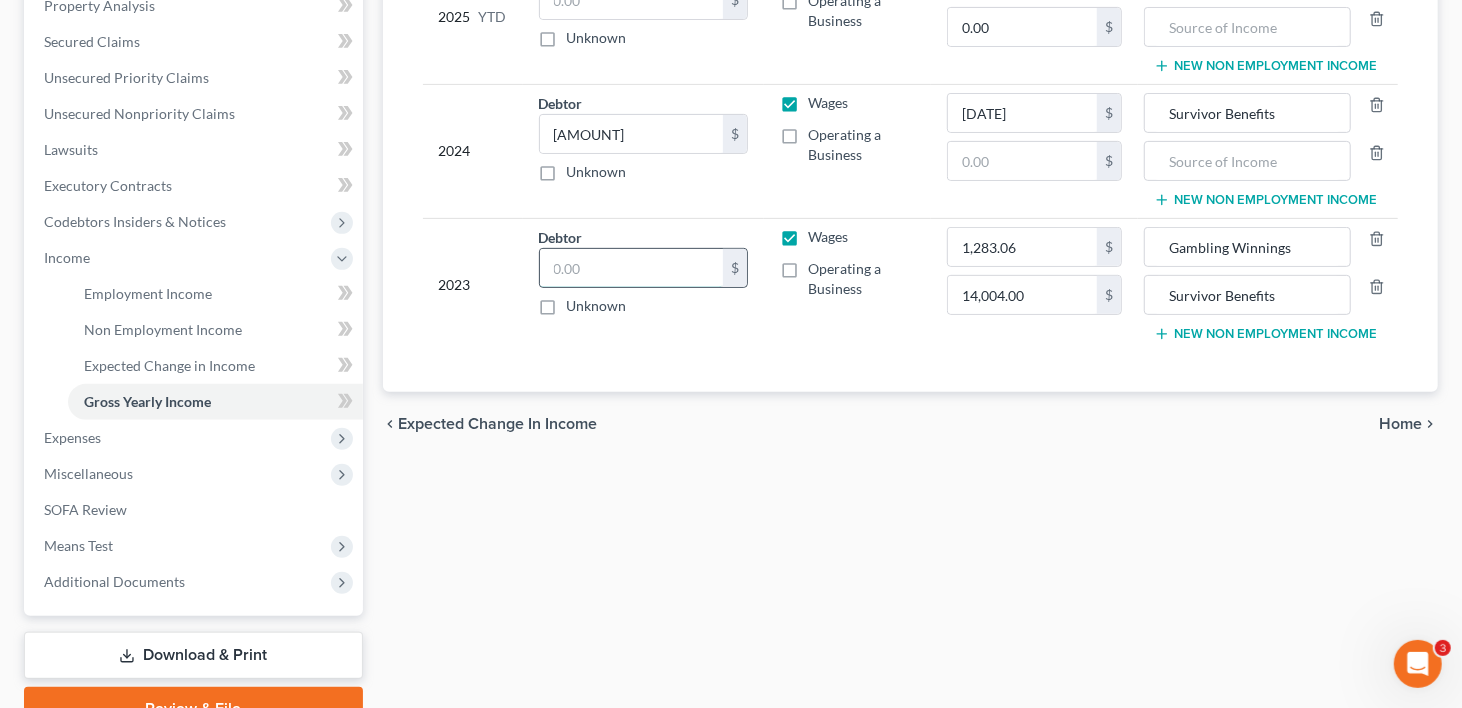 click at bounding box center (631, 268) 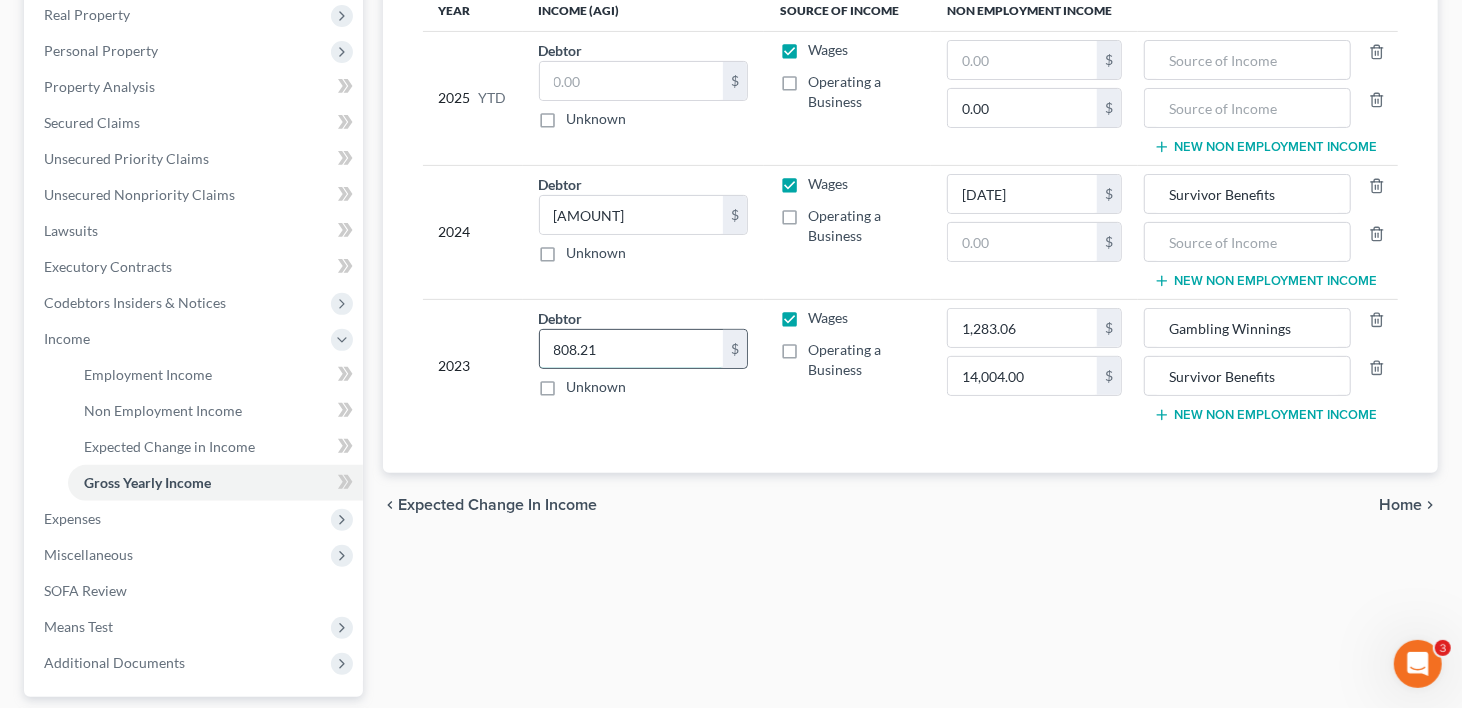 scroll, scrollTop: 96, scrollLeft: 0, axis: vertical 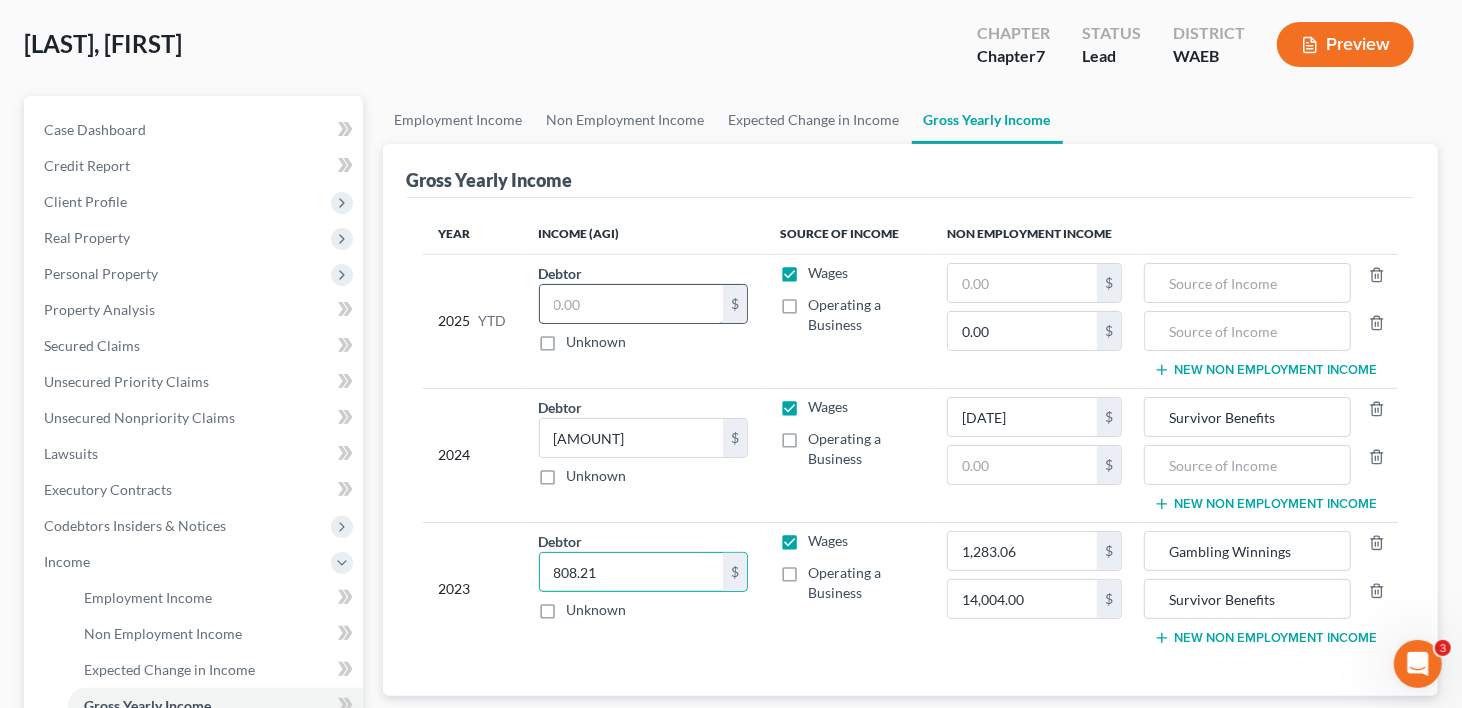 type on "808.21" 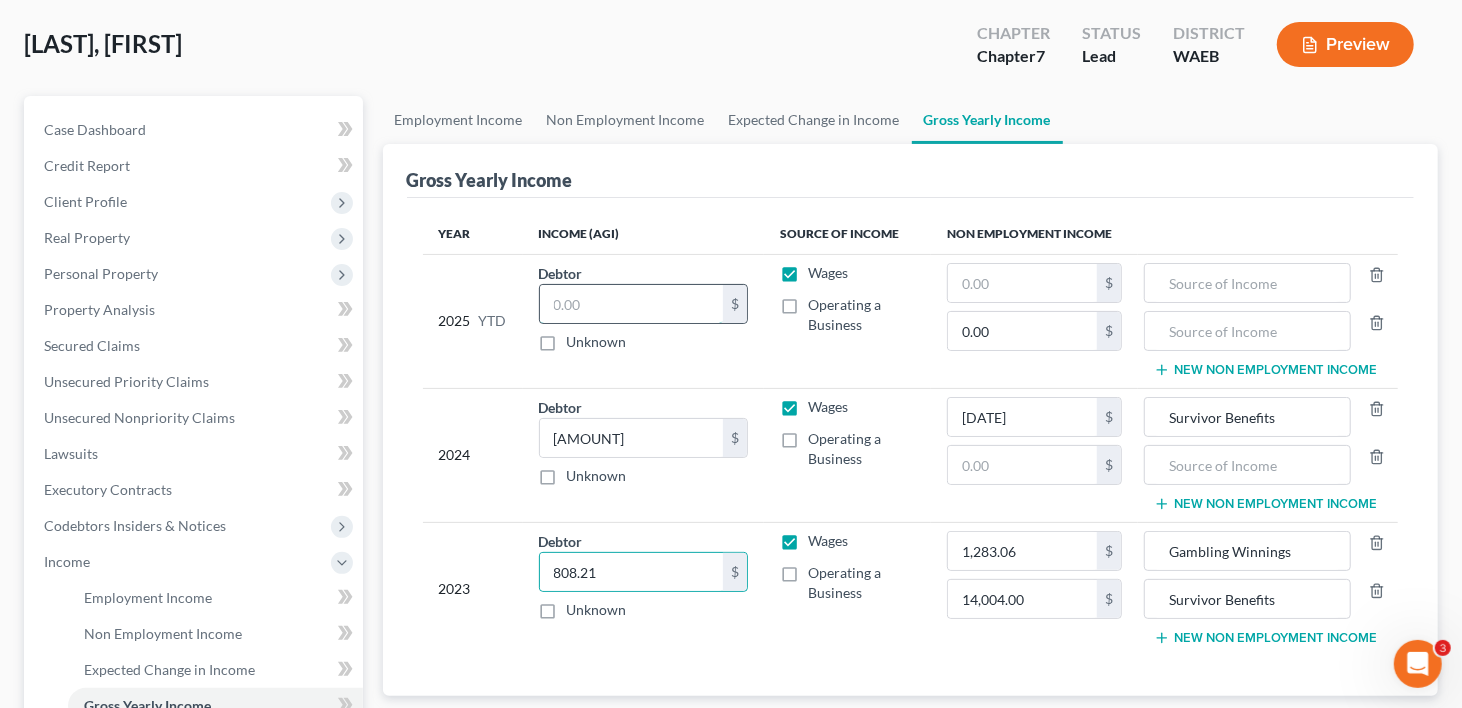 click at bounding box center [631, 304] 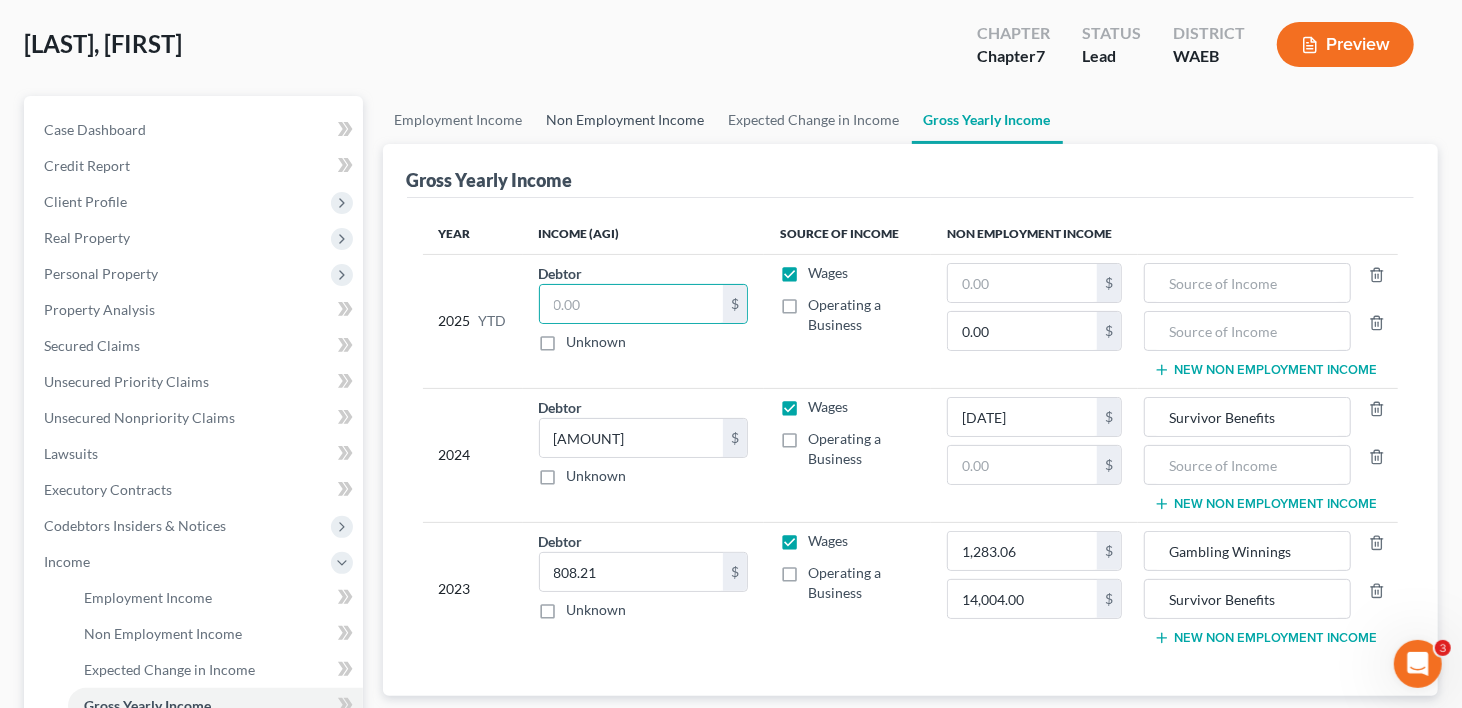 click on "Non Employment Income" at bounding box center [626, 120] 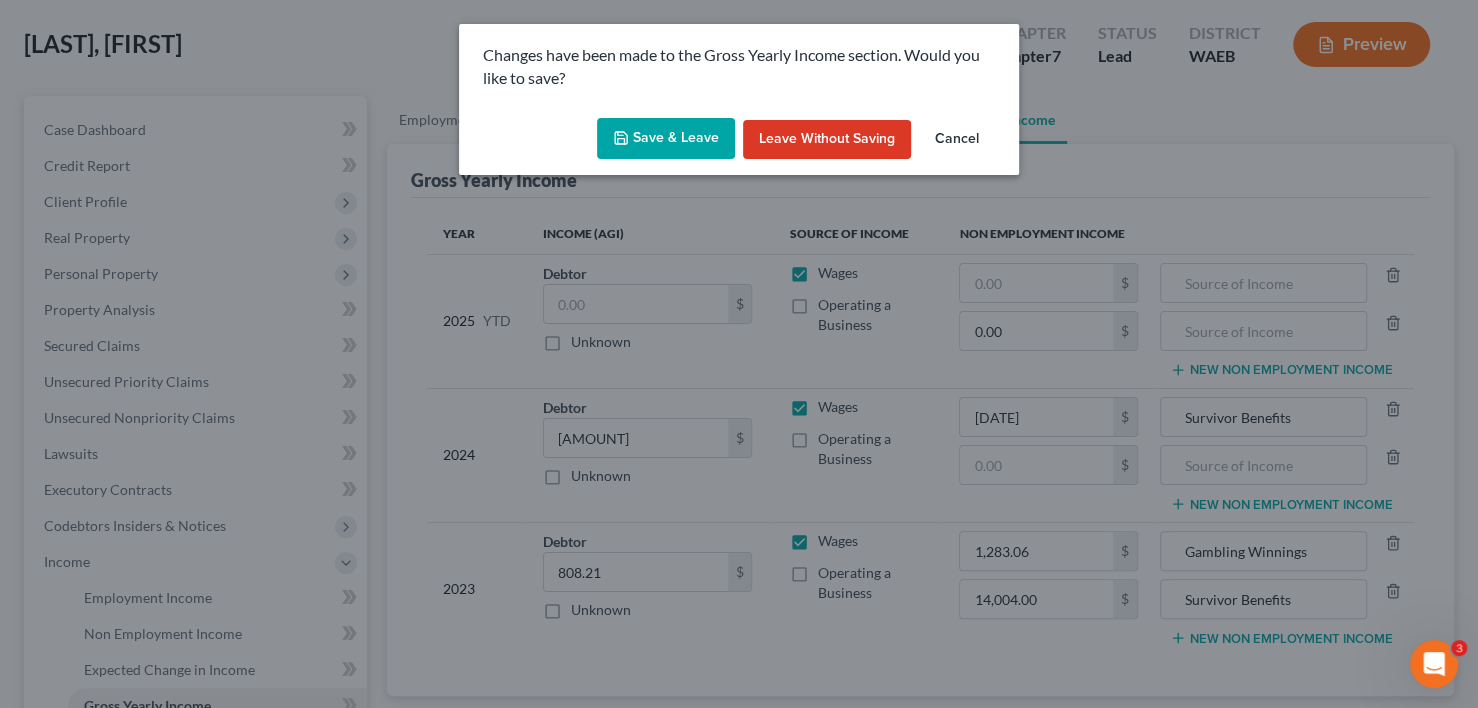 click on "Save & Leave" at bounding box center [666, 139] 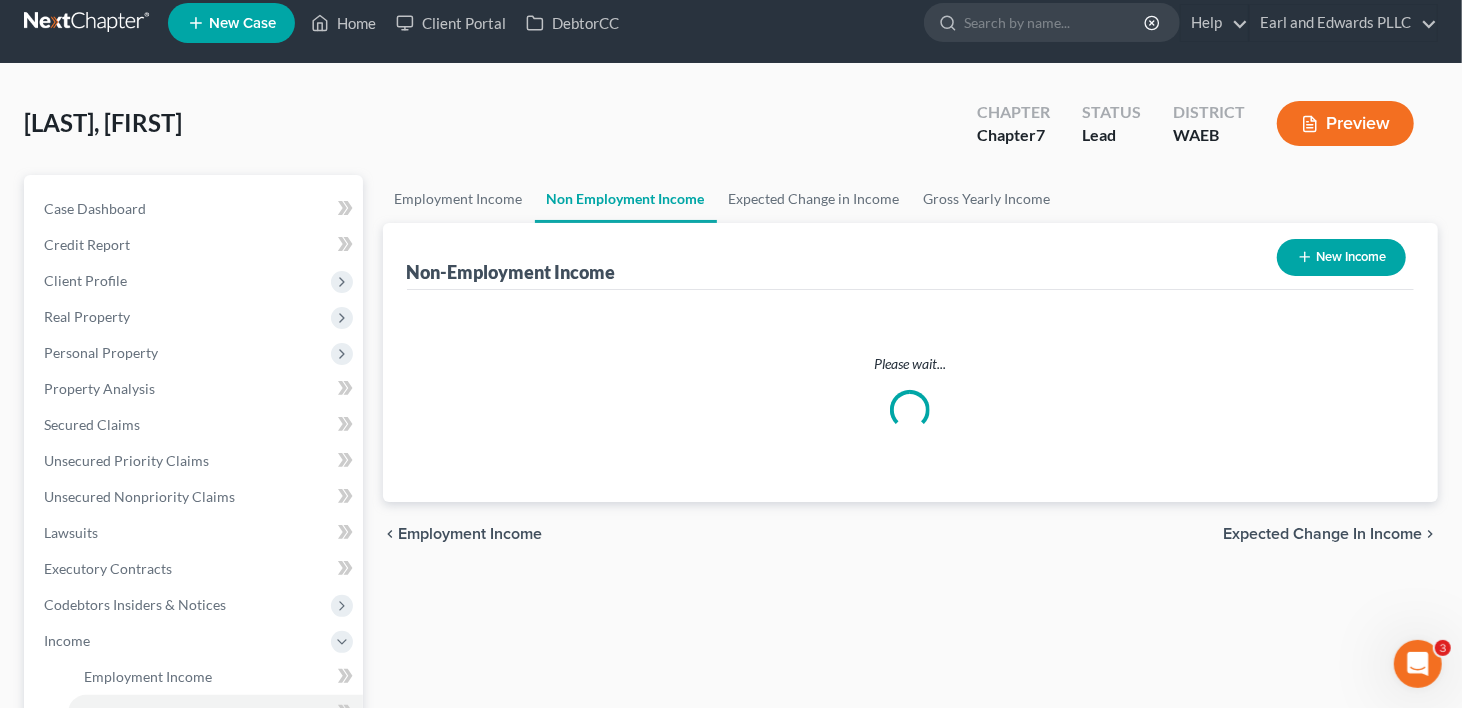 scroll, scrollTop: 0, scrollLeft: 0, axis: both 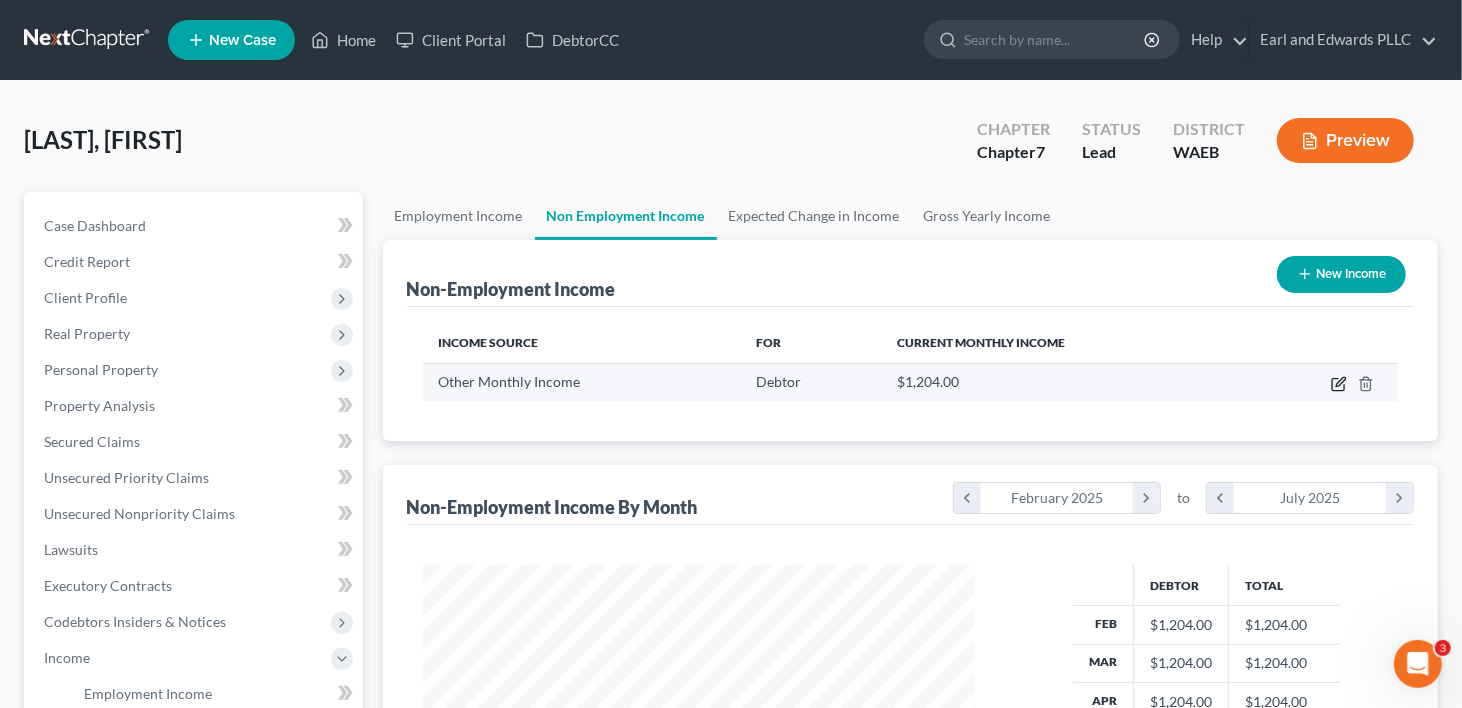 click 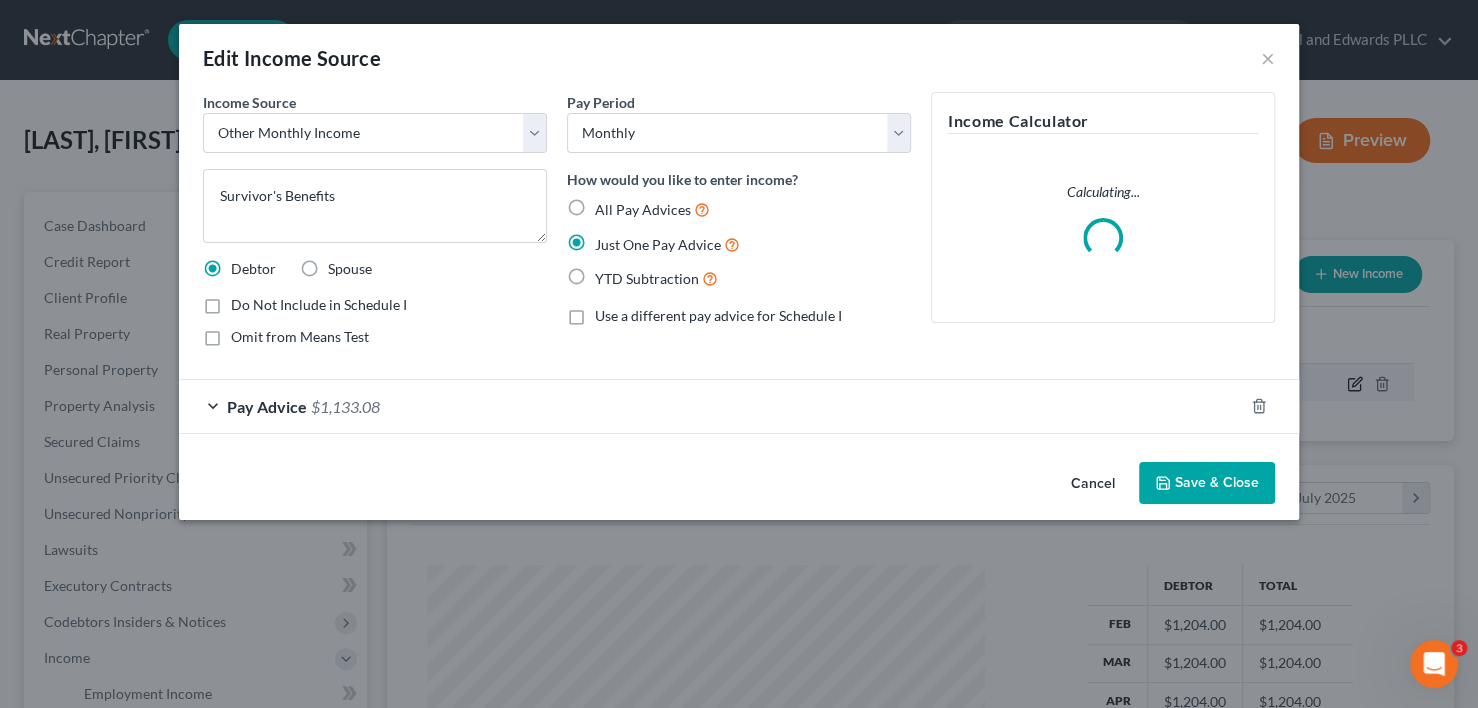 scroll, scrollTop: 999643, scrollLeft: 999400, axis: both 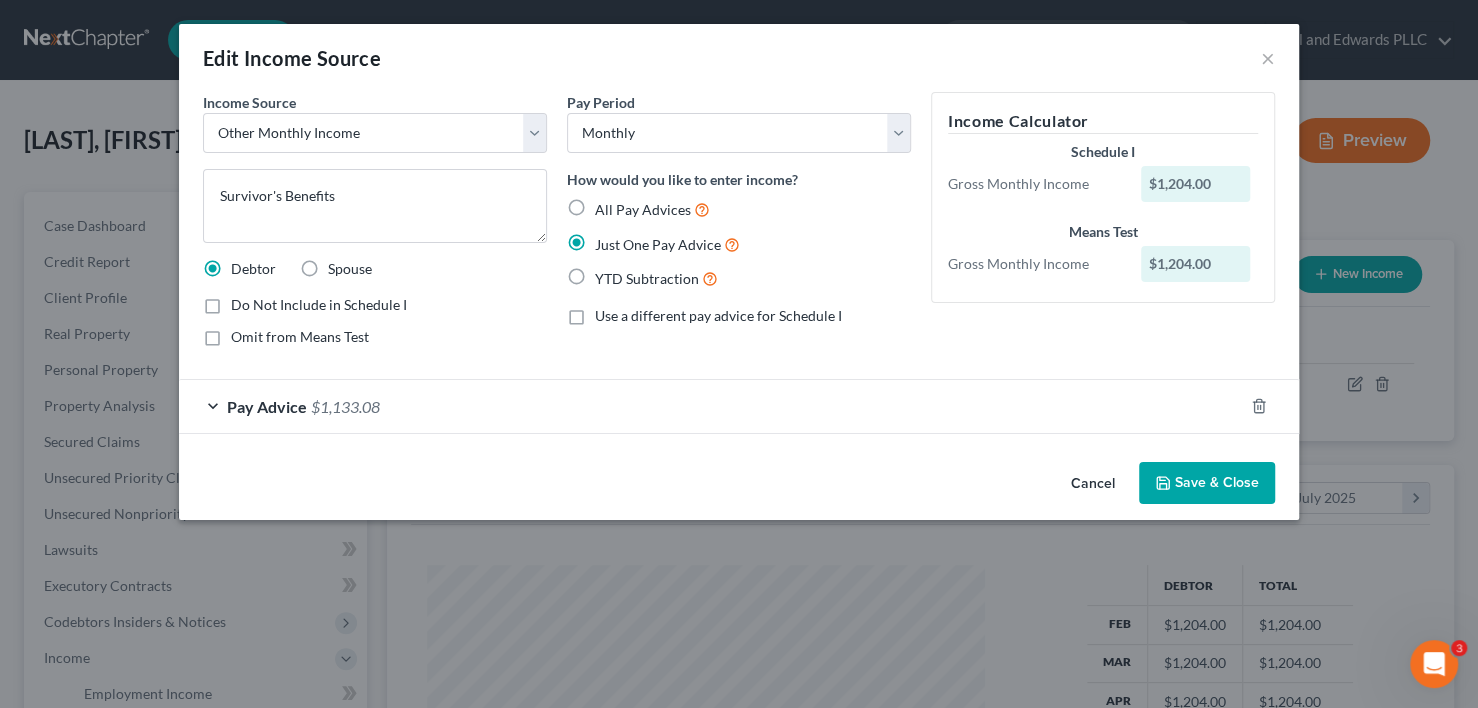 click on "Pay Advice" at bounding box center (267, 406) 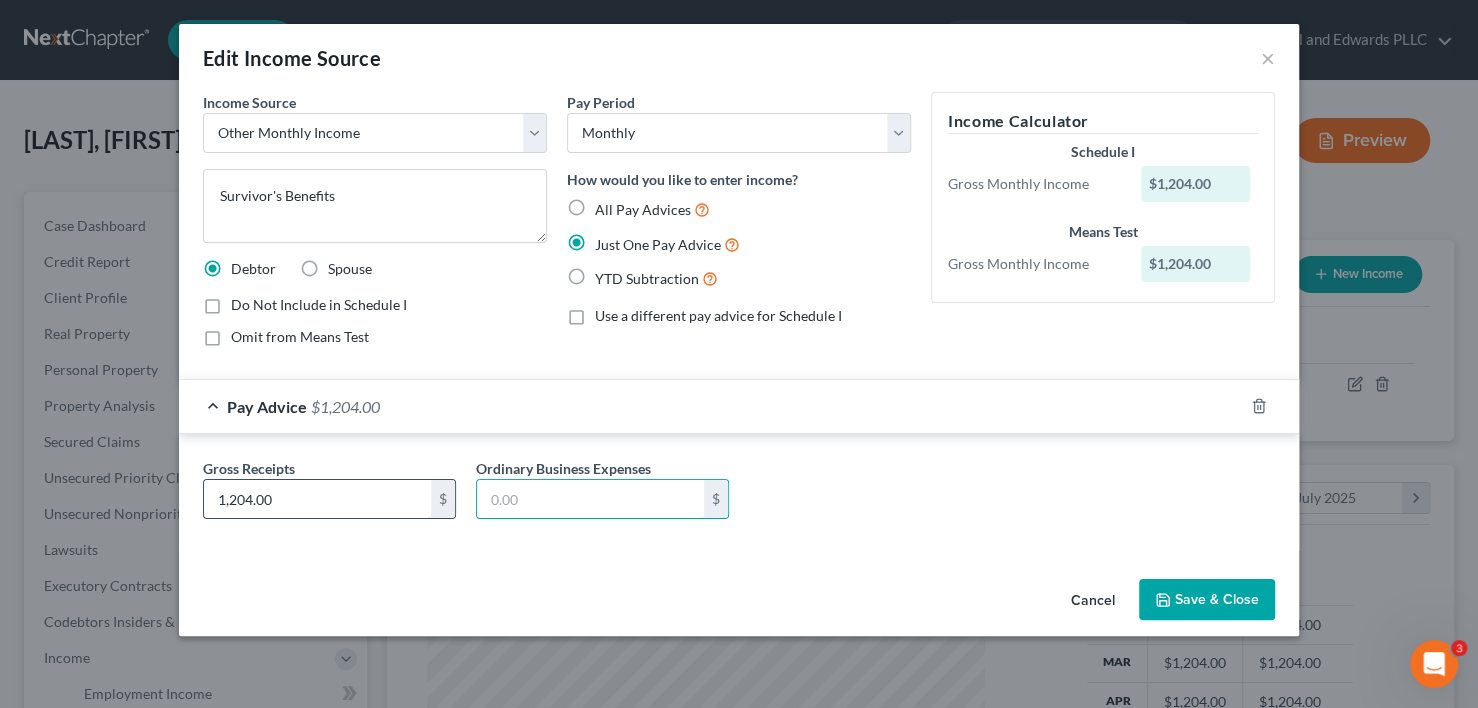 type 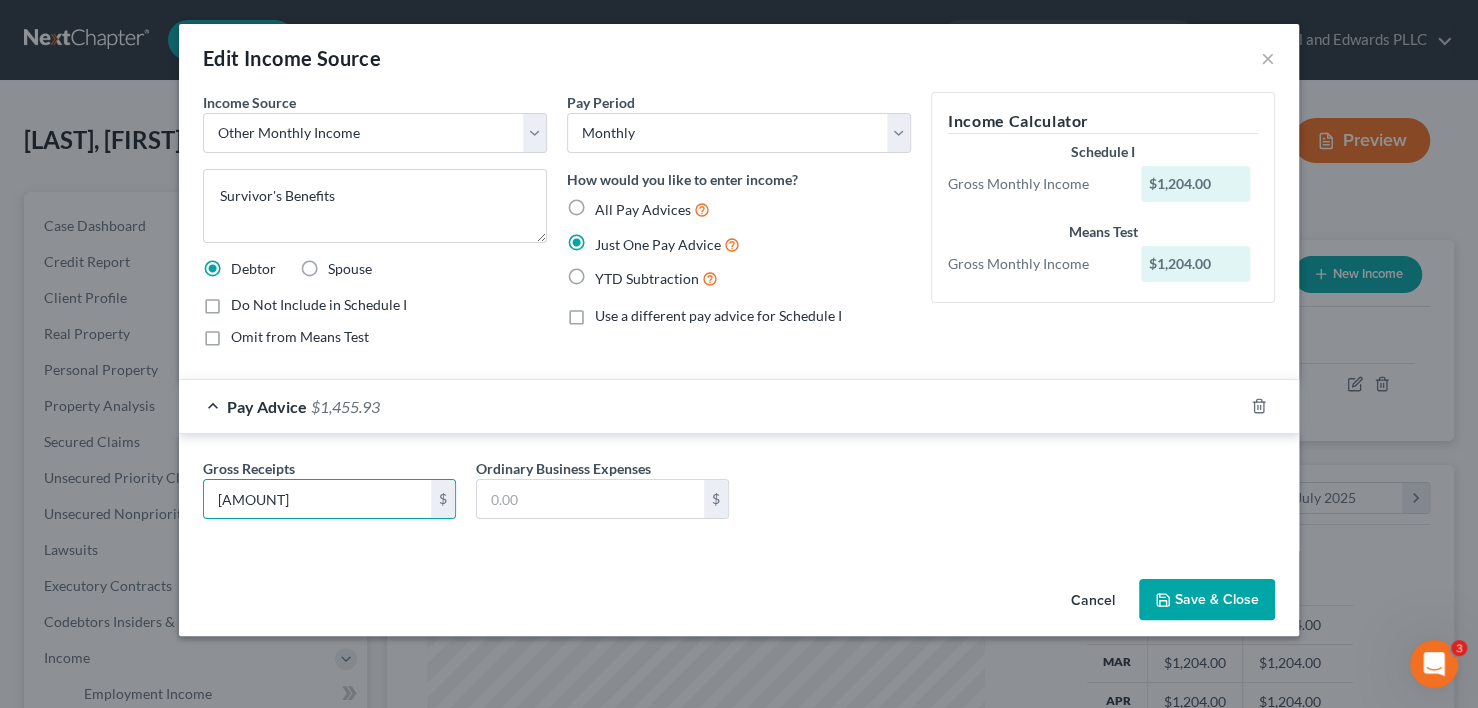 type on "1,455.93" 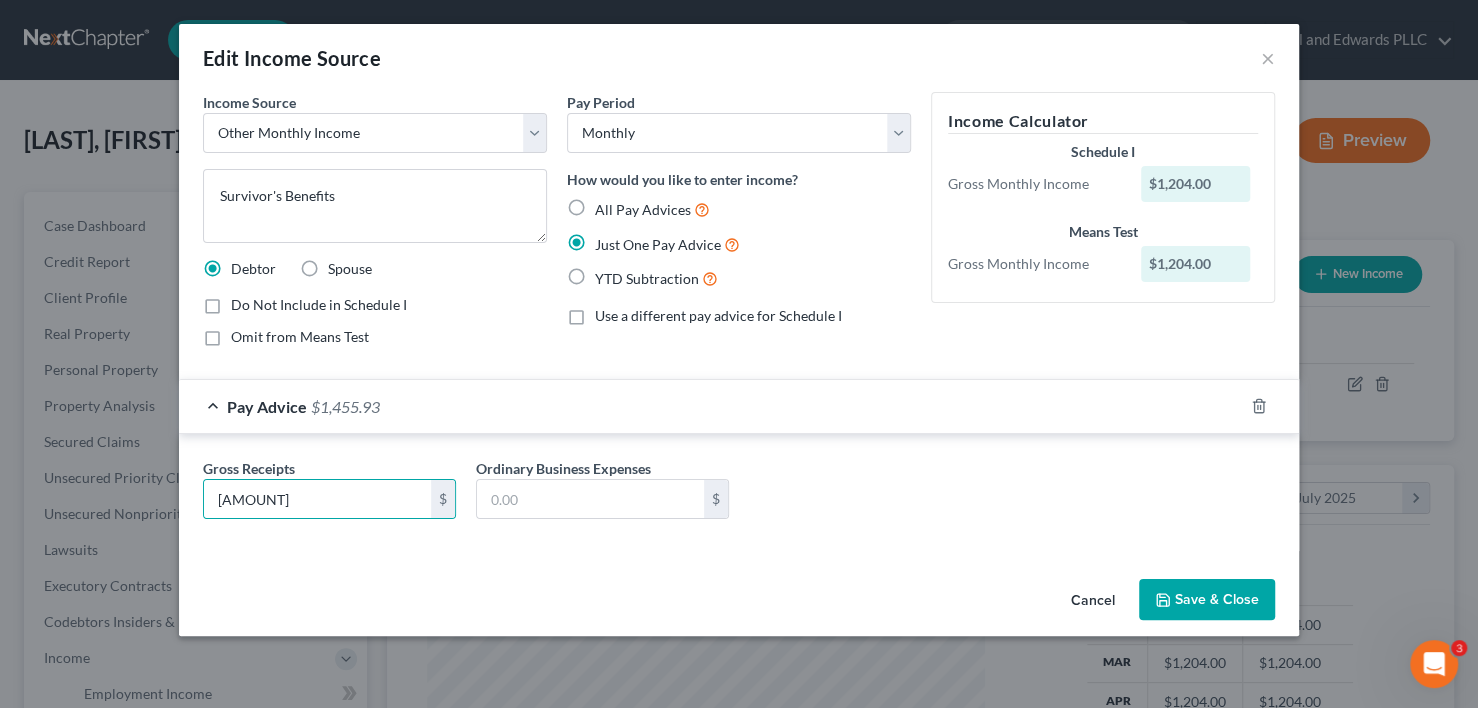 click on "Save & Close" at bounding box center [1207, 600] 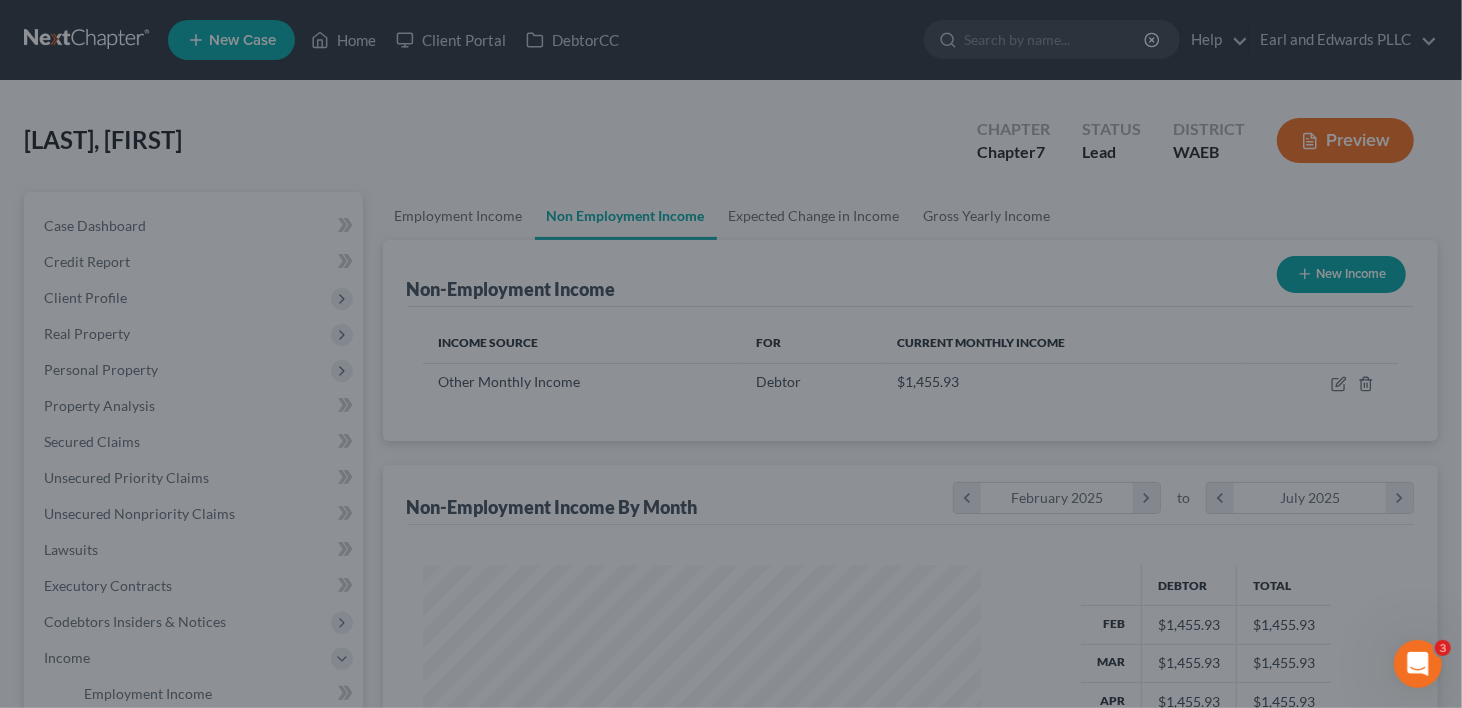 scroll, scrollTop: 356, scrollLeft: 593, axis: both 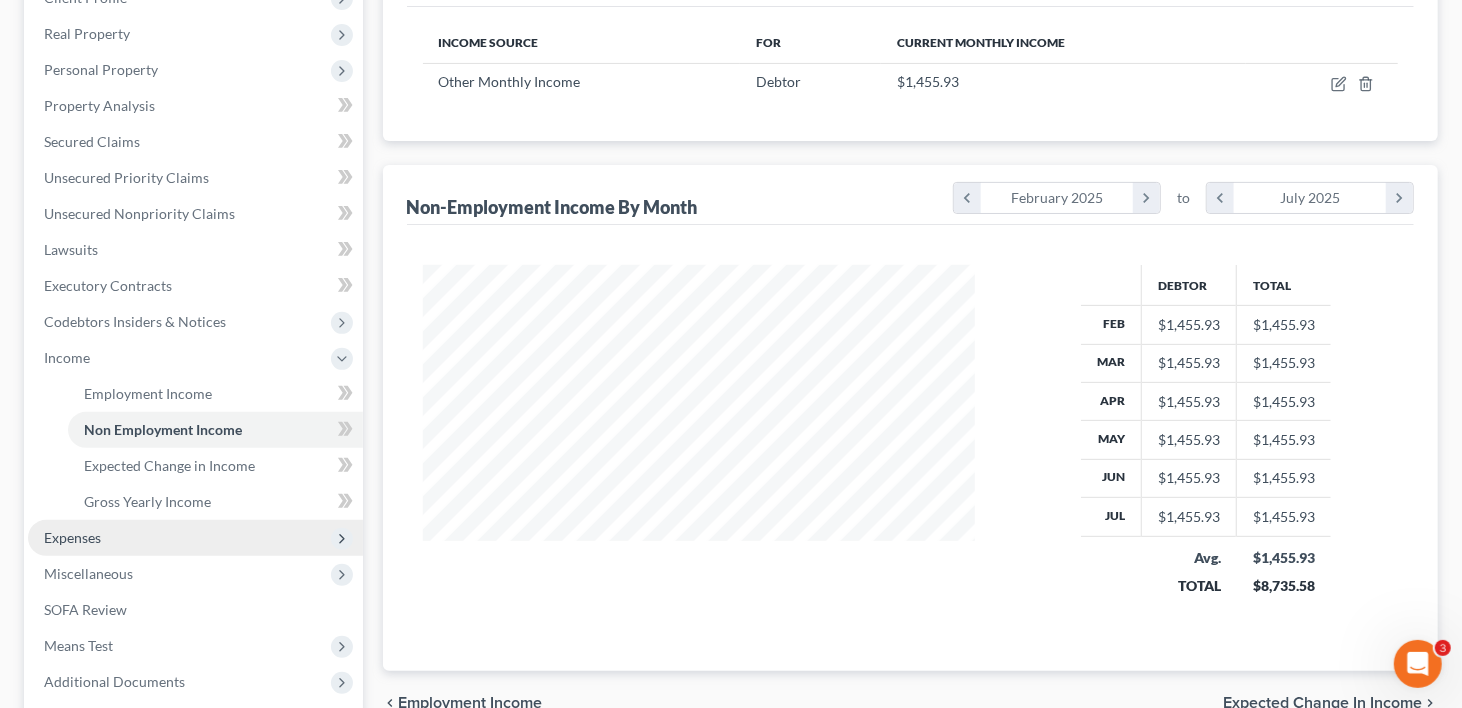 click on "Expenses" at bounding box center (72, 537) 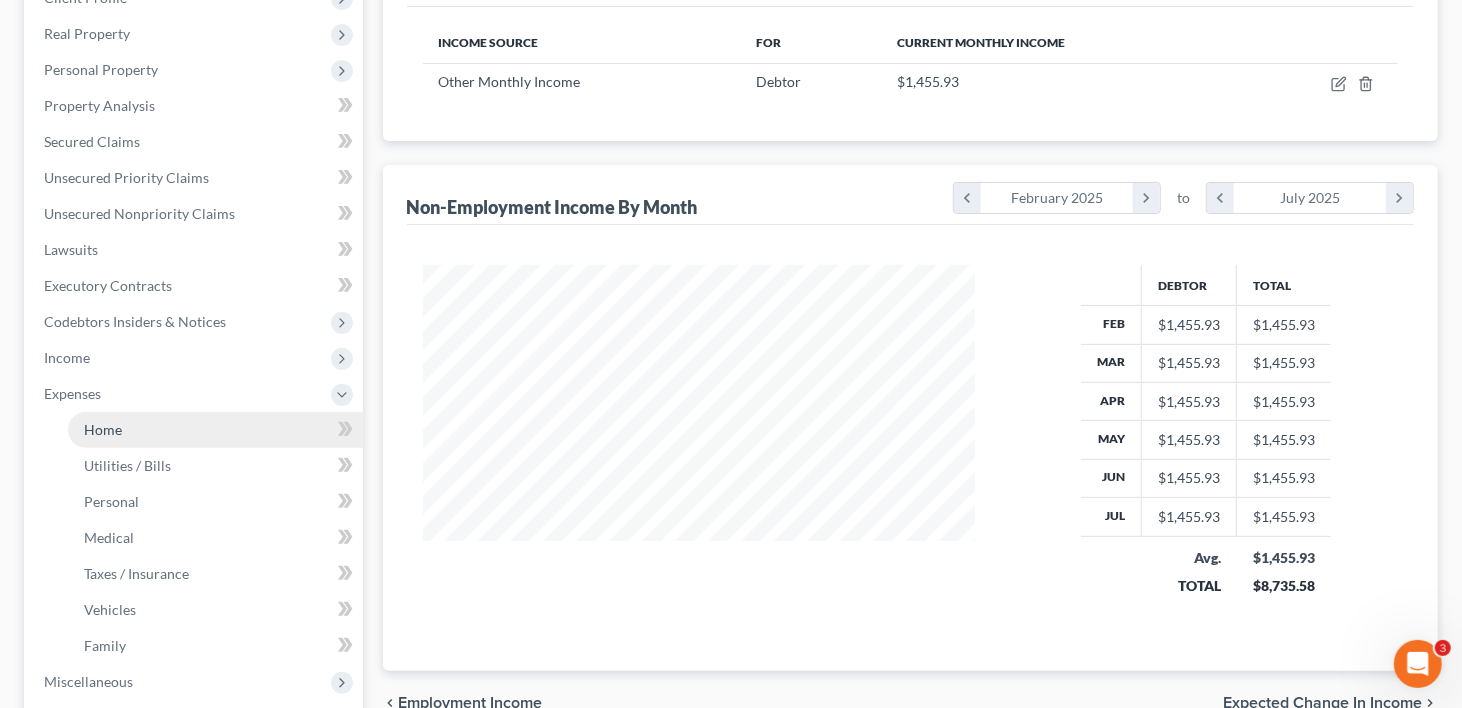 click on "Home" at bounding box center (215, 430) 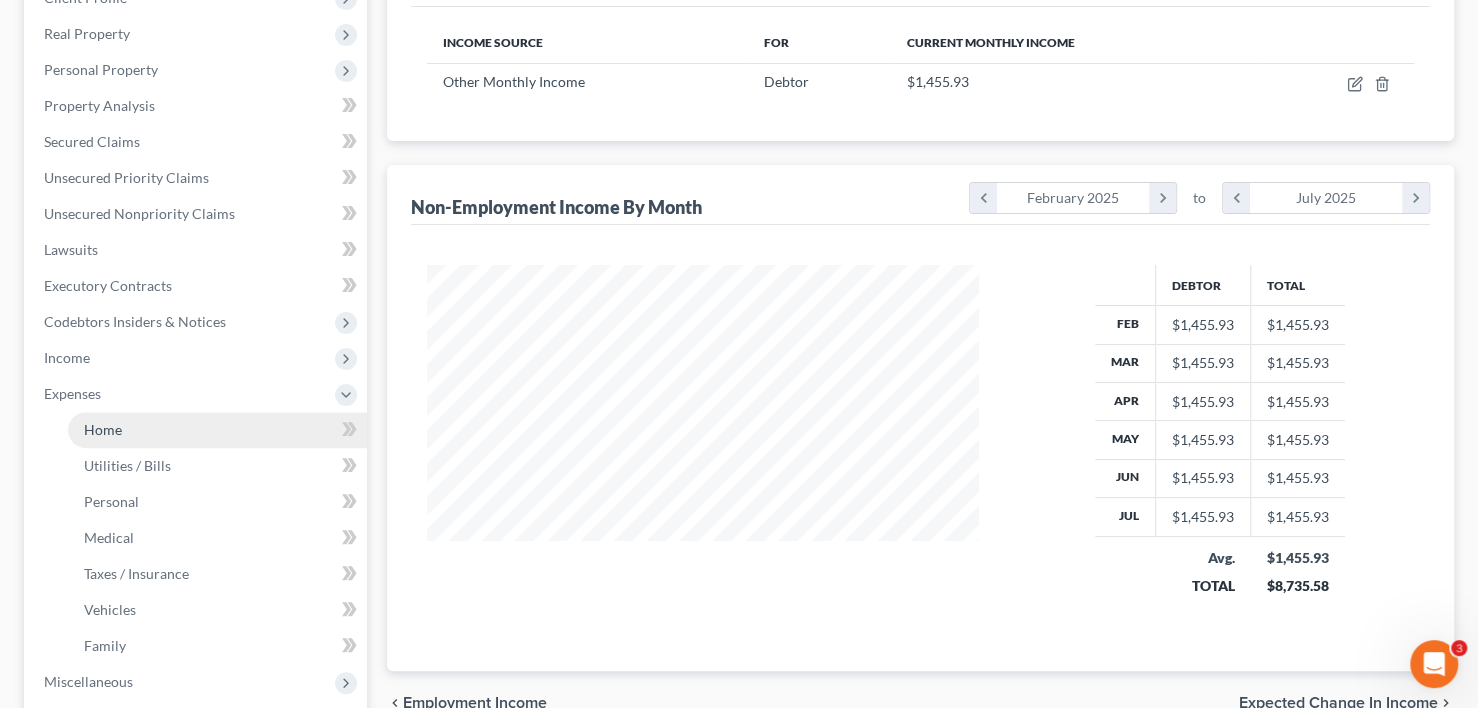 scroll, scrollTop: 999643, scrollLeft: 999400, axis: both 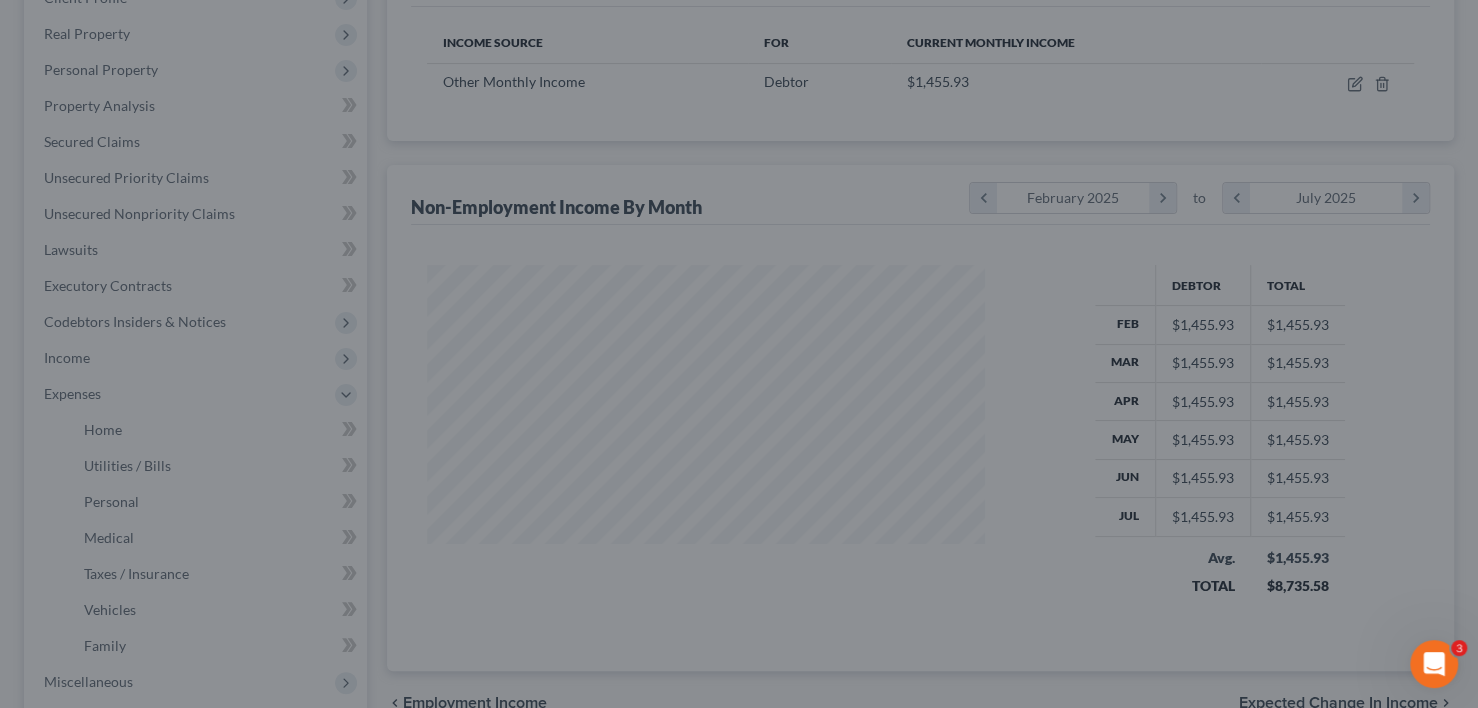 click at bounding box center [739, 354] 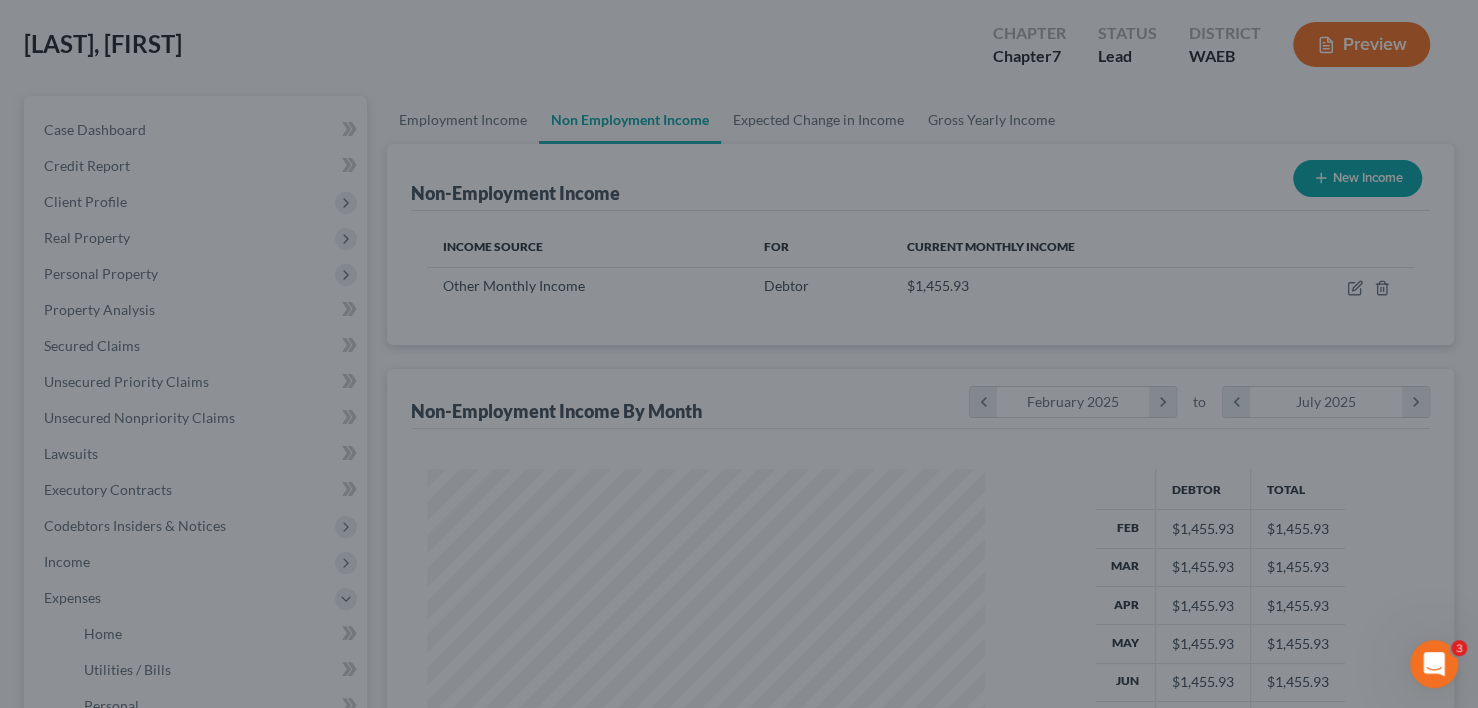 scroll, scrollTop: 0, scrollLeft: 0, axis: both 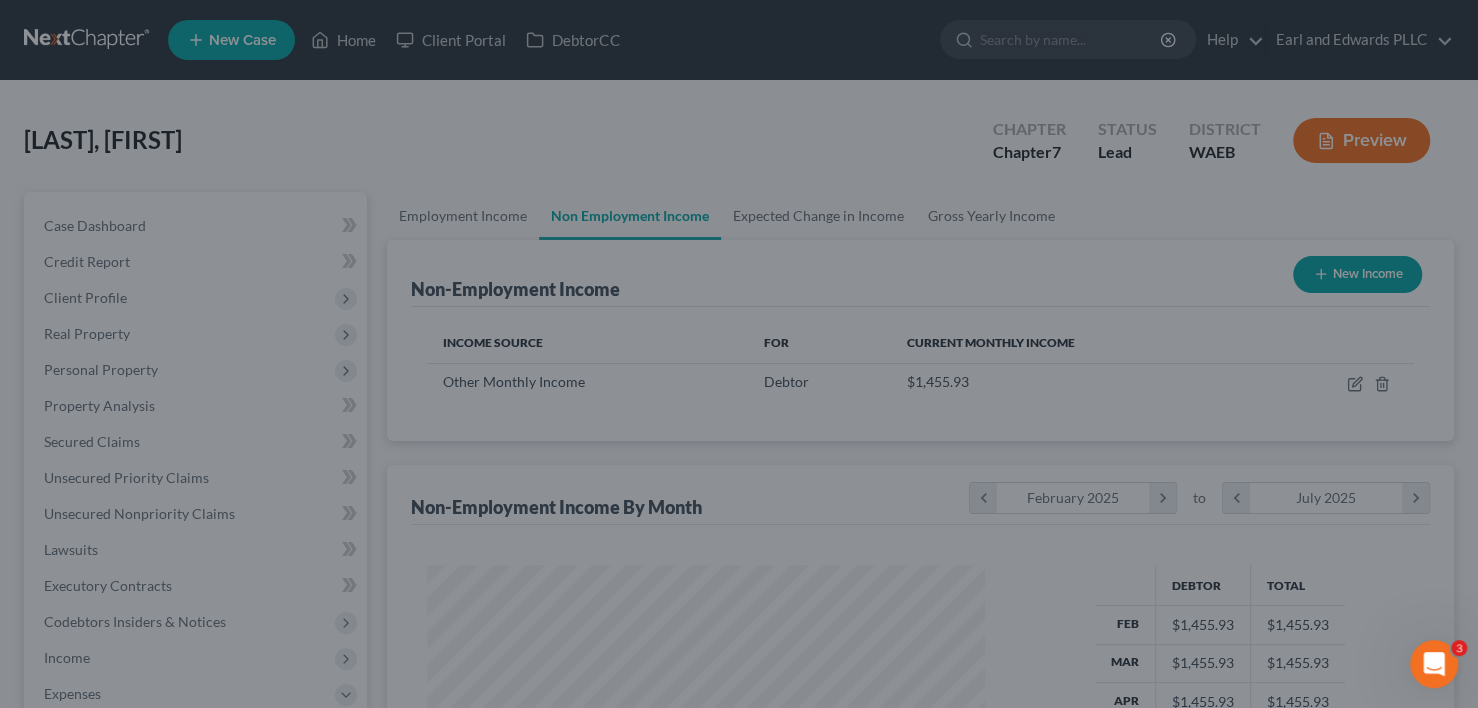 click at bounding box center (739, 354) 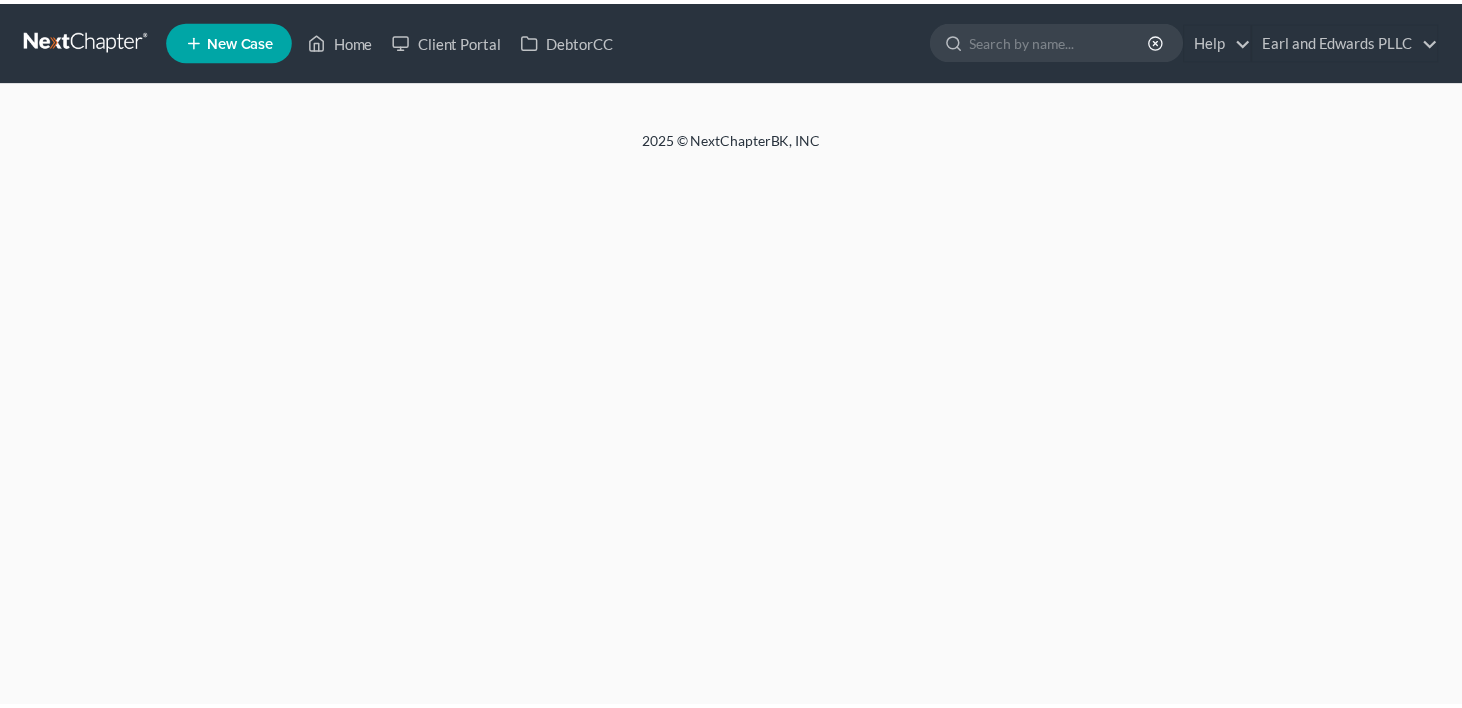 scroll, scrollTop: 0, scrollLeft: 0, axis: both 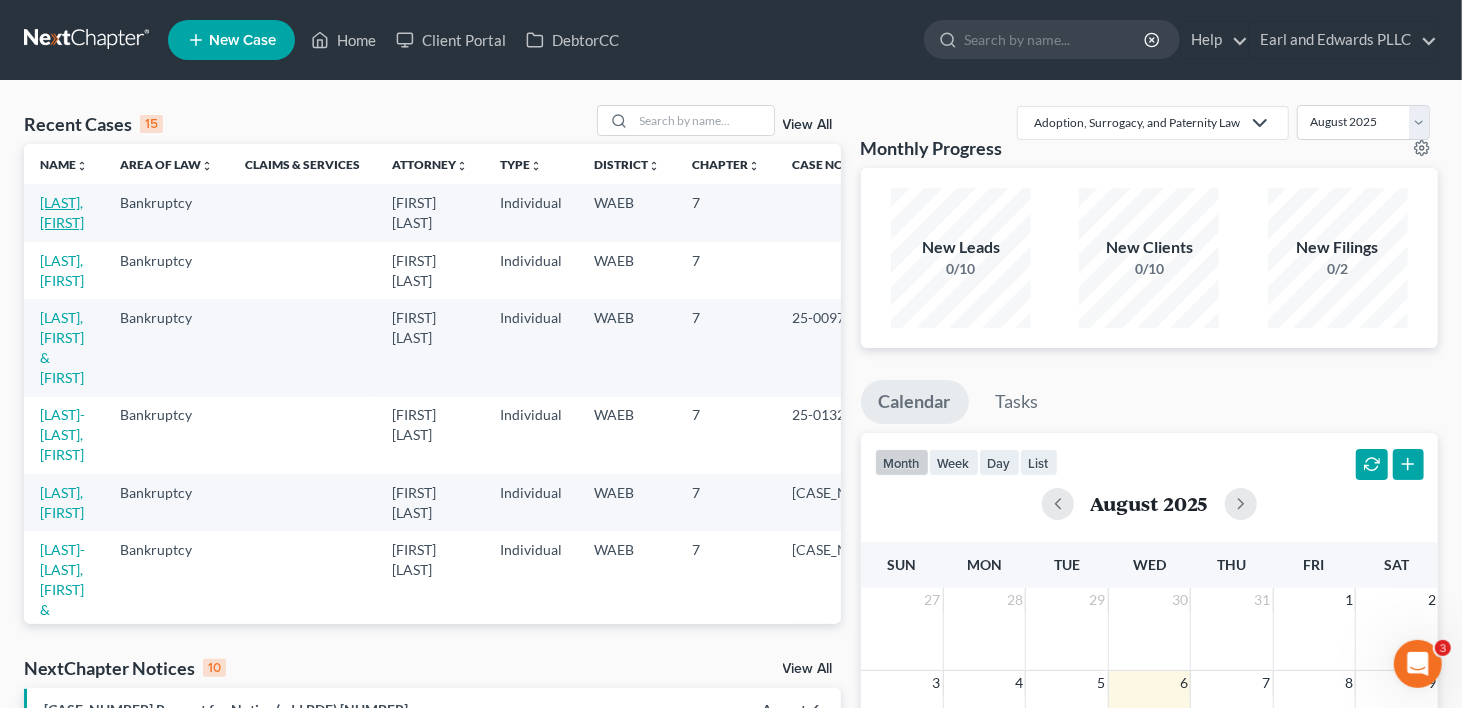 click on "[LAST], [FIRST]" at bounding box center (62, 212) 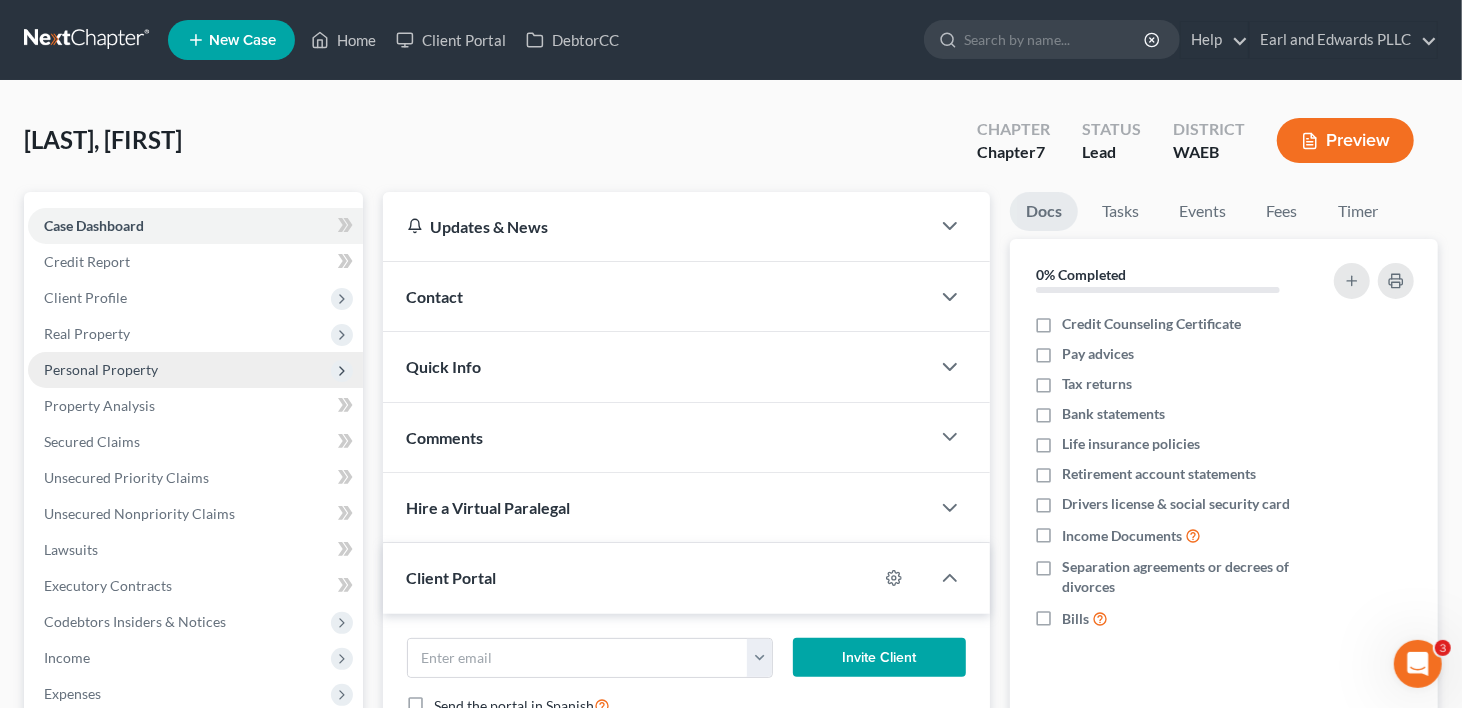 scroll, scrollTop: 200, scrollLeft: 0, axis: vertical 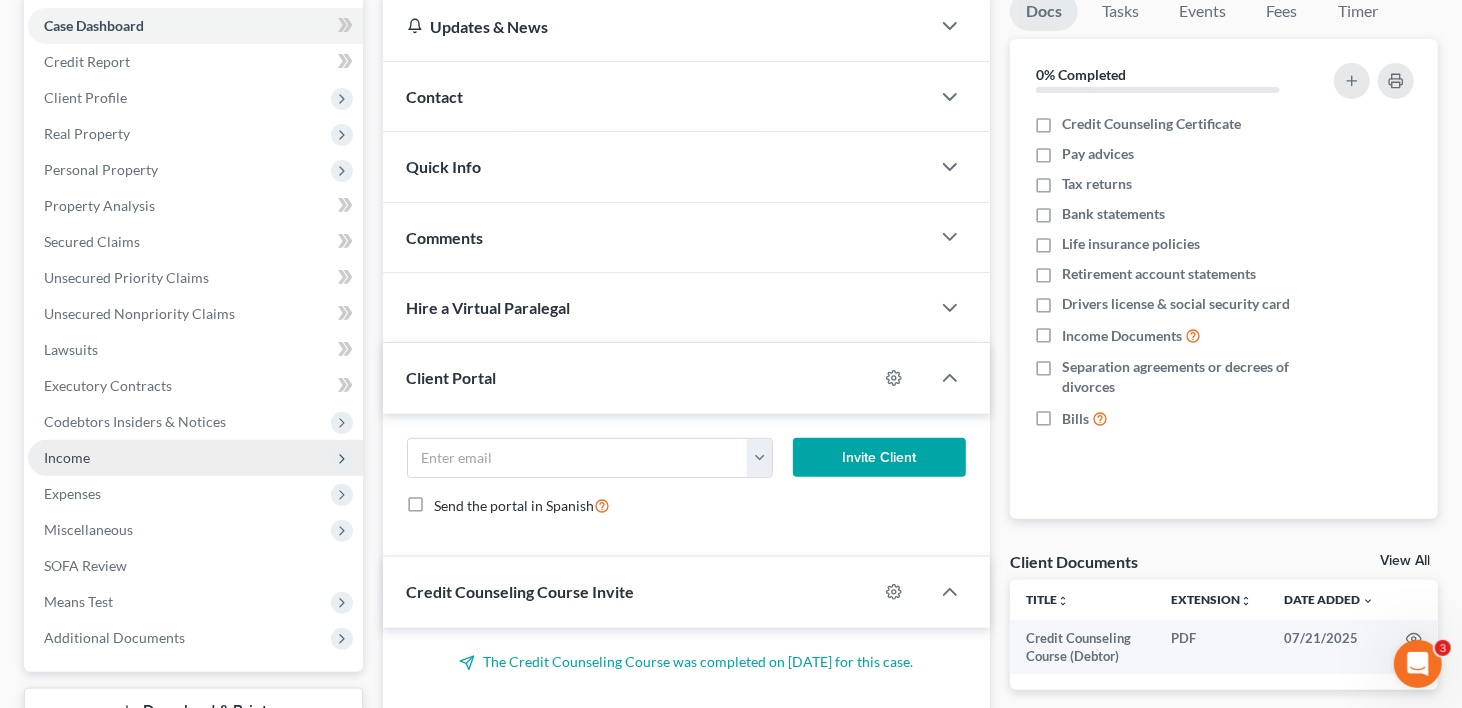 click on "Income" at bounding box center (67, 457) 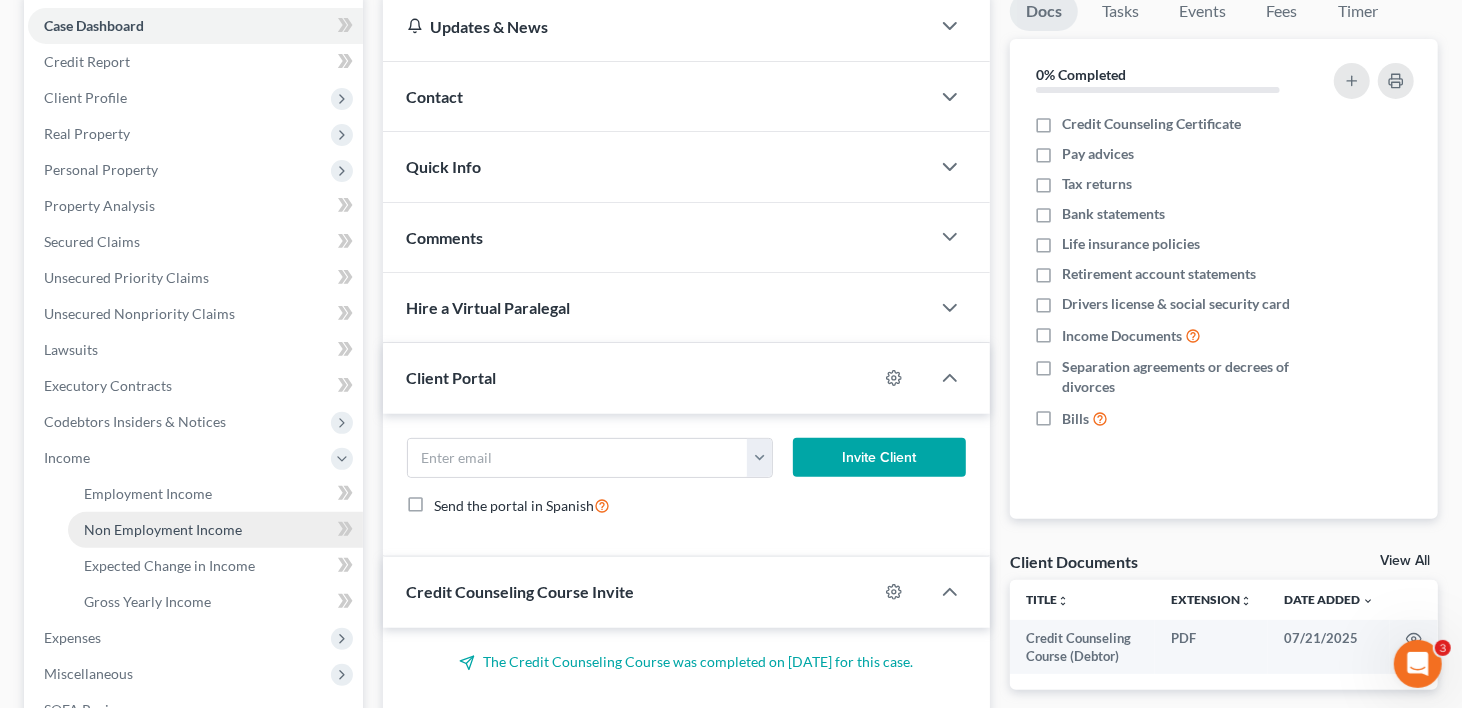 click on "Non Employment Income" at bounding box center [163, 529] 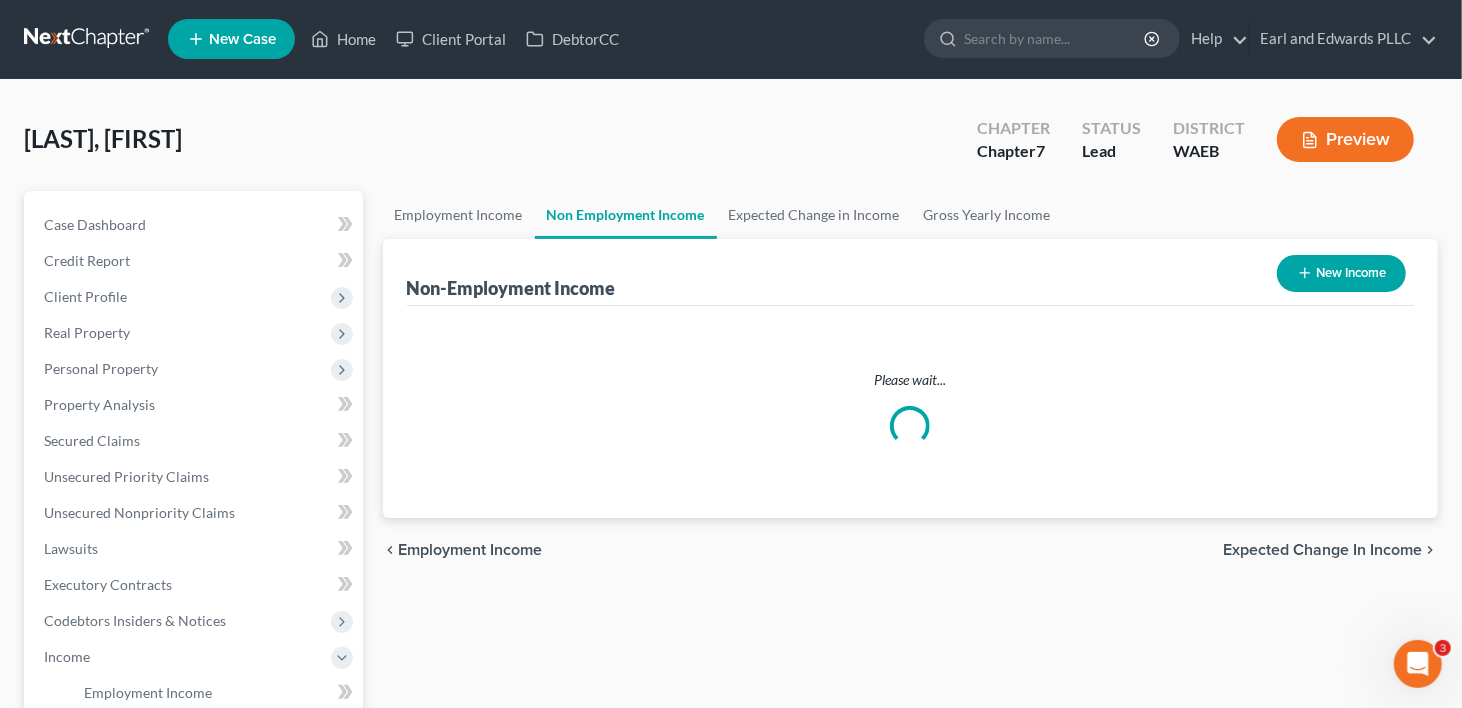 scroll, scrollTop: 0, scrollLeft: 0, axis: both 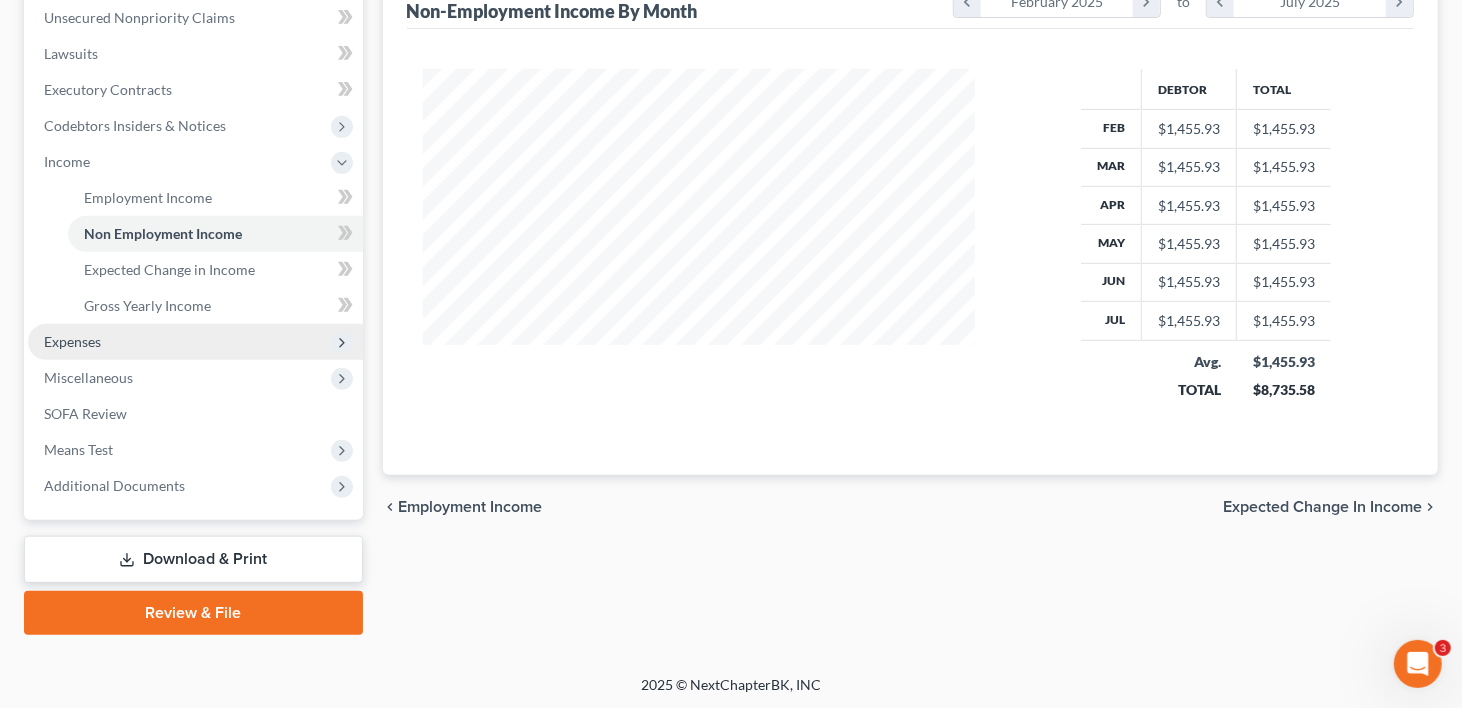 click on "Expenses" at bounding box center (72, 341) 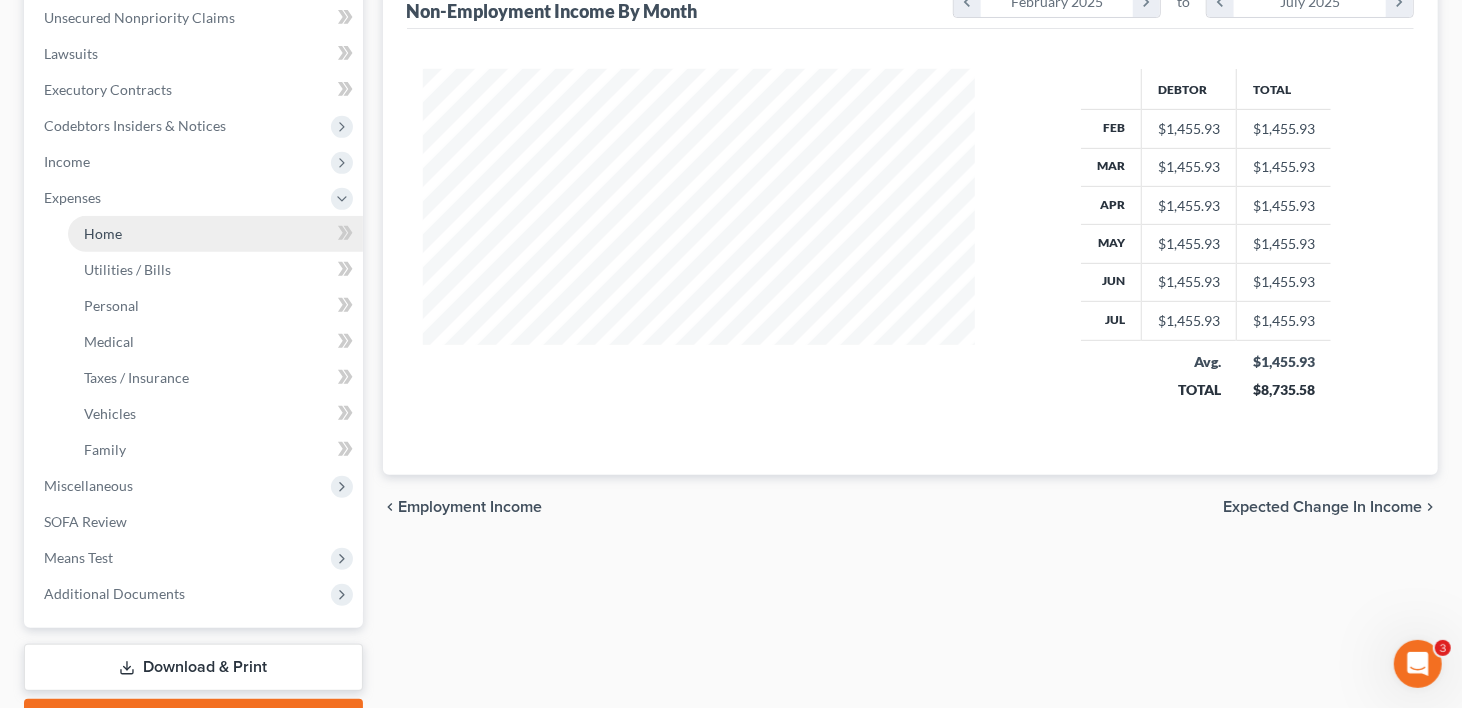 click on "Home" at bounding box center [103, 233] 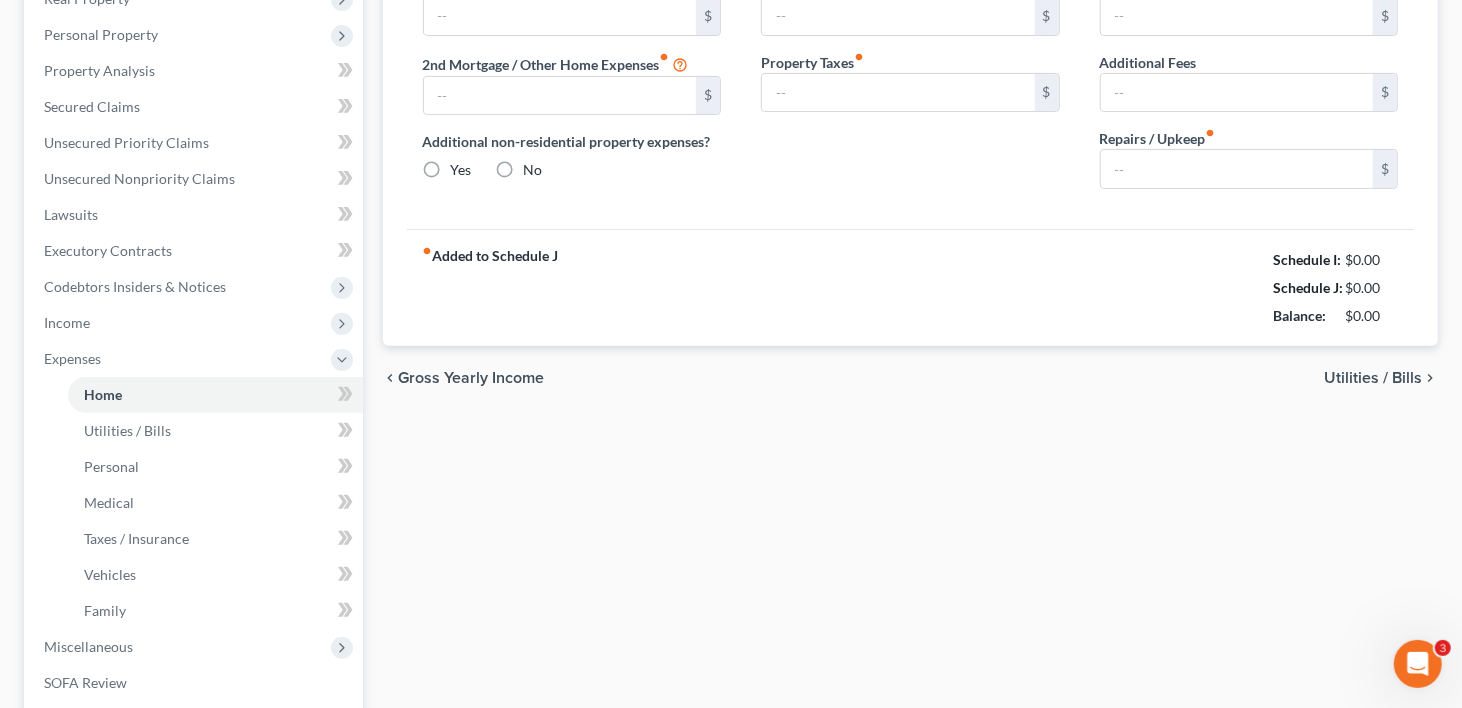 type on "0.00" 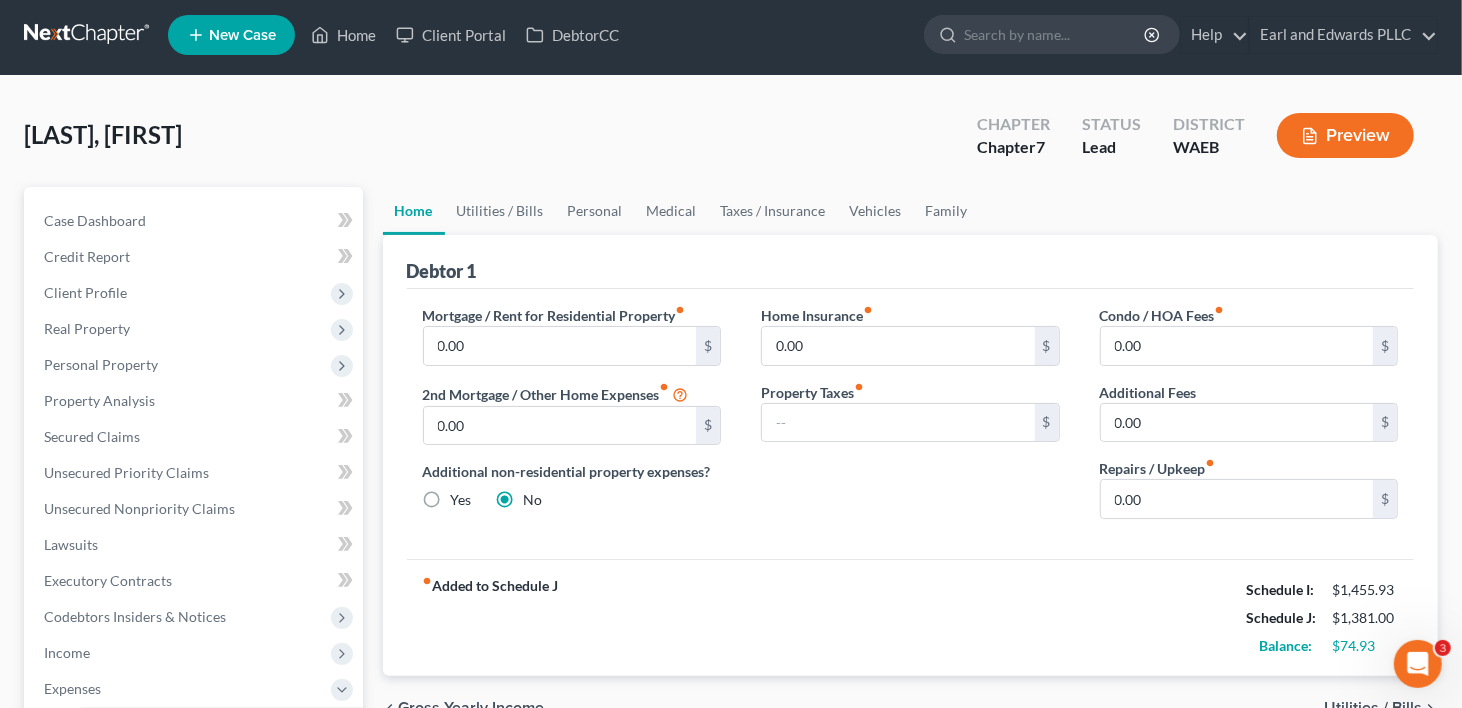 scroll, scrollTop: 0, scrollLeft: 0, axis: both 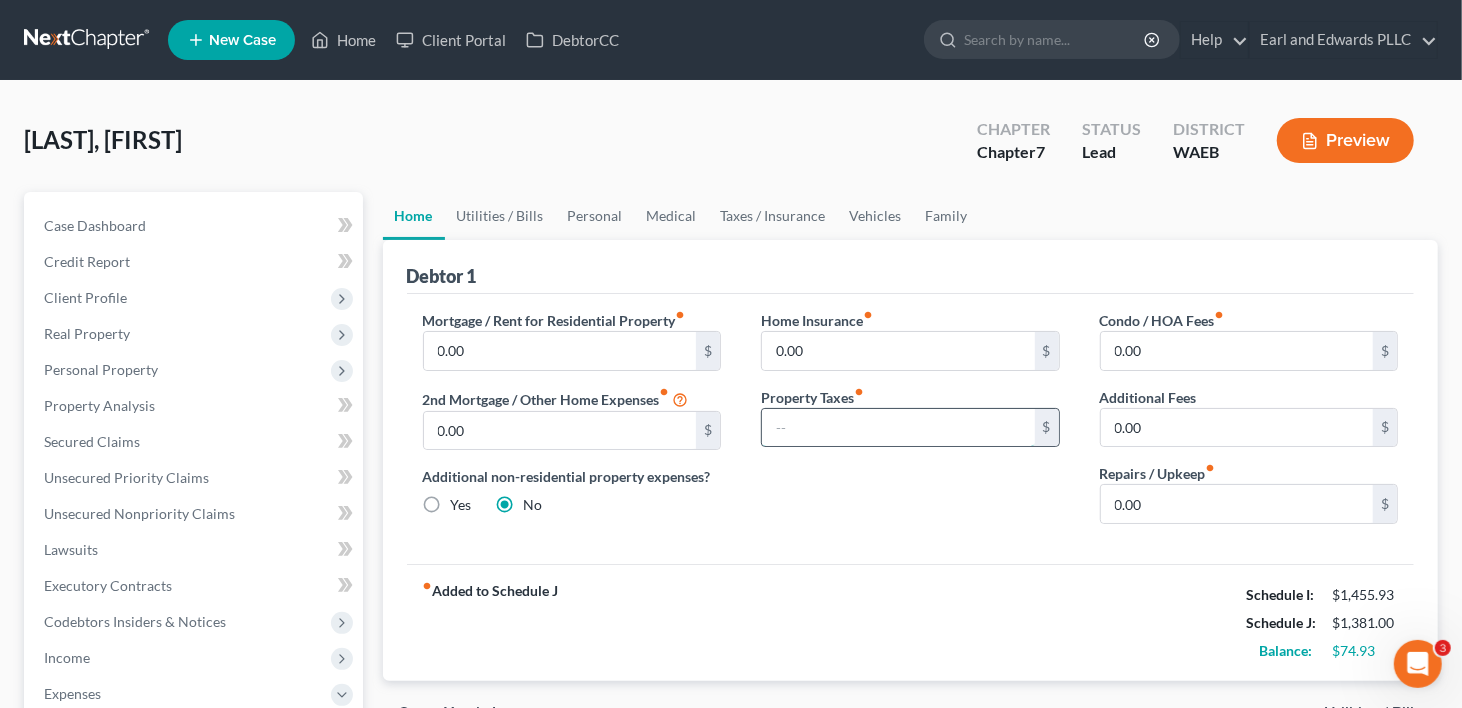 click at bounding box center [898, 428] 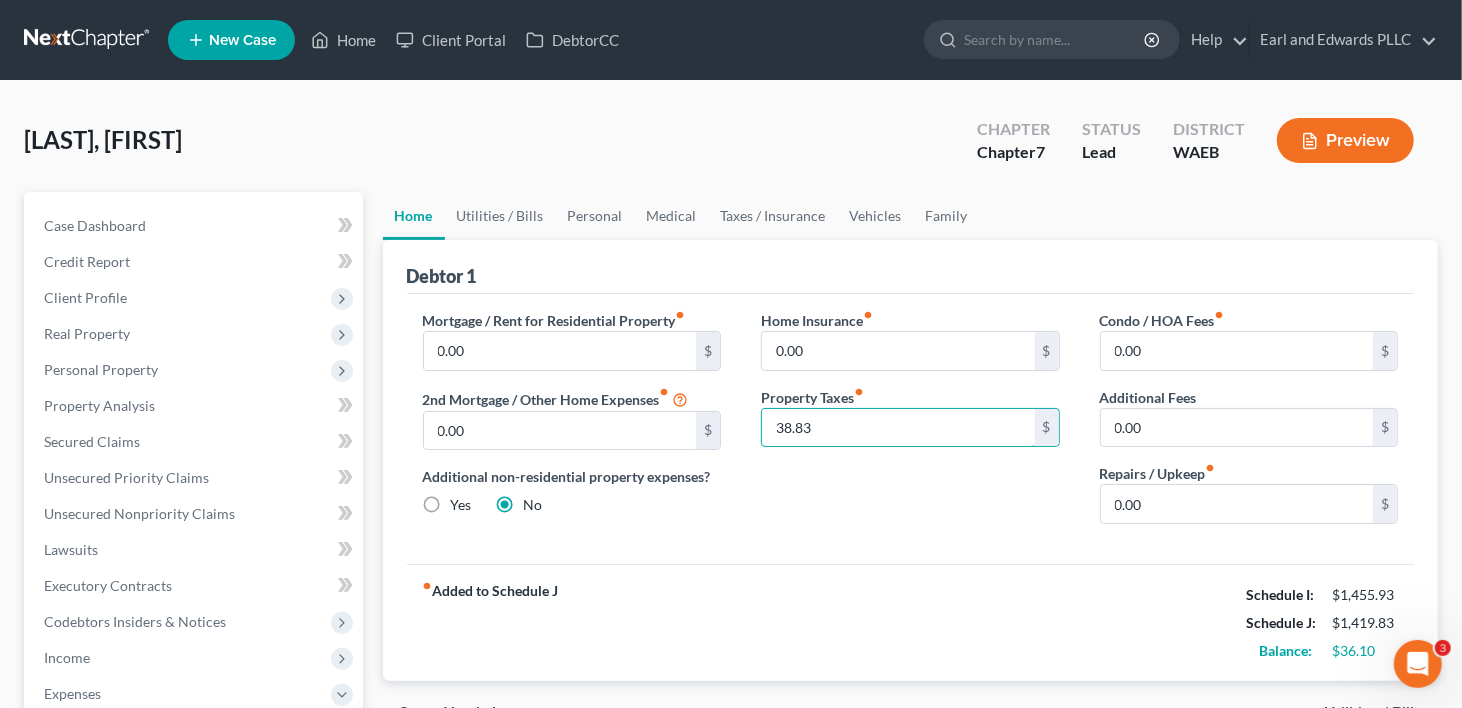 type on "38.83" 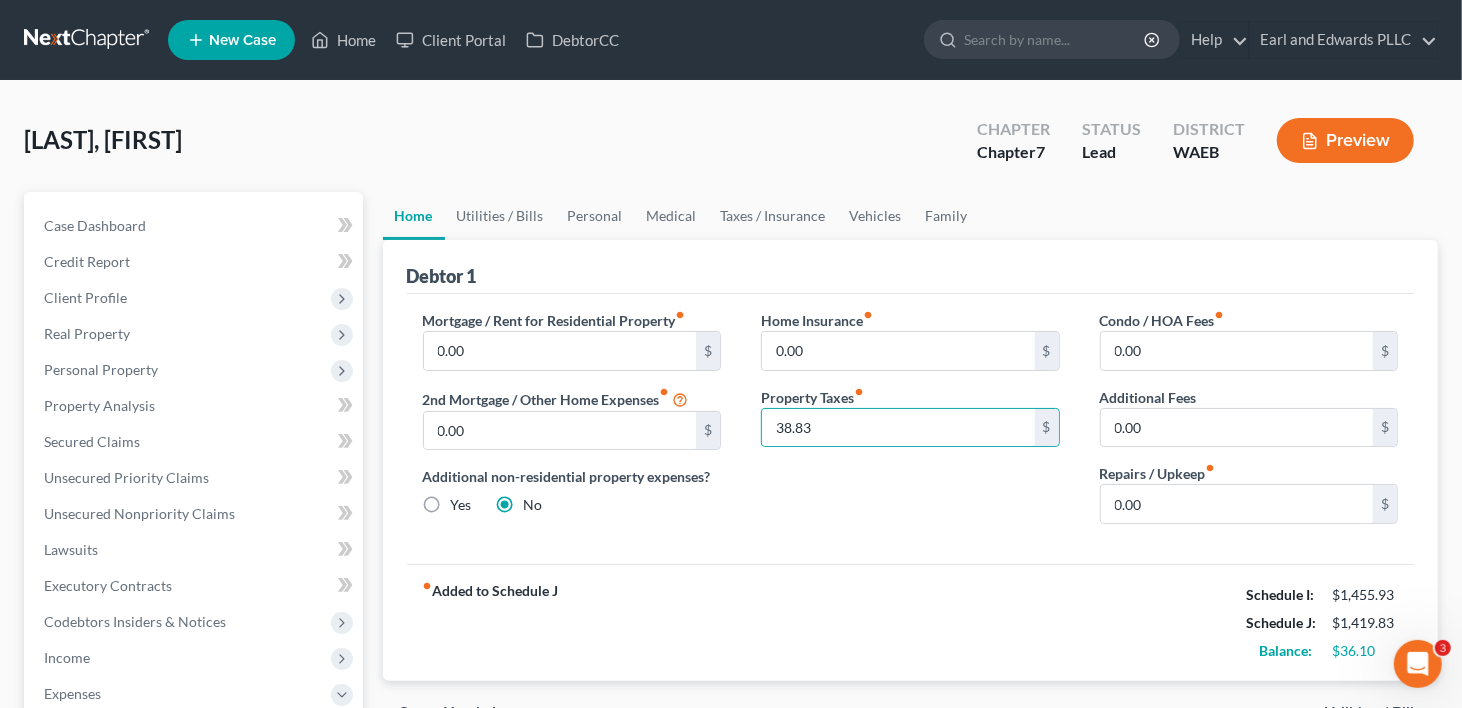 click on "Home Insurance  fiber_manual_record 0.00 $ Property Taxes  fiber_manual_record [NUMBER] $" at bounding box center (910, 425) 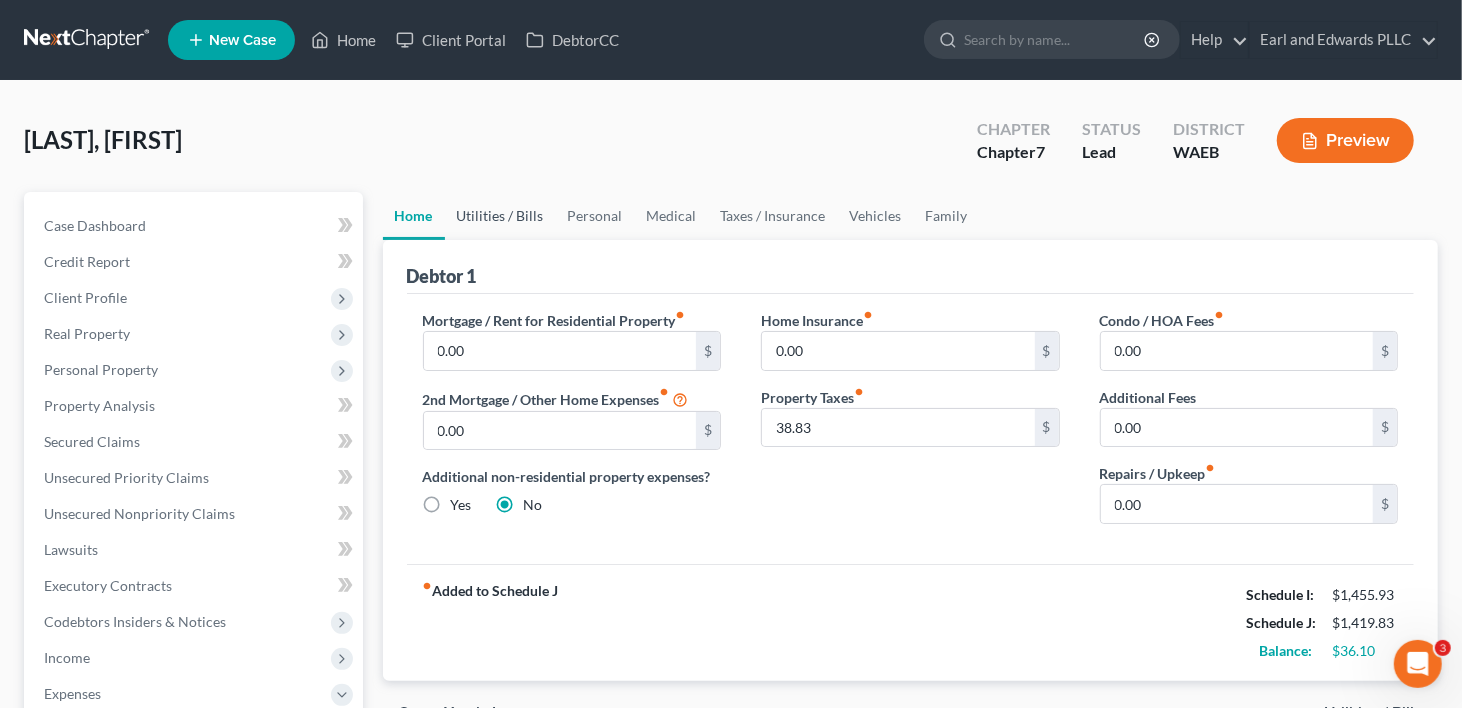 click on "Utilities / Bills" at bounding box center [500, 216] 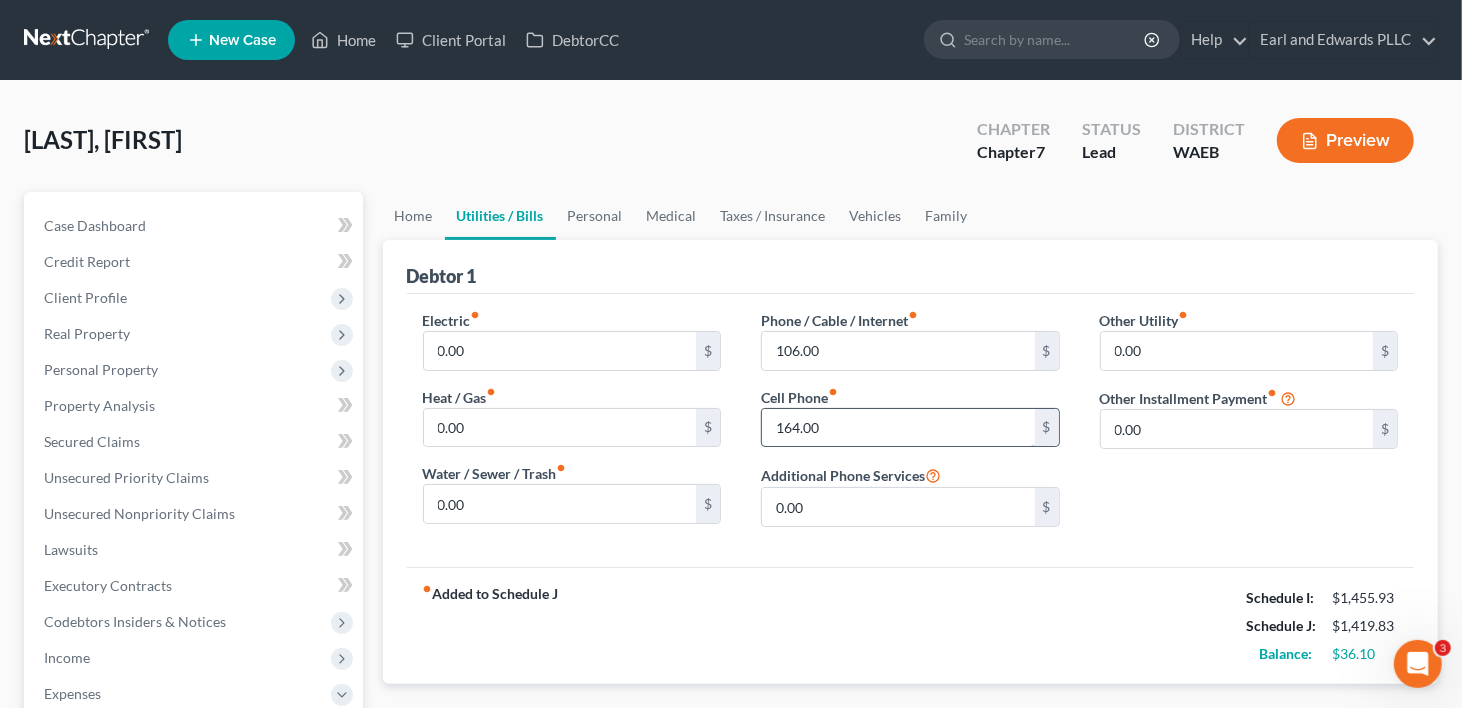 click on "164.00" at bounding box center [898, 428] 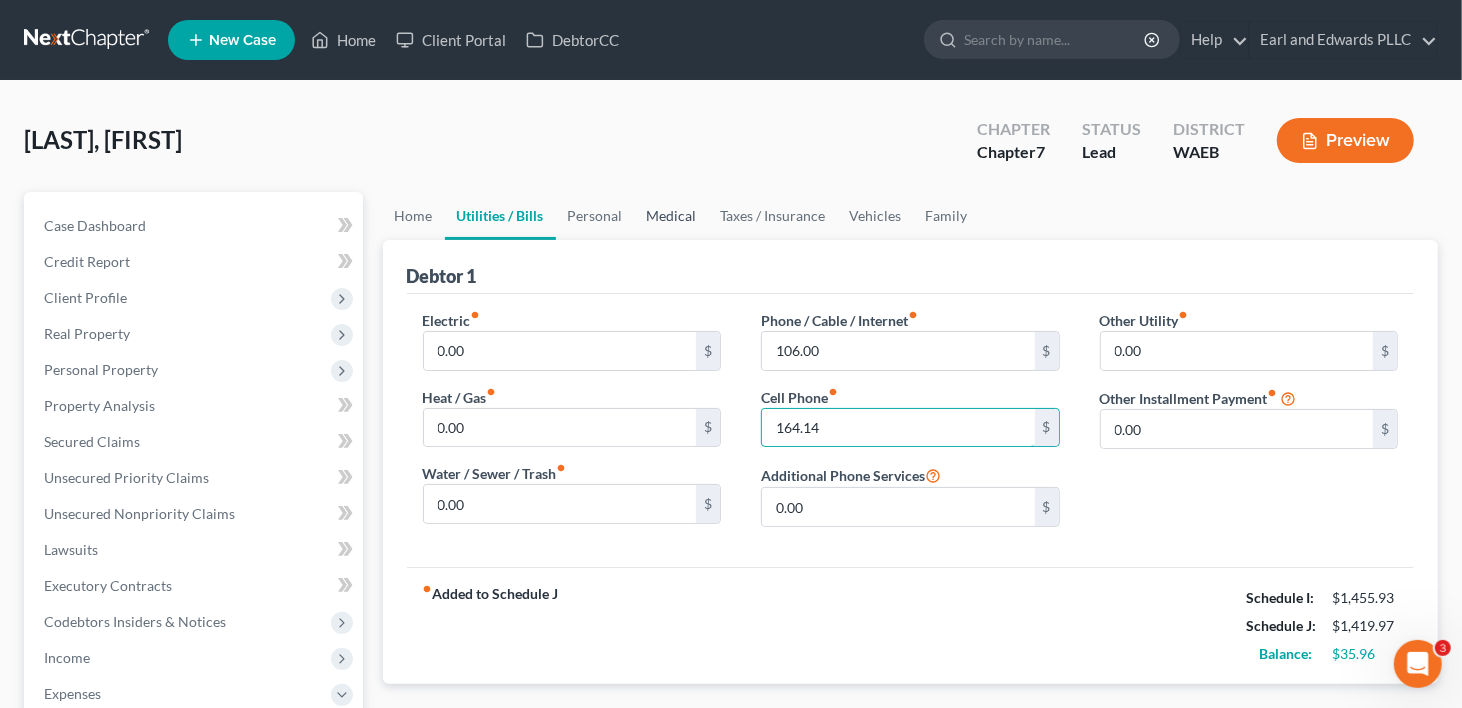 type on "164.14" 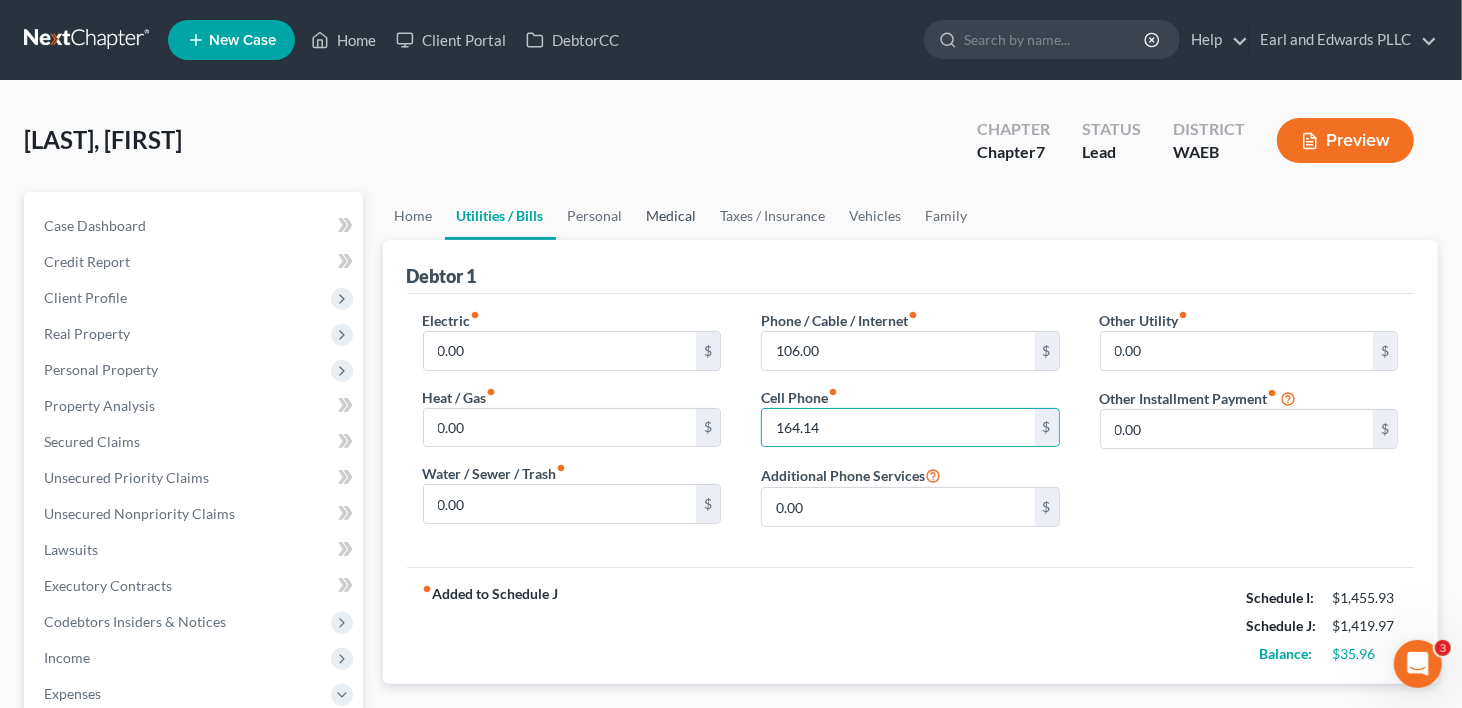 click on "Medical" at bounding box center [672, 216] 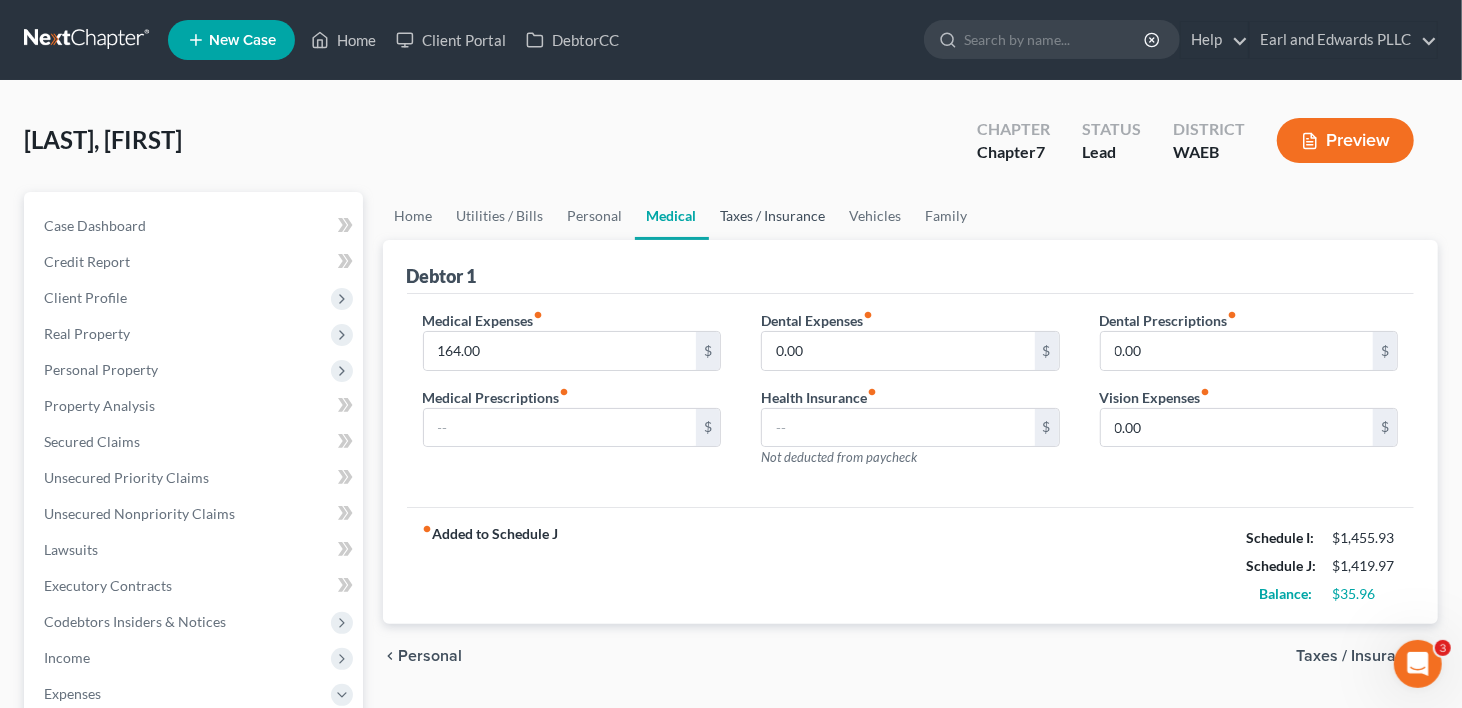 click on "Taxes / Insurance" at bounding box center [773, 216] 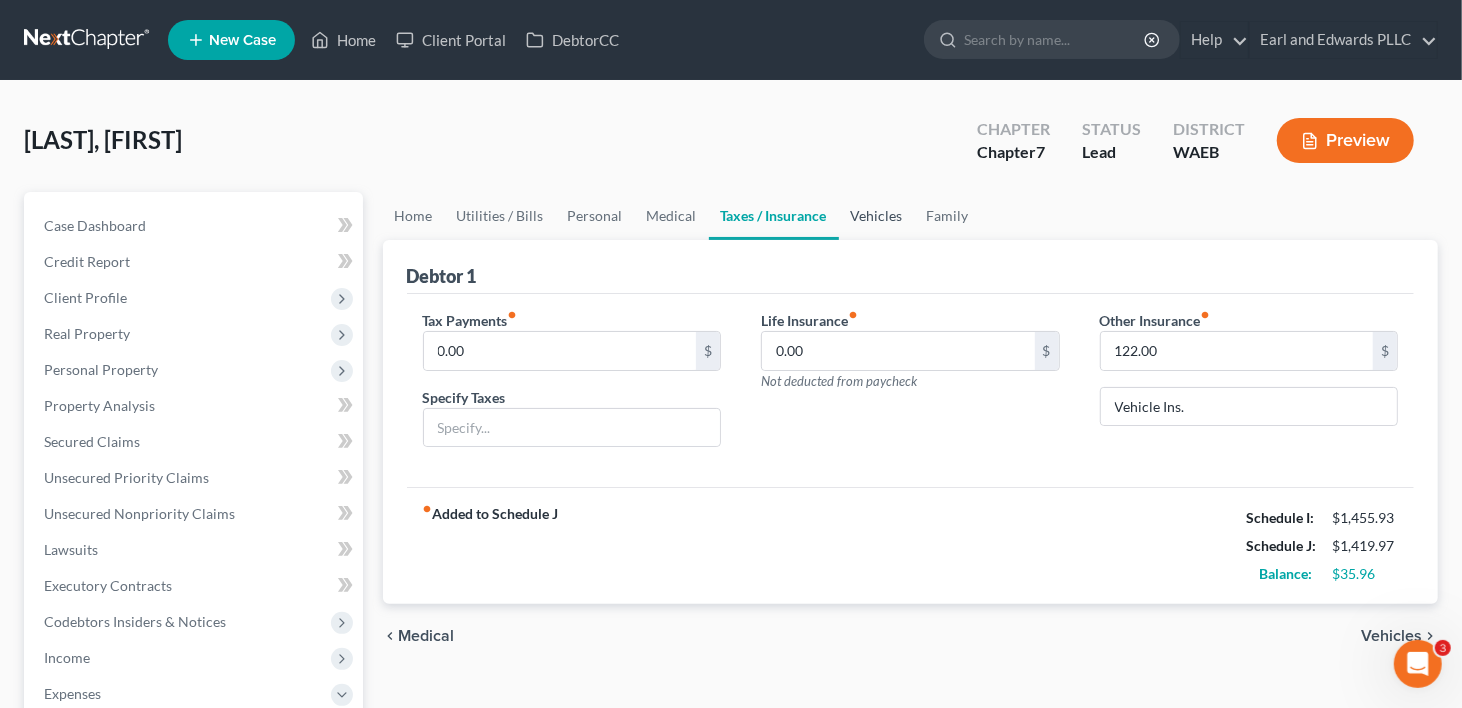 click on "Vehicles" at bounding box center [877, 216] 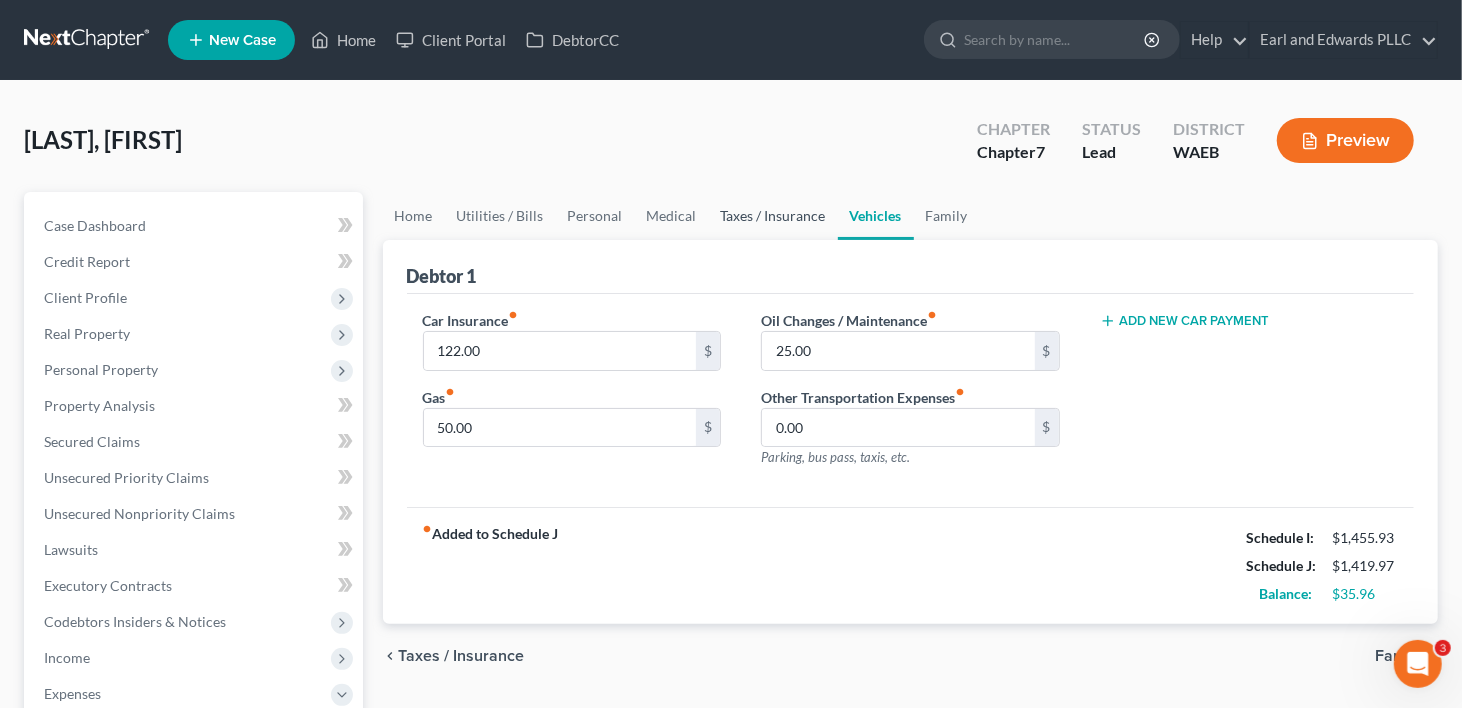 click on "Taxes / Insurance" at bounding box center (773, 216) 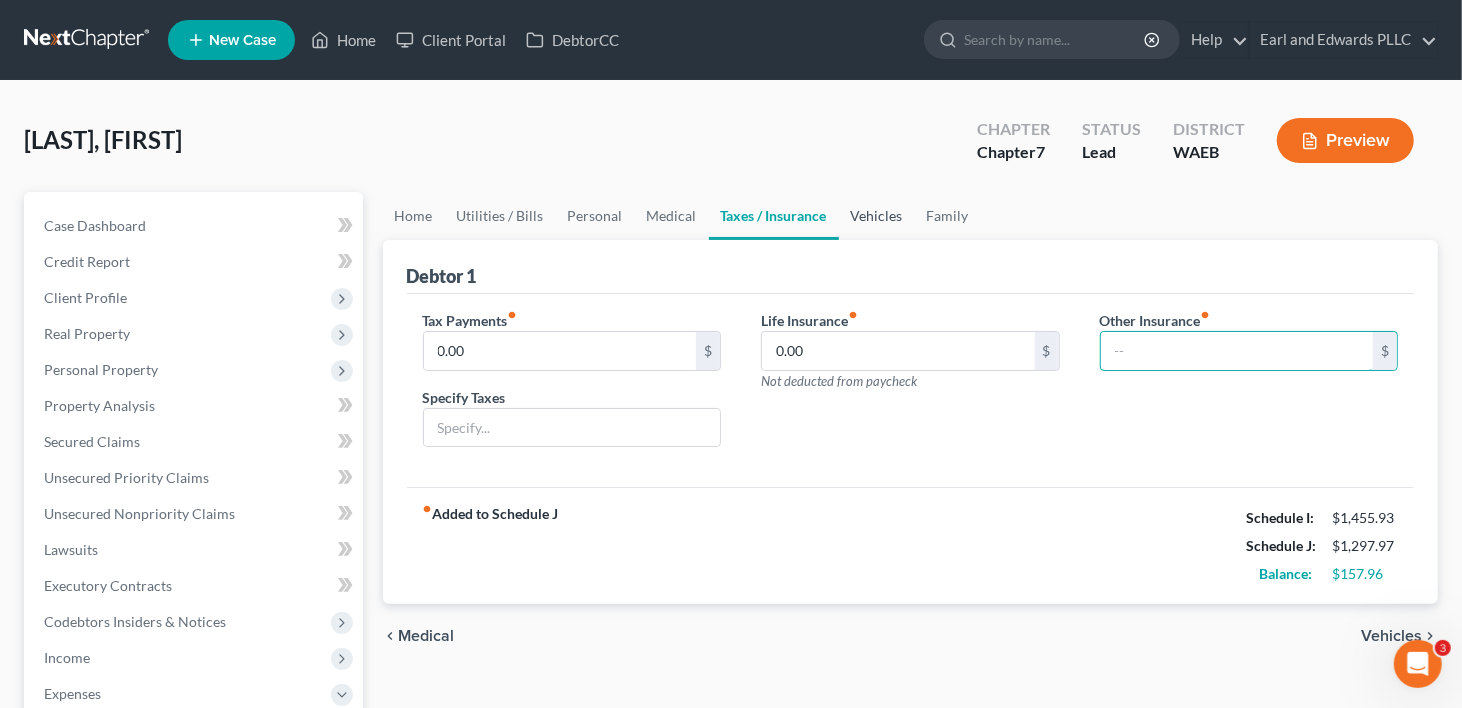 type 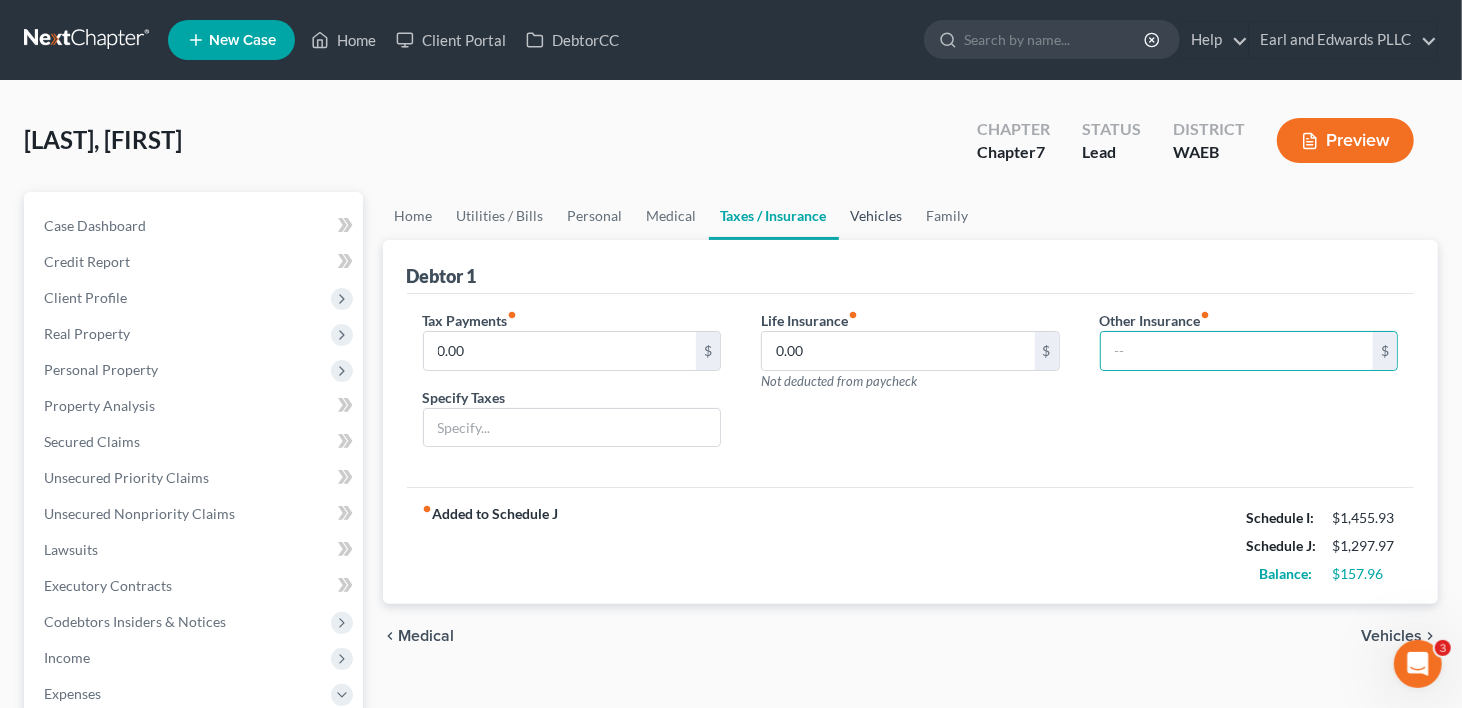 click on "Vehicles" at bounding box center [877, 216] 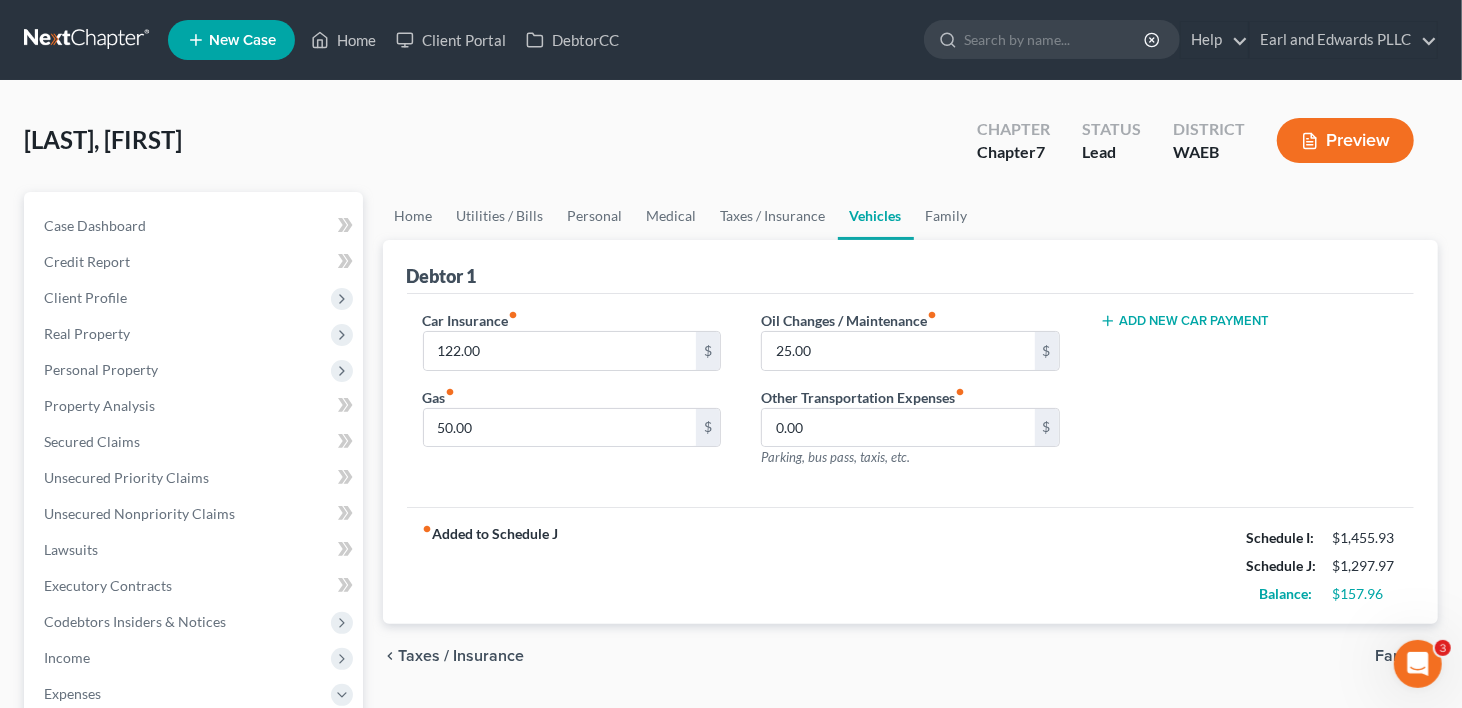 click on "Vehicles" at bounding box center [876, 216] 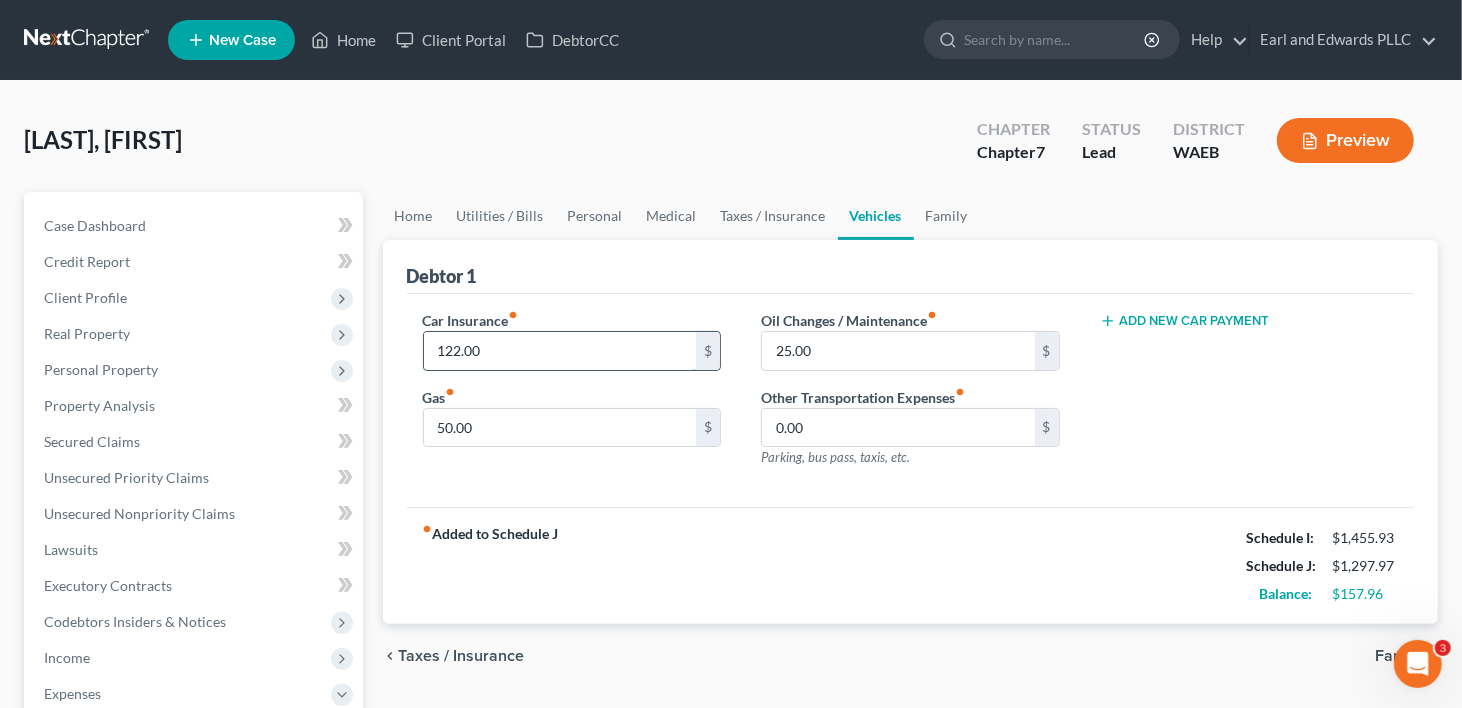 click on "122.00" at bounding box center (560, 351) 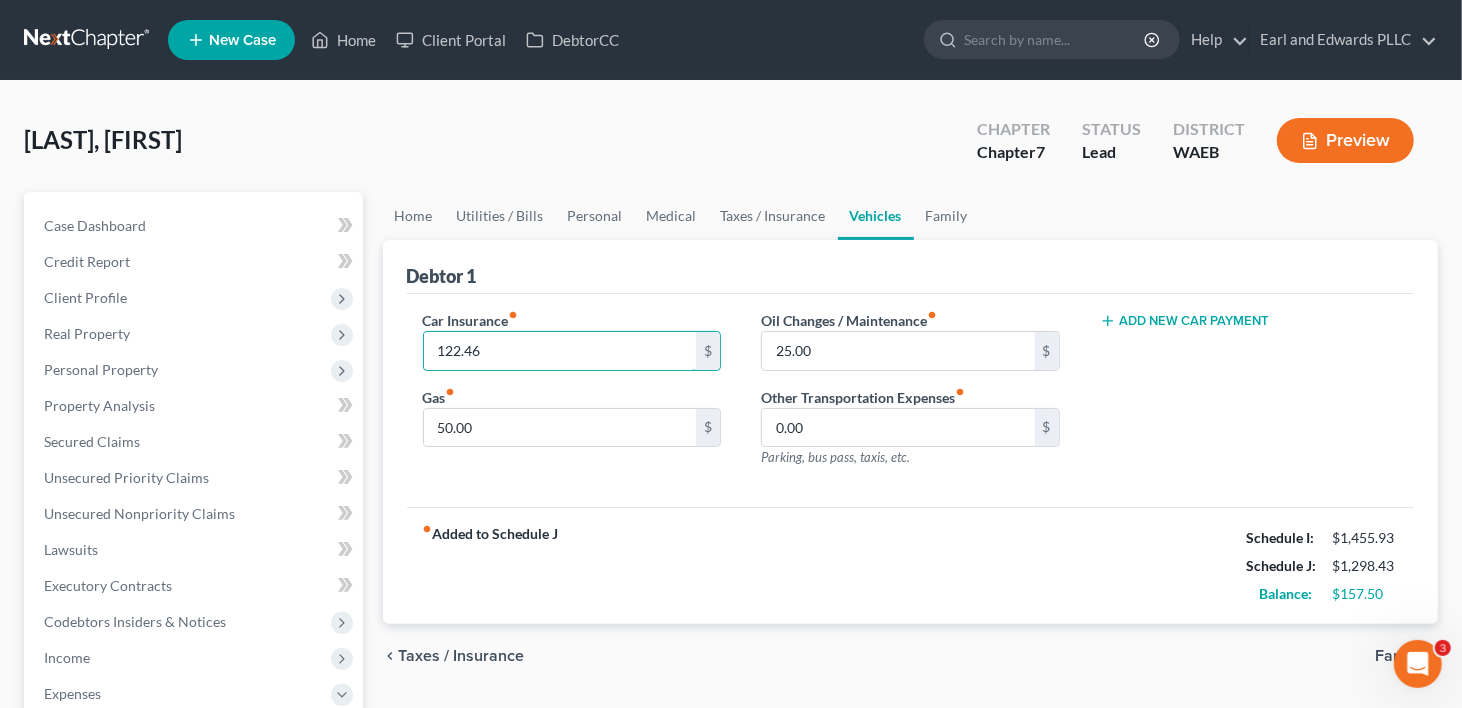 type on "122.46" 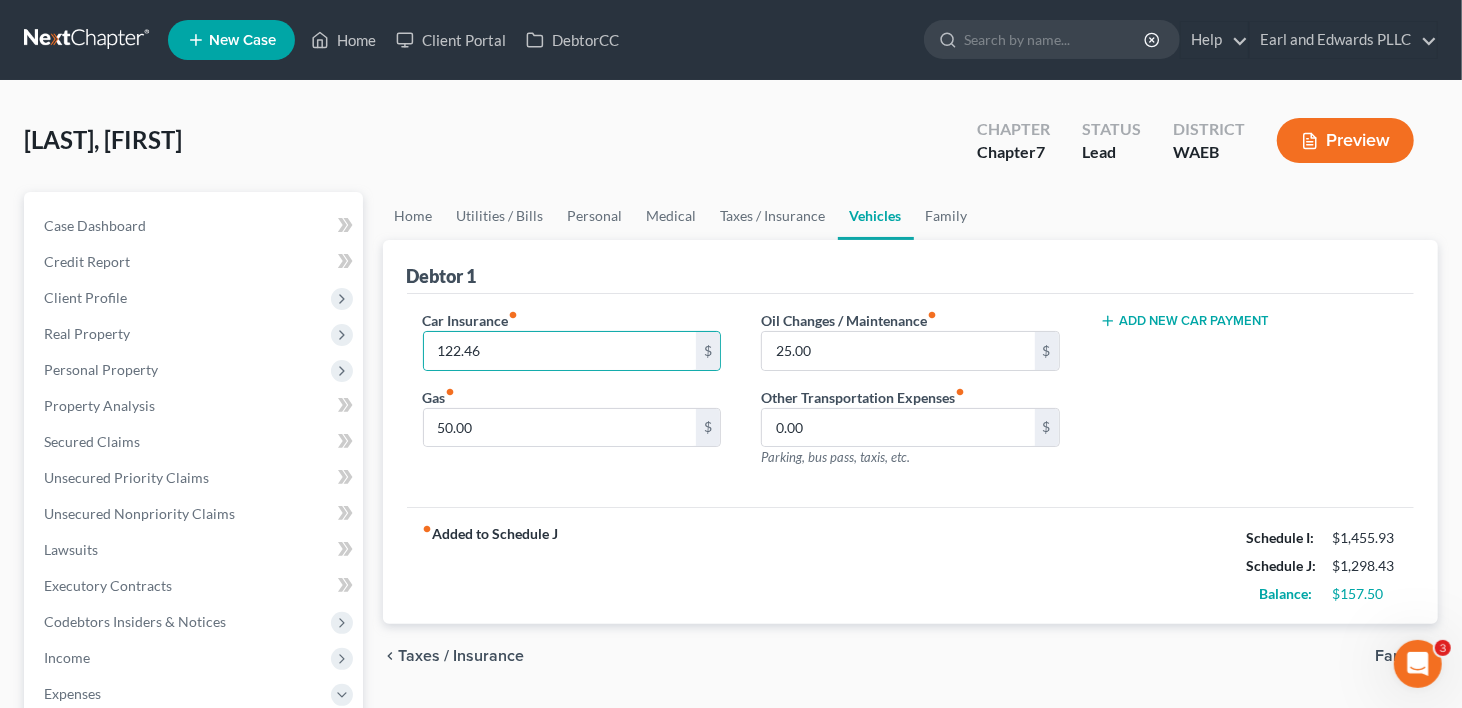 click on "Car Insurance  fiber_manual_record [NUMBER] $ Gas  fiber_manual_record [NUMBER] $ Oil Changes / Maintenance  fiber_manual_record [NUMBER] $ Other Transportation Expenses  fiber_manual_record [NUMBER] $ Parking, bus pass, taxis, etc. Add New Car Payment" at bounding box center (911, 401) 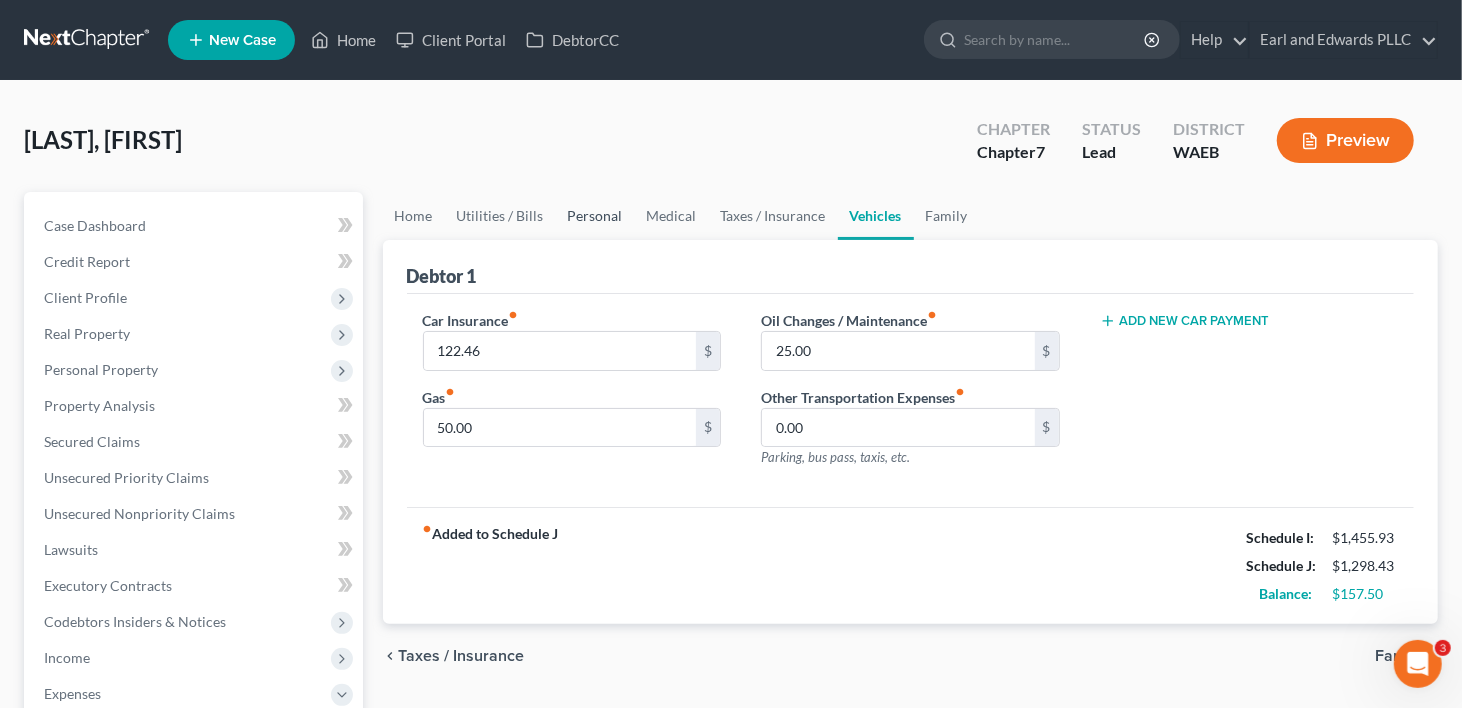 click on "Personal" at bounding box center (595, 216) 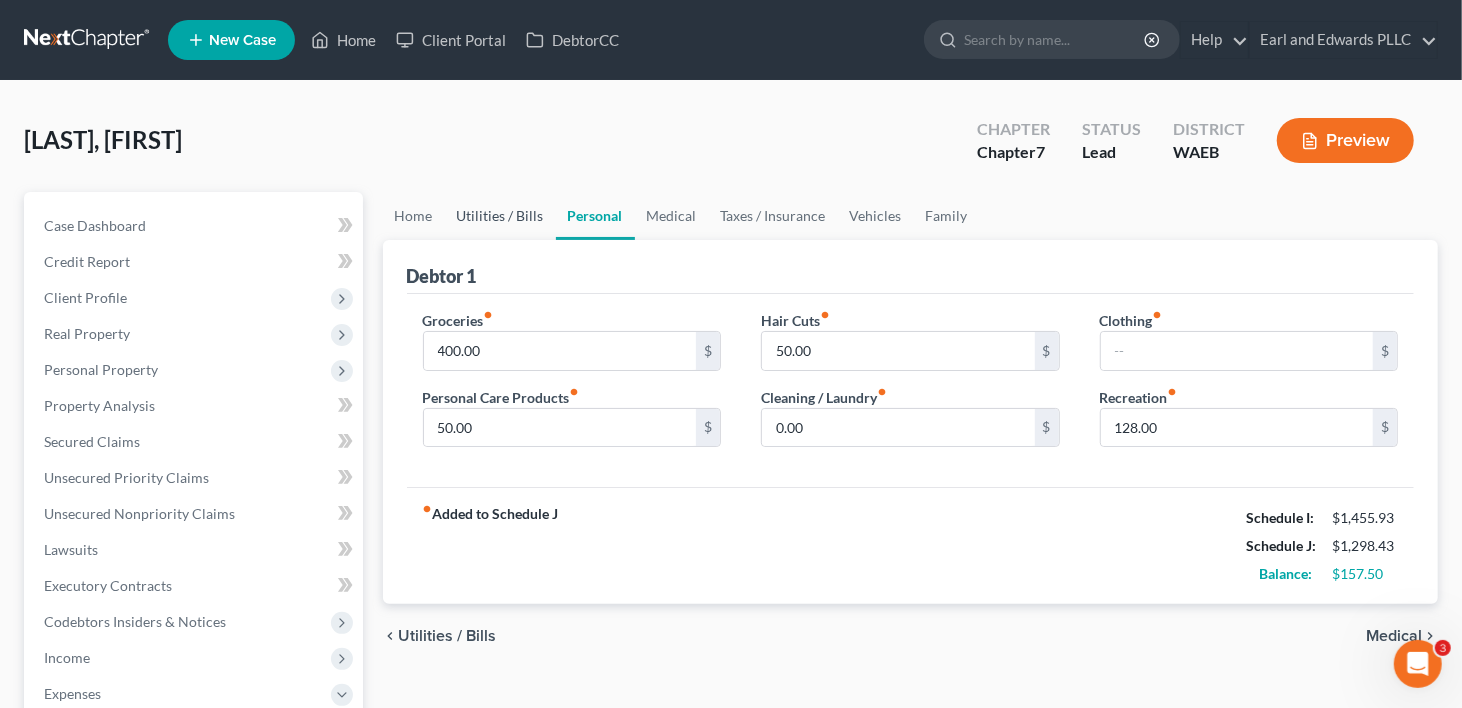 click on "Utilities / Bills" at bounding box center [500, 216] 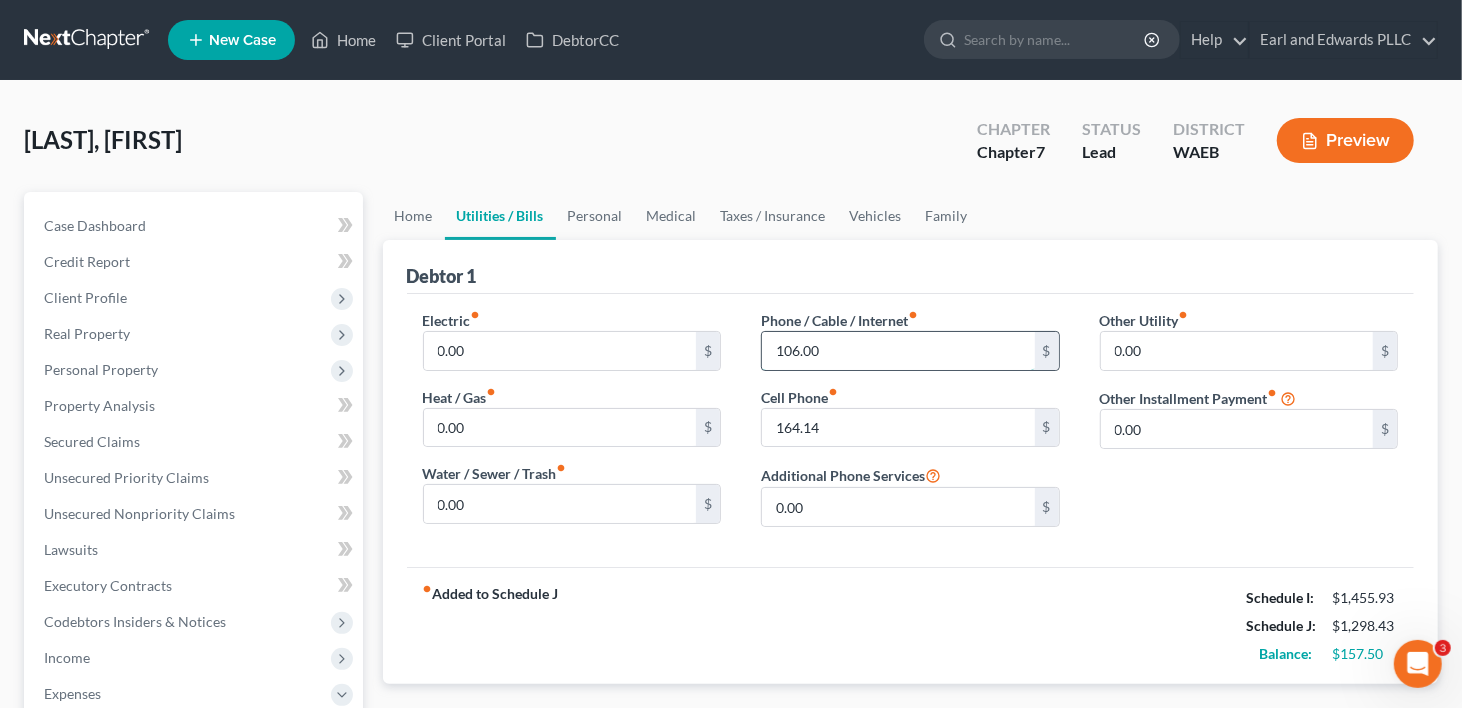 click on "106.00" at bounding box center (898, 351) 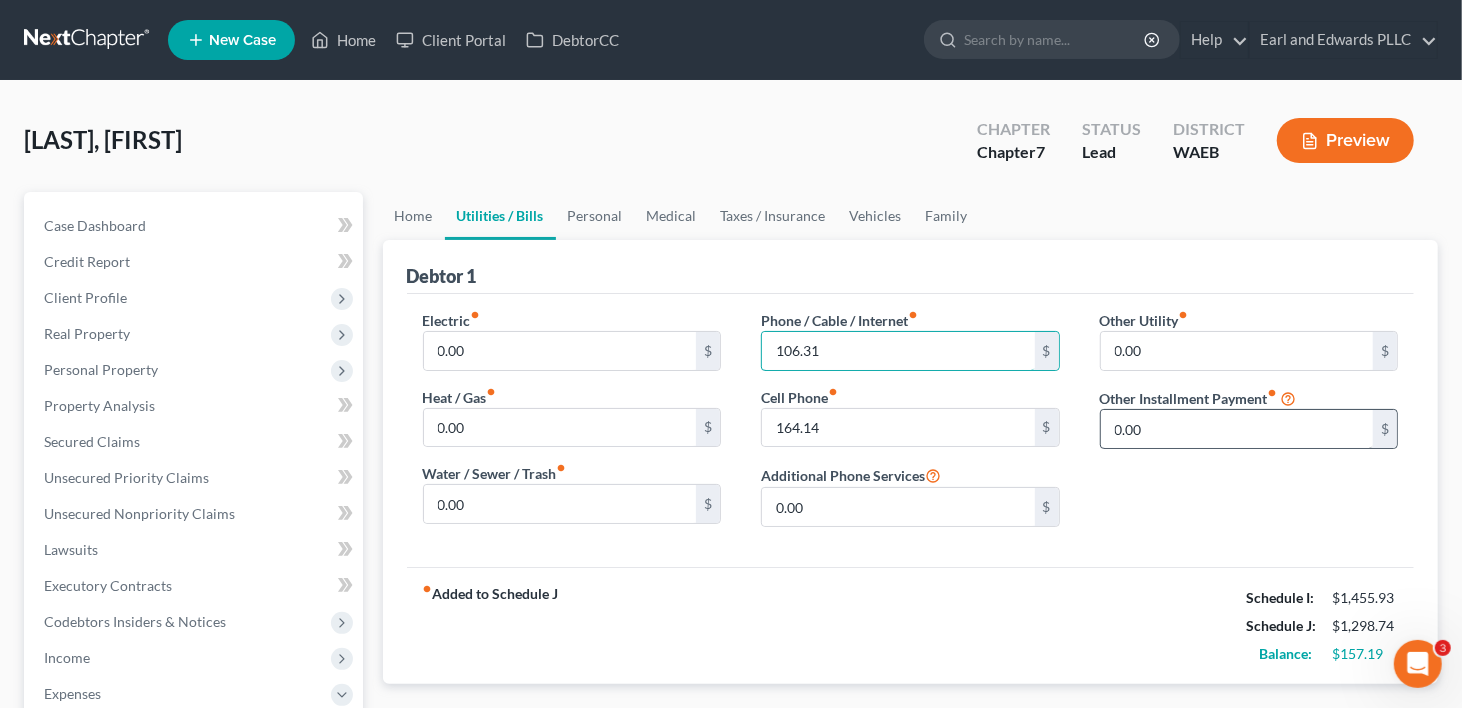 type on "106.31" 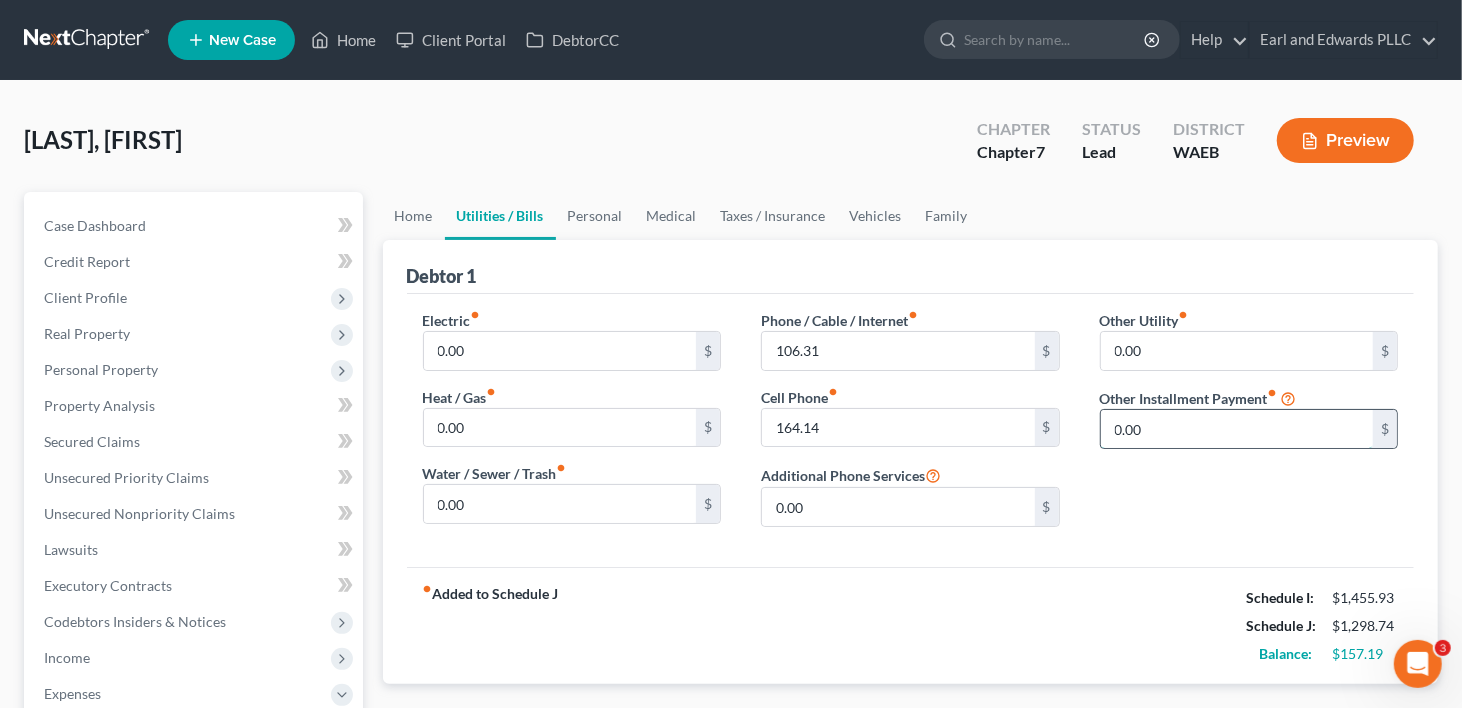 click on "0.00" at bounding box center [1237, 429] 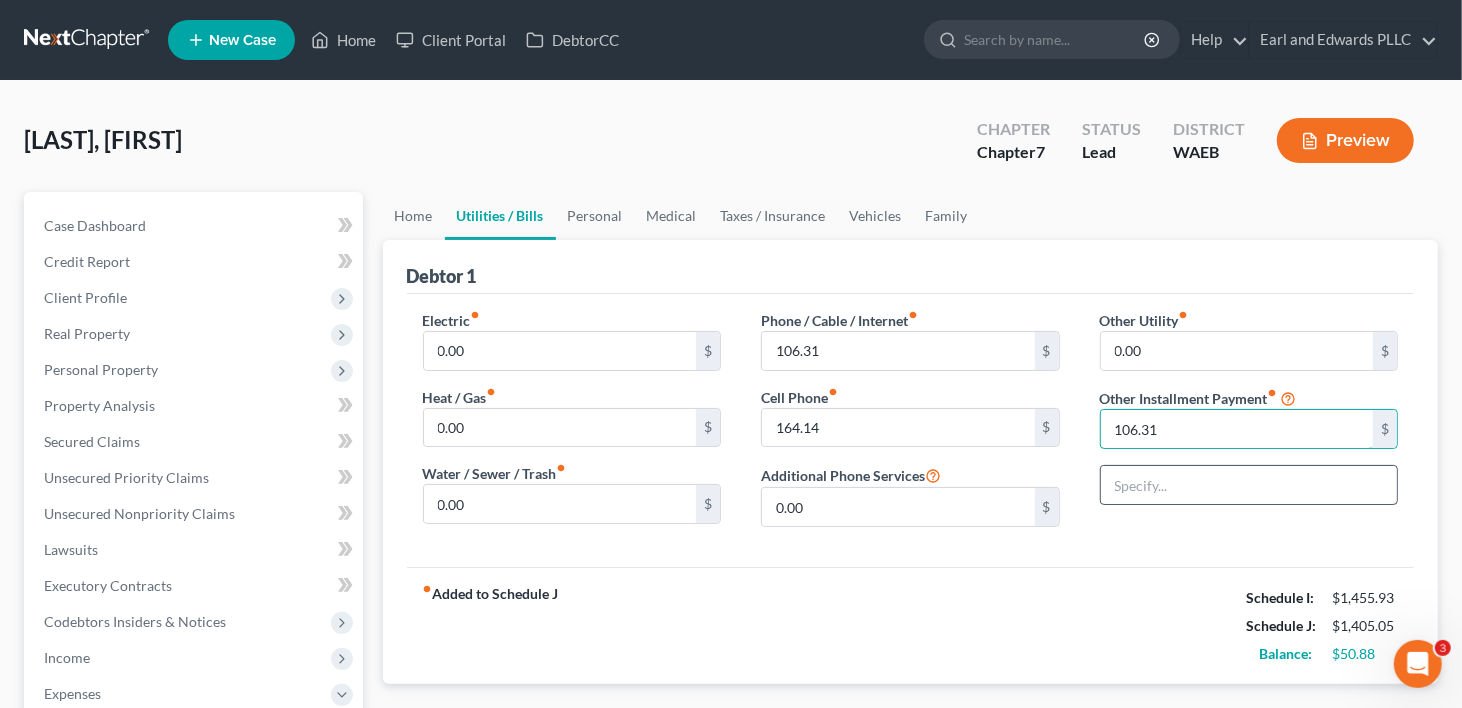 type on "106.31" 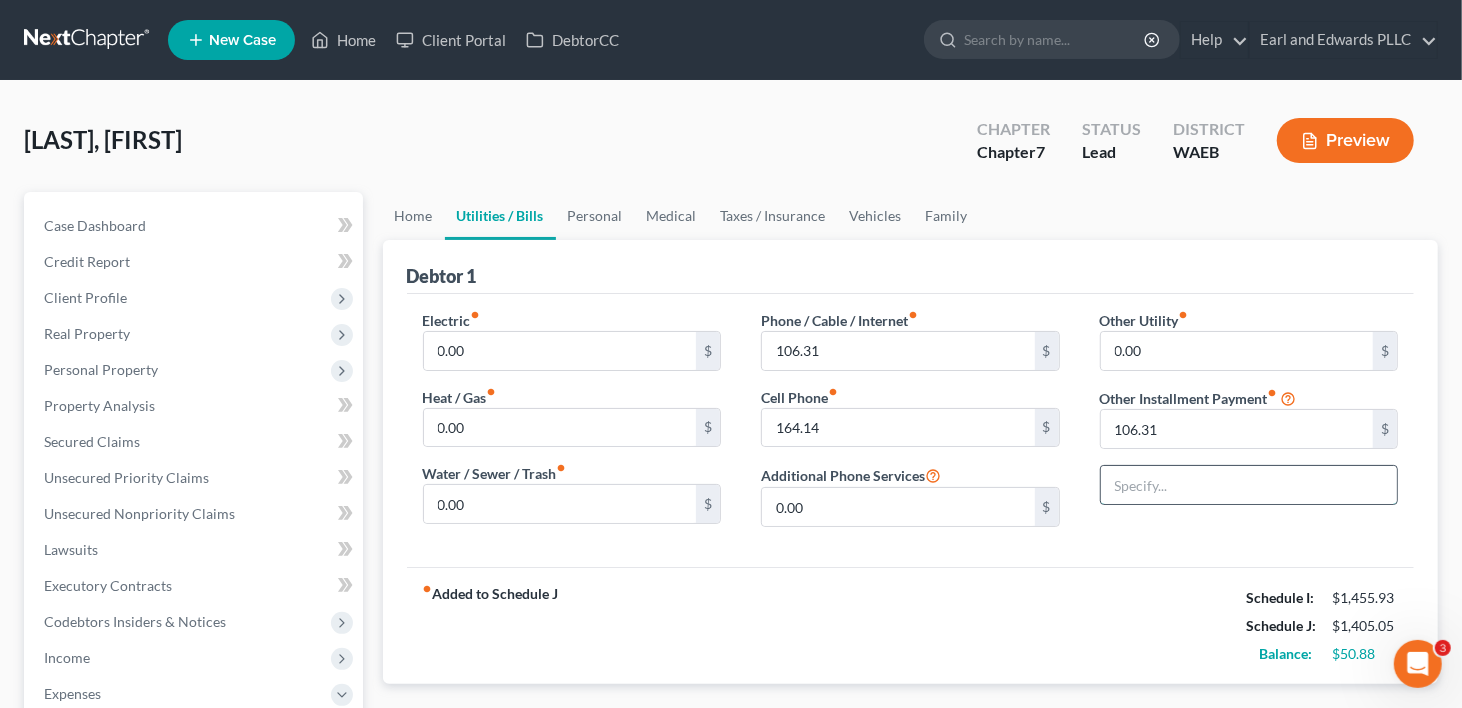 click at bounding box center (1249, 485) 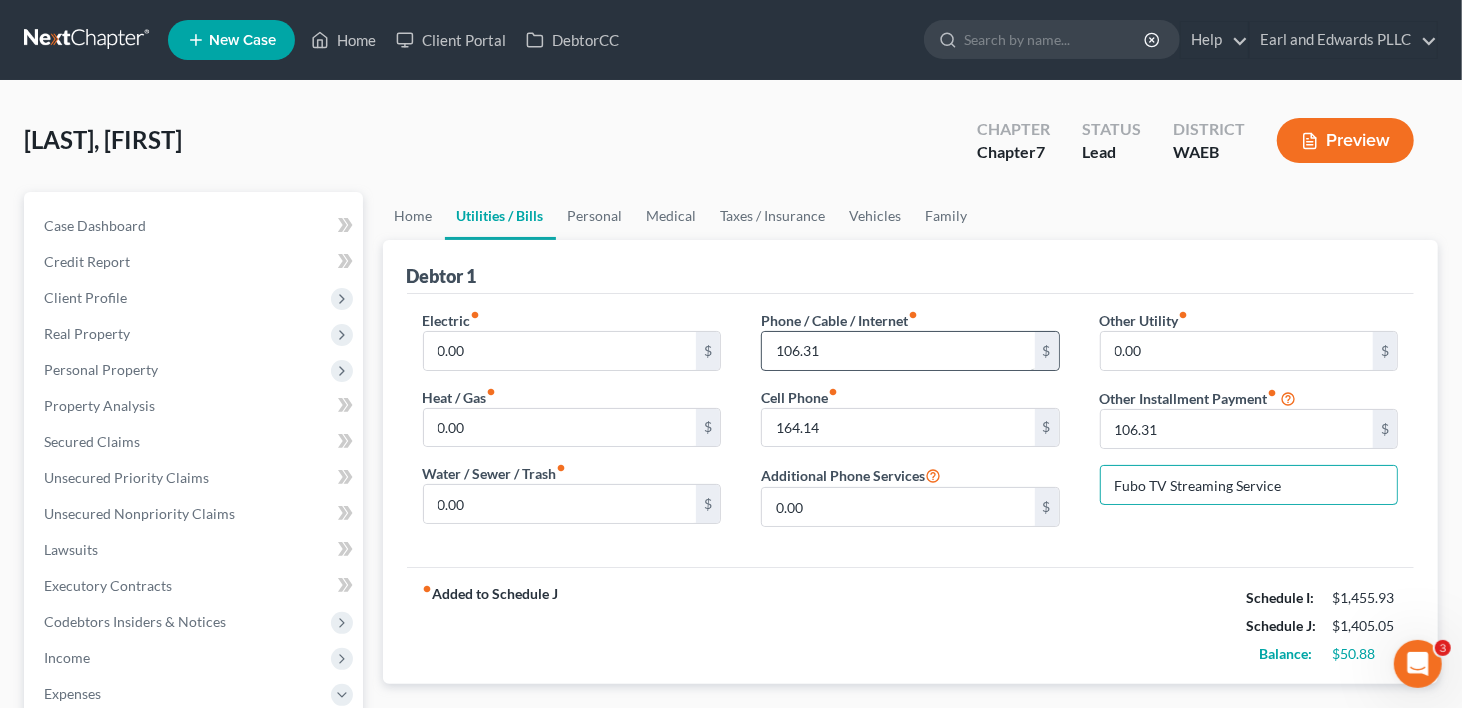 type on "Fubo TV Streaming Service" 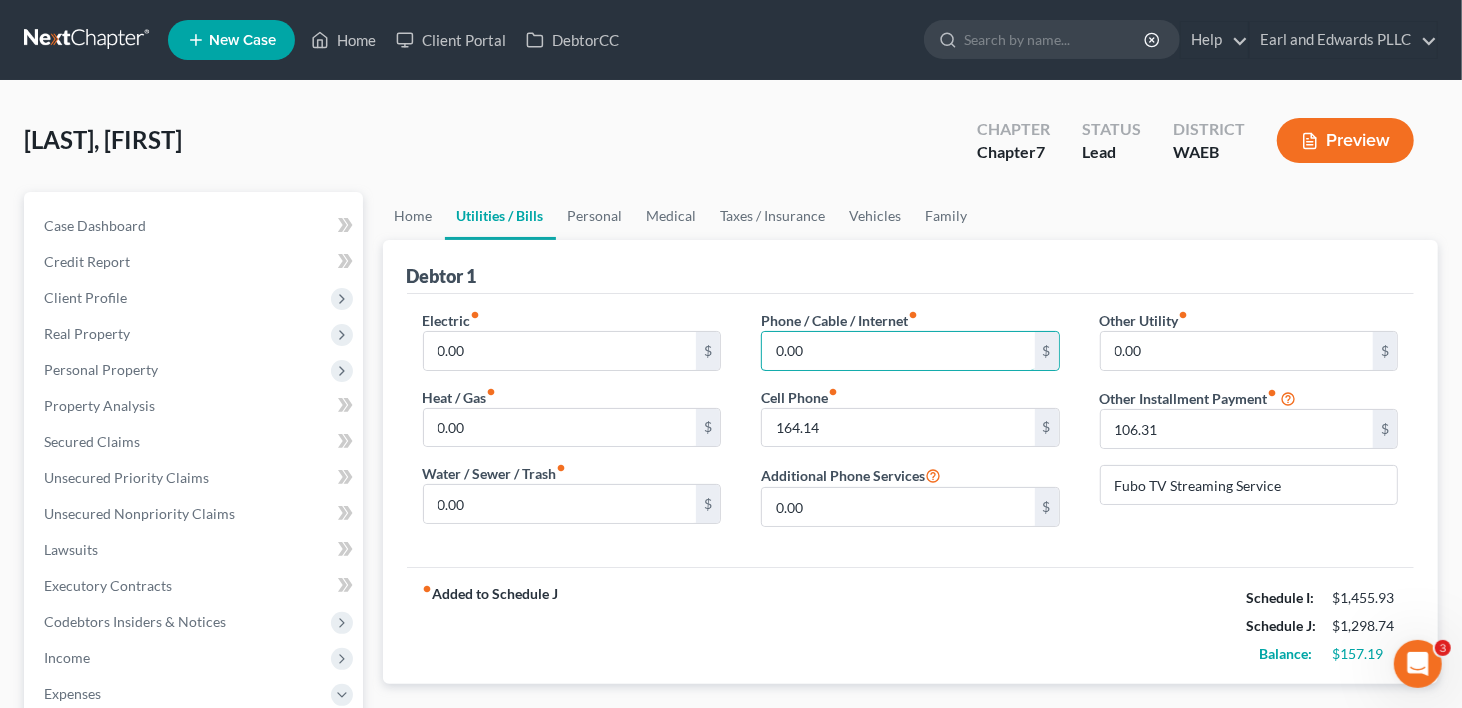 type on "0.00" 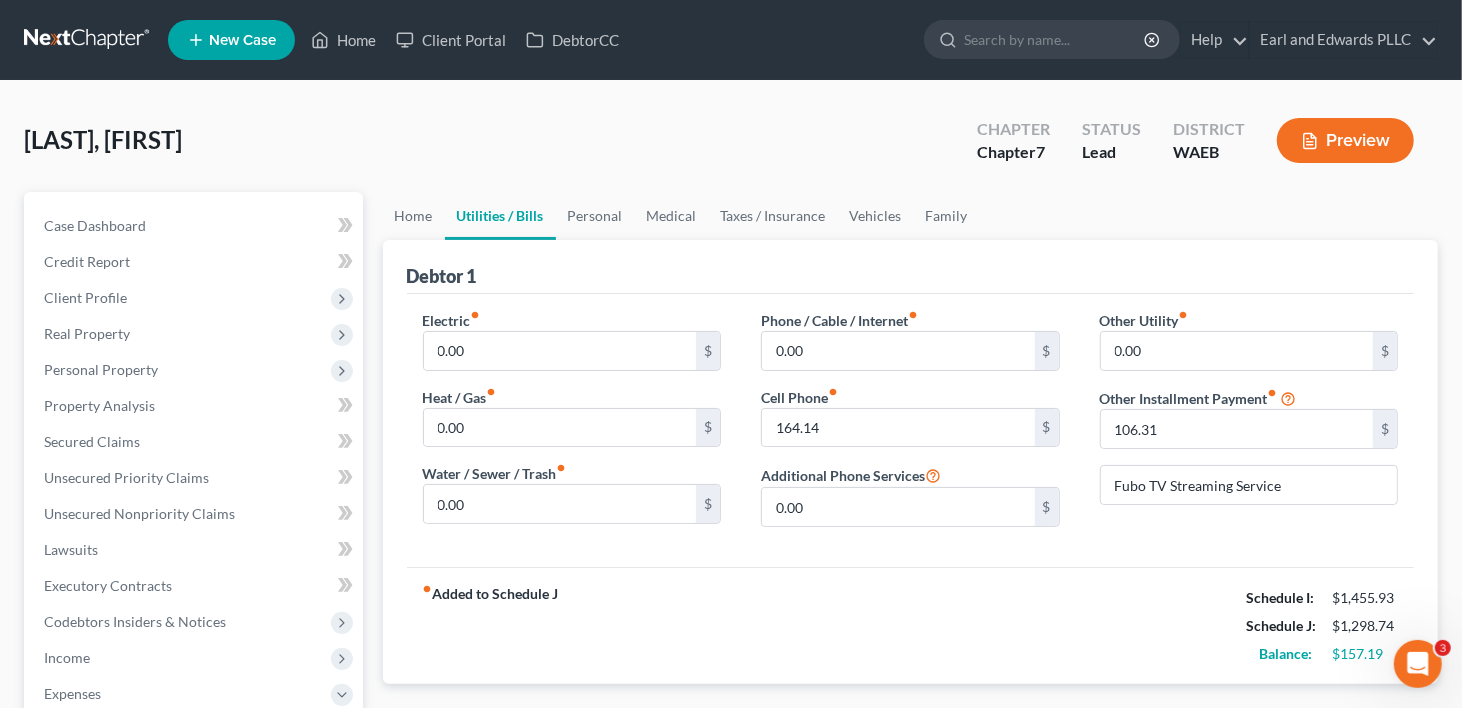 click on "fiber_manual_record  Added to Schedule J Schedule I: [NUMBER] Schedule J: [NUMBER] Balance: [NUMBER]" at bounding box center [911, 625] 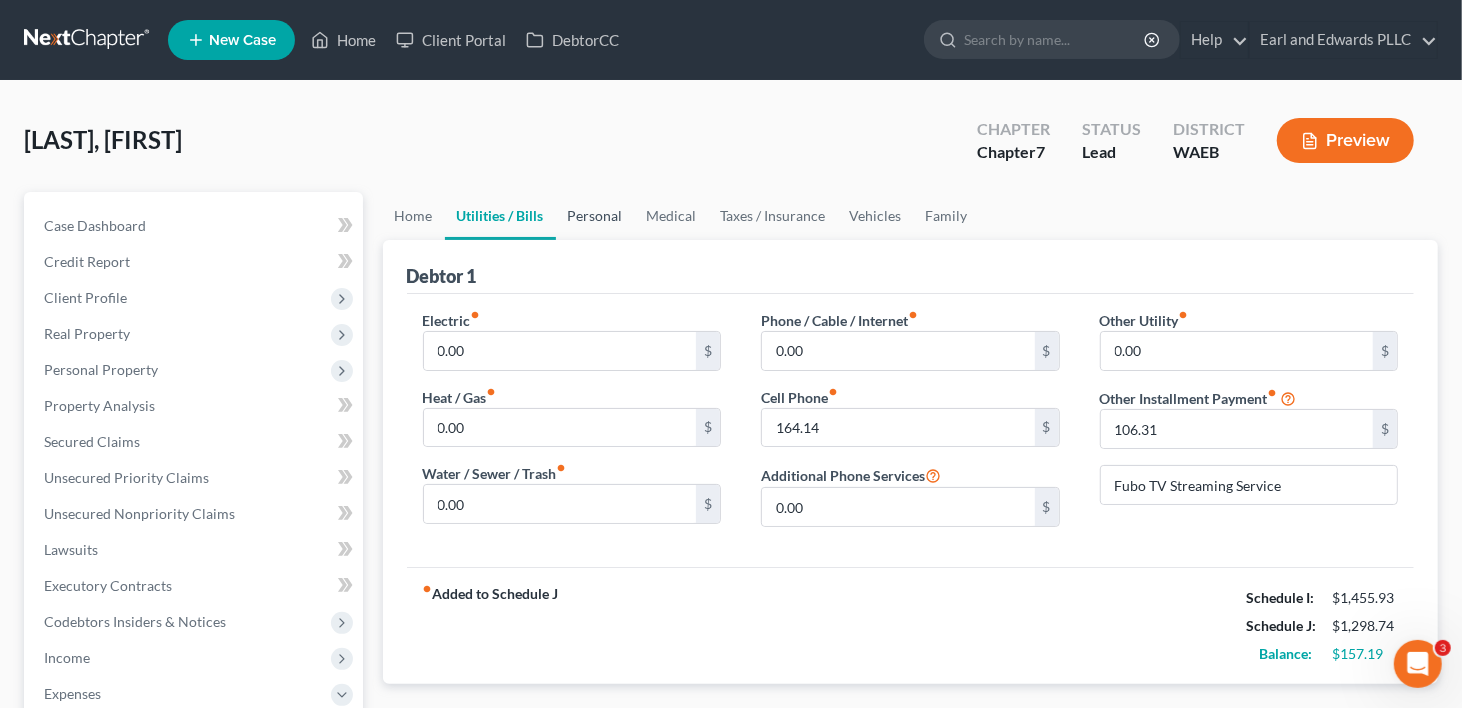 click on "Personal" at bounding box center [595, 216] 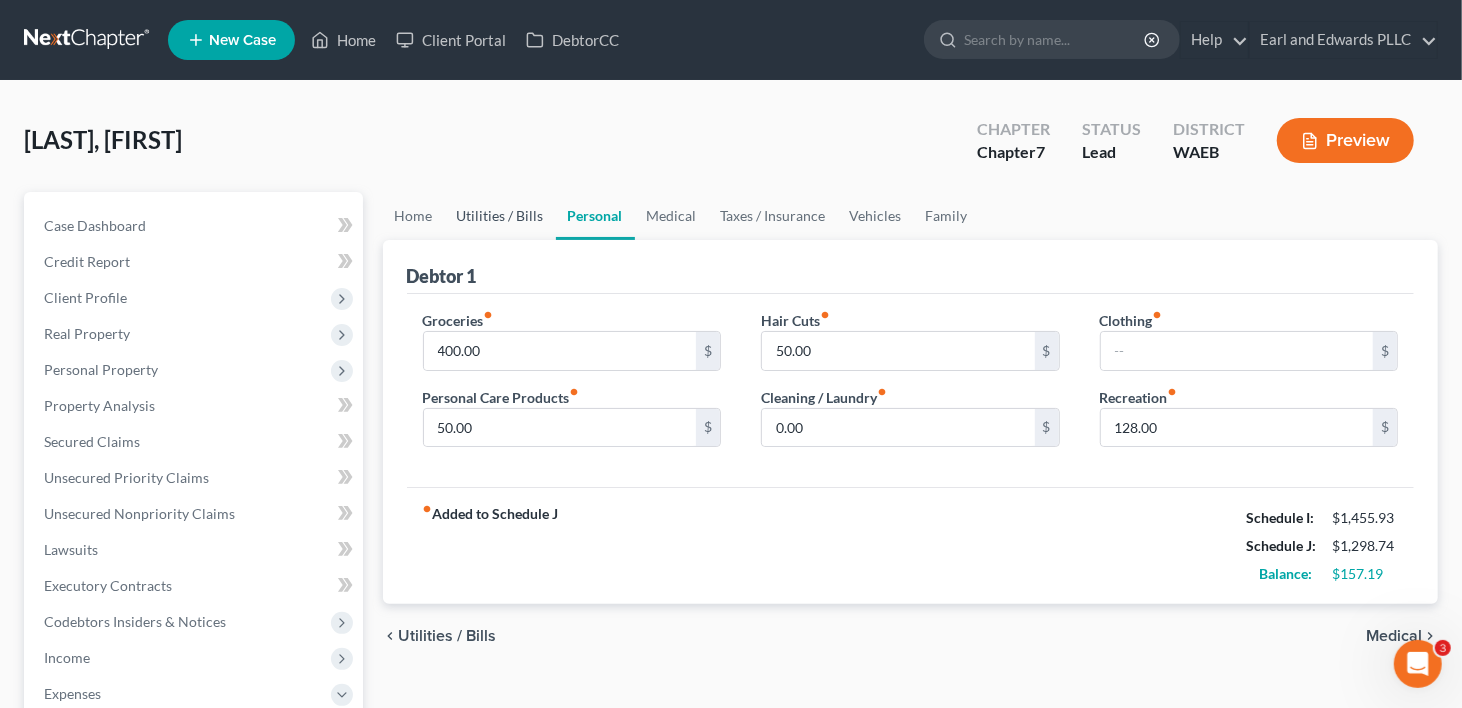 click on "Utilities / Bills" at bounding box center [500, 216] 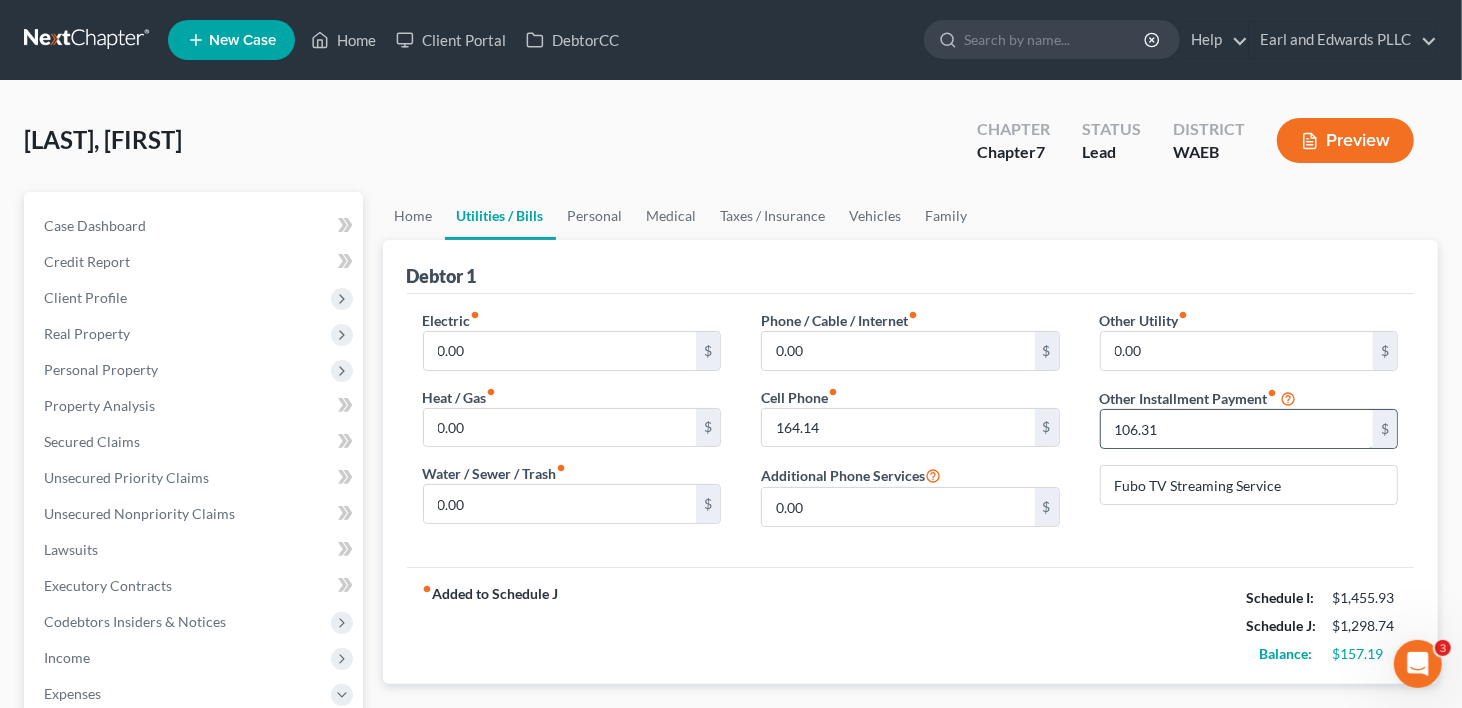 click on "106.31" at bounding box center [1237, 429] 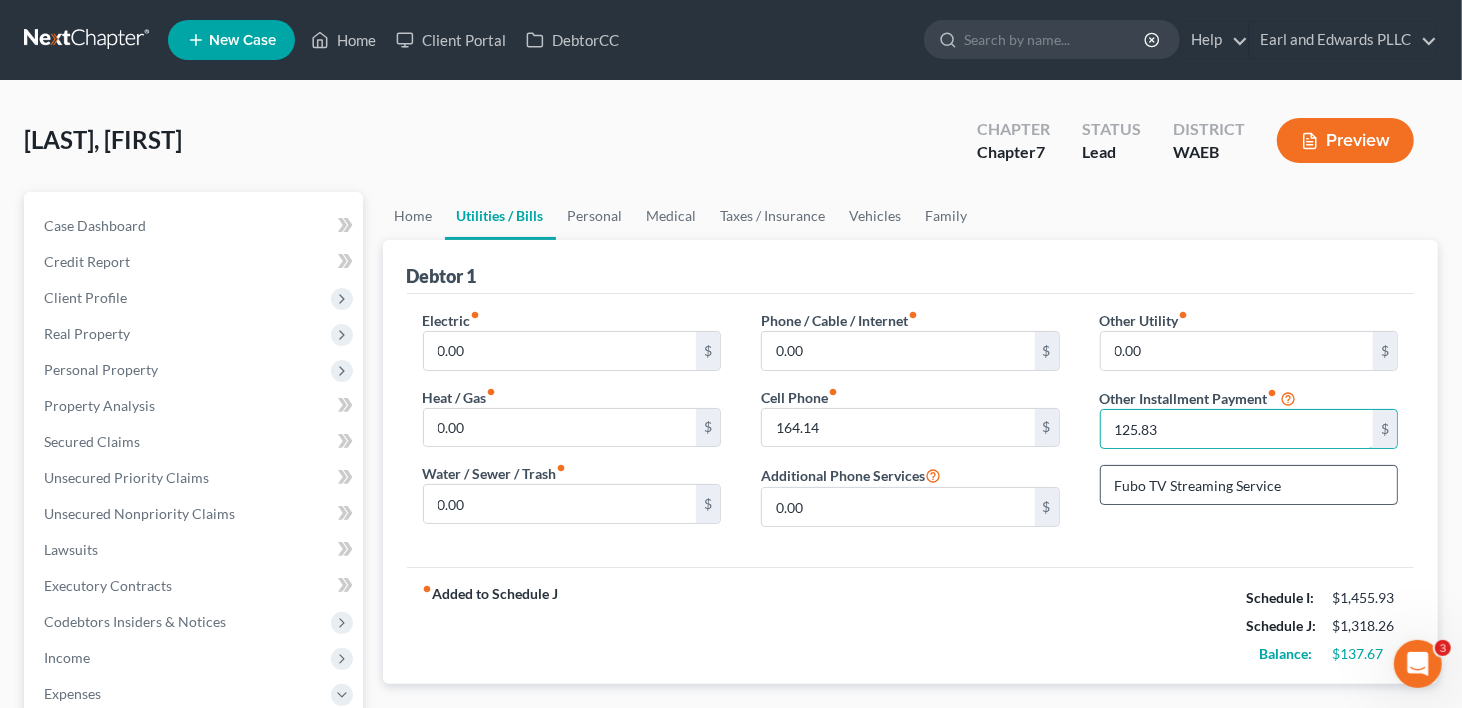 type on "125.83" 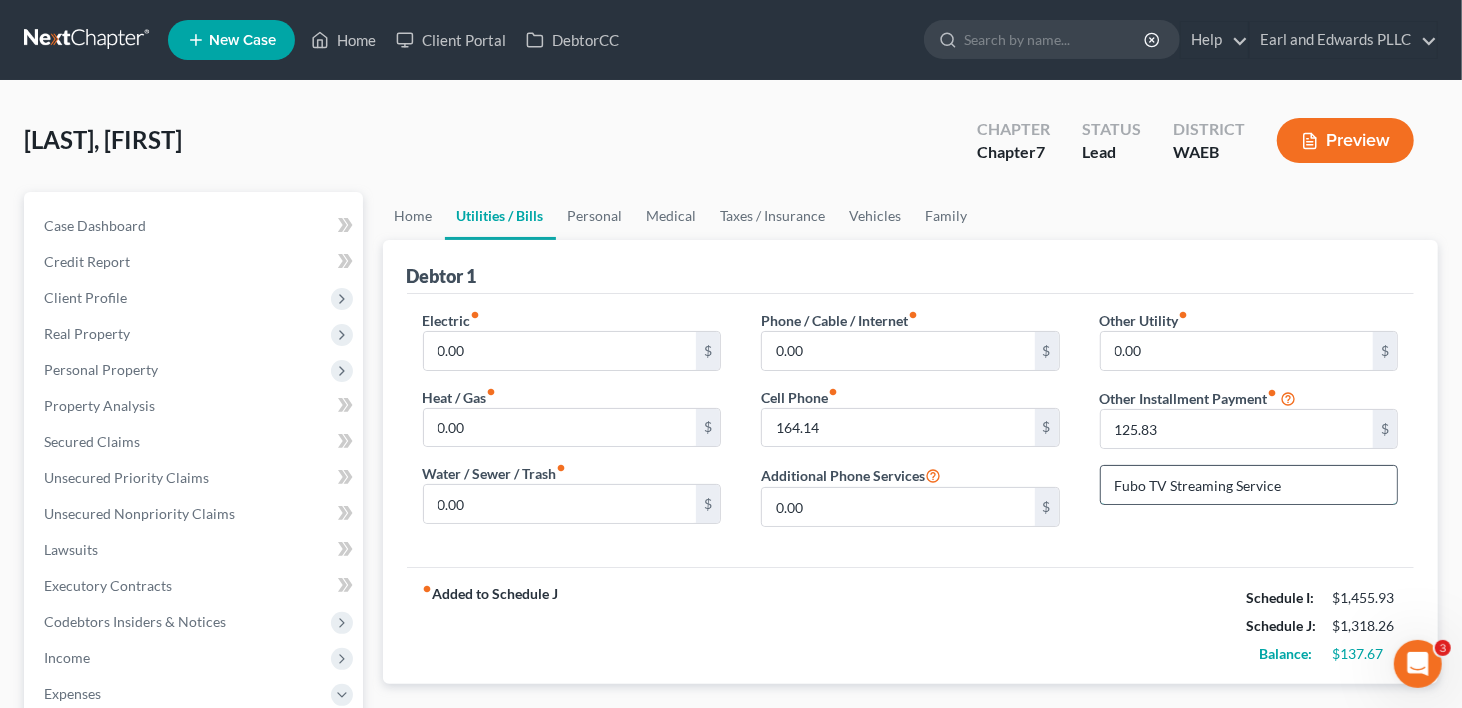 click on "Fubo TV Streaming Service" at bounding box center [1249, 485] 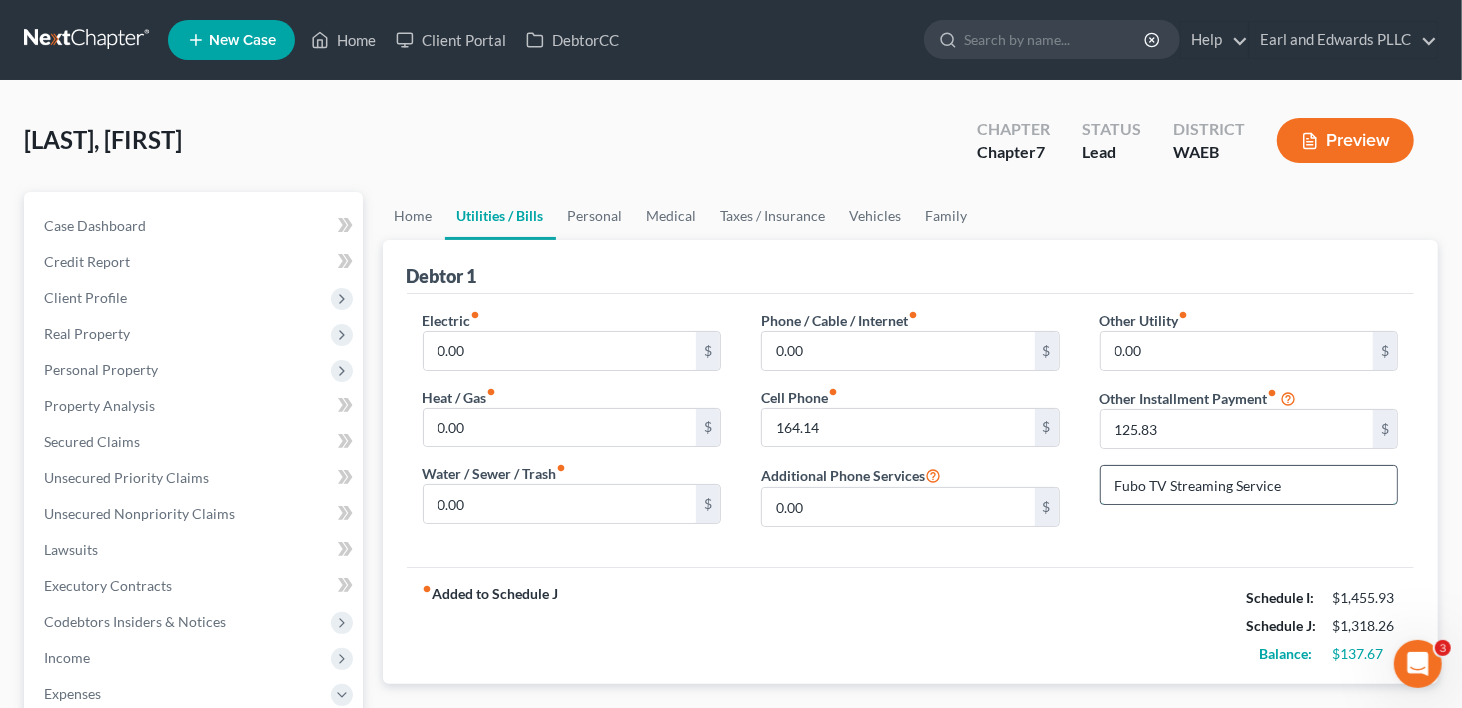 click on "Fubo TV Streaming Service" at bounding box center (1249, 485) 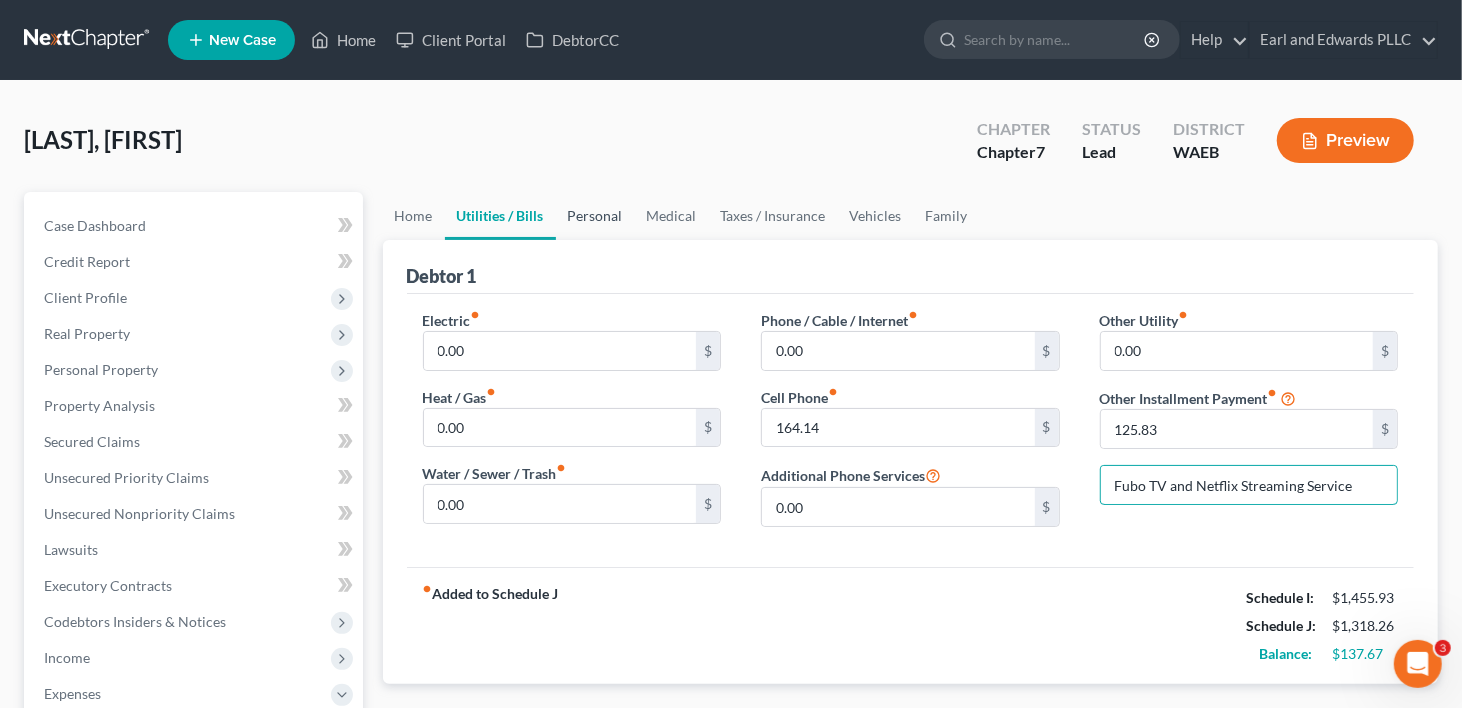 type on "Fubo TV and Netflix Streaming Service" 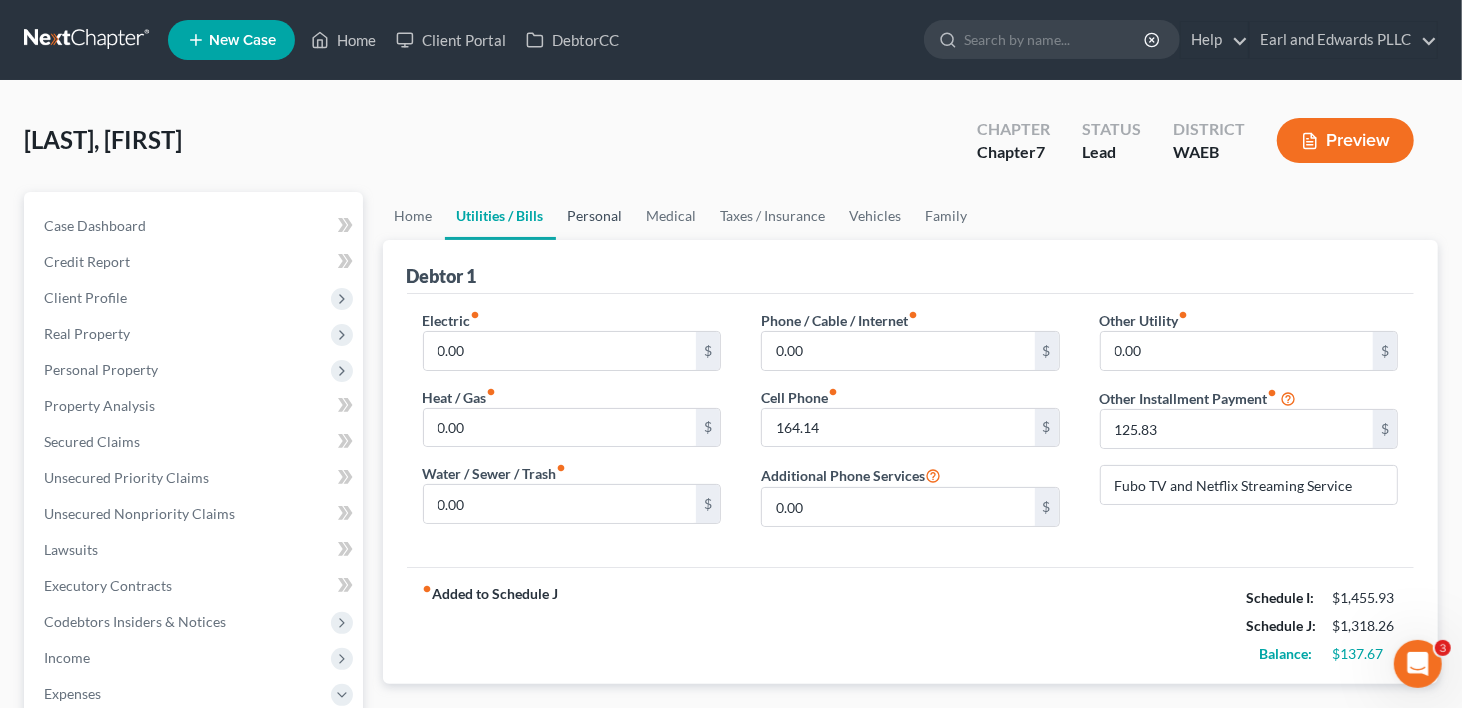 click on "Personal" at bounding box center (595, 216) 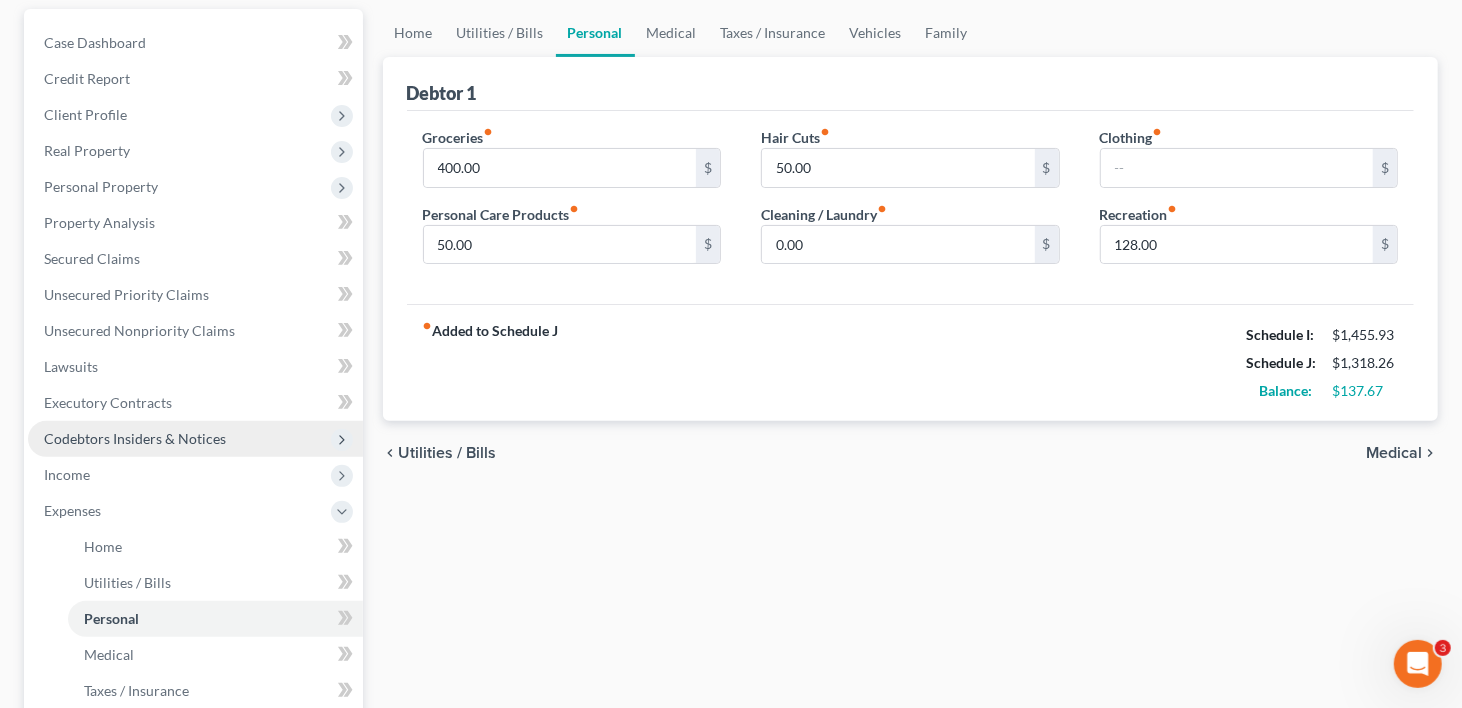 scroll, scrollTop: 300, scrollLeft: 0, axis: vertical 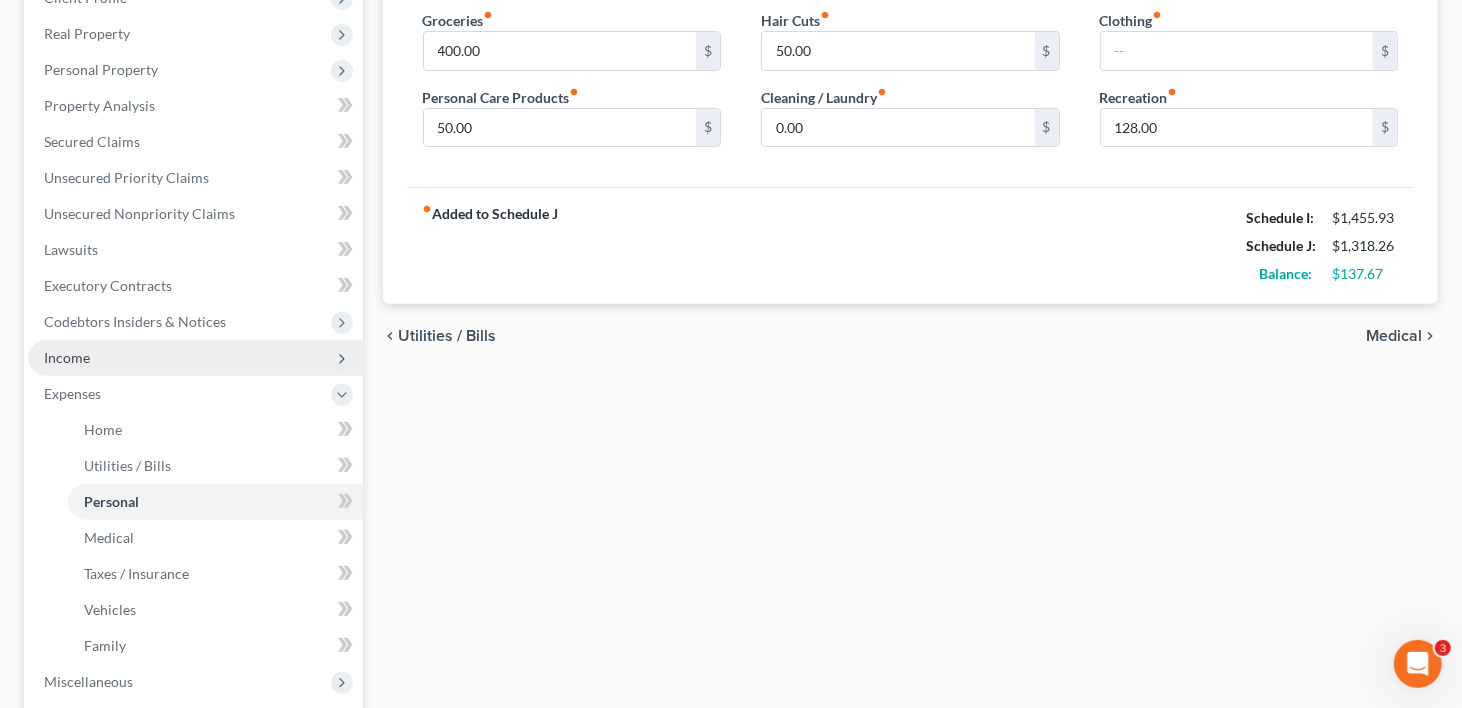 click on "Income" at bounding box center [195, 358] 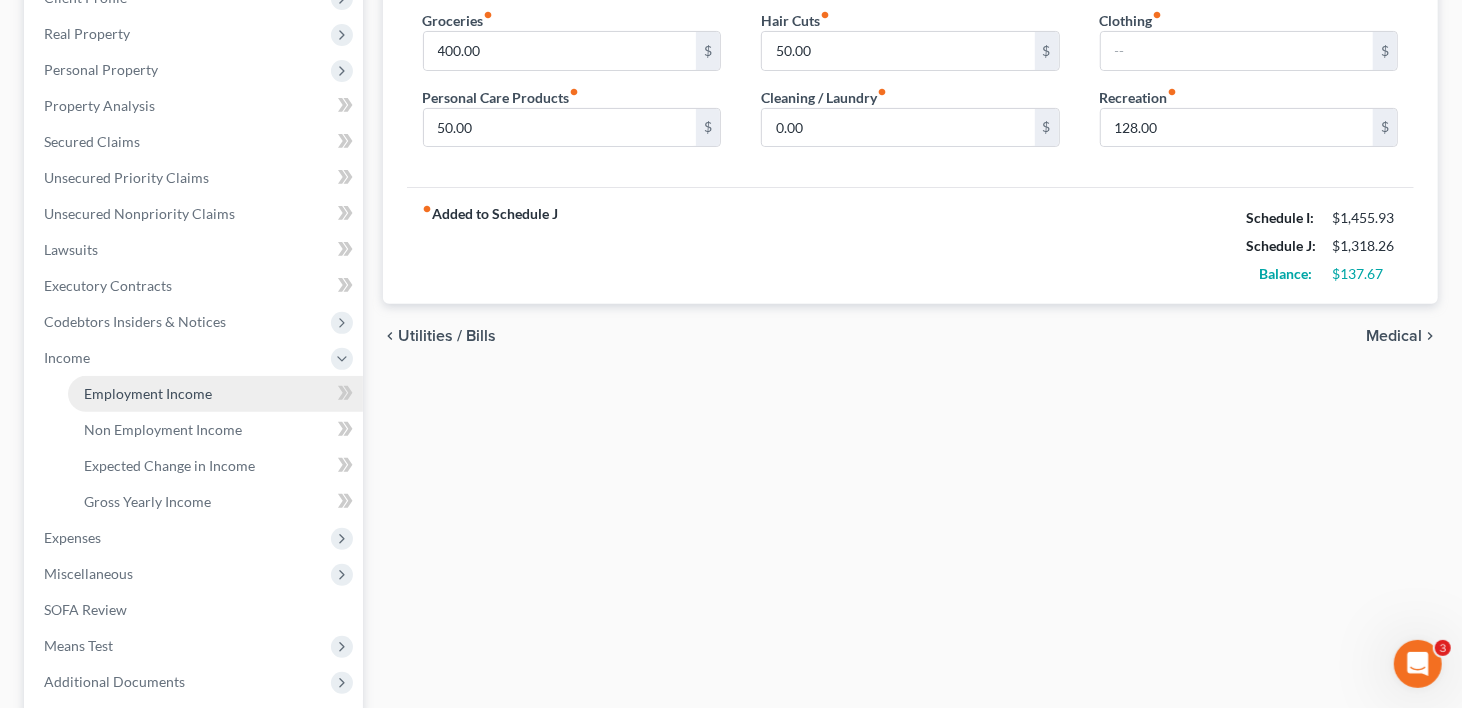 click on "Employment Income" at bounding box center (148, 393) 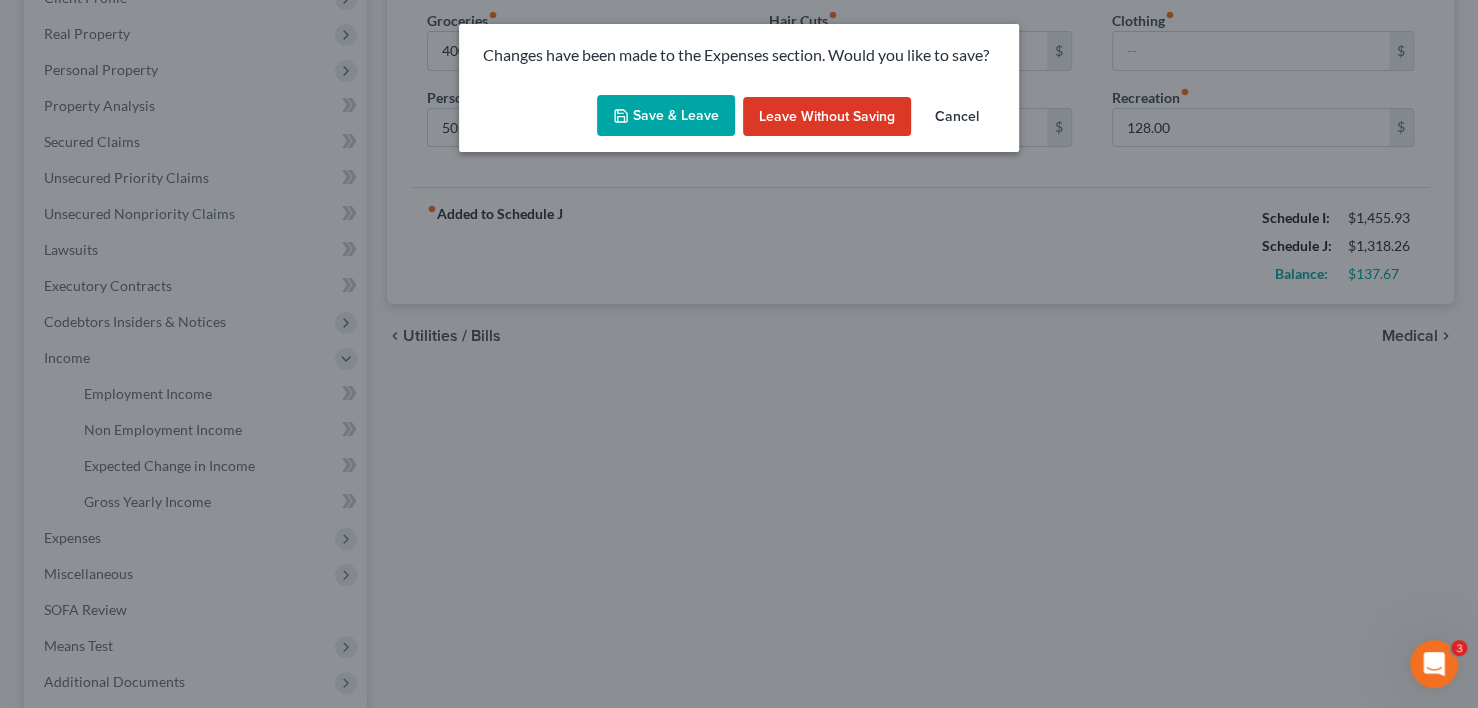 click on "Save & Leave" at bounding box center (666, 116) 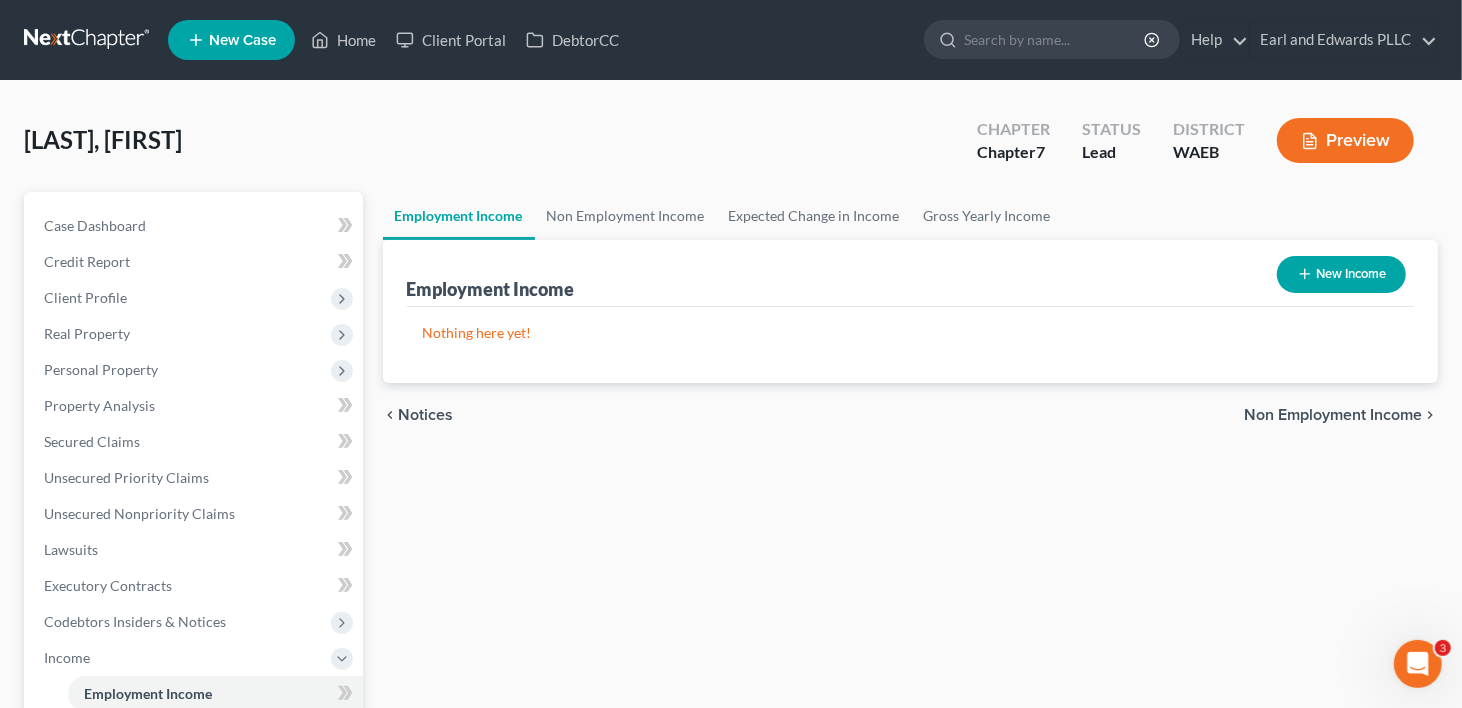 scroll, scrollTop: 0, scrollLeft: 0, axis: both 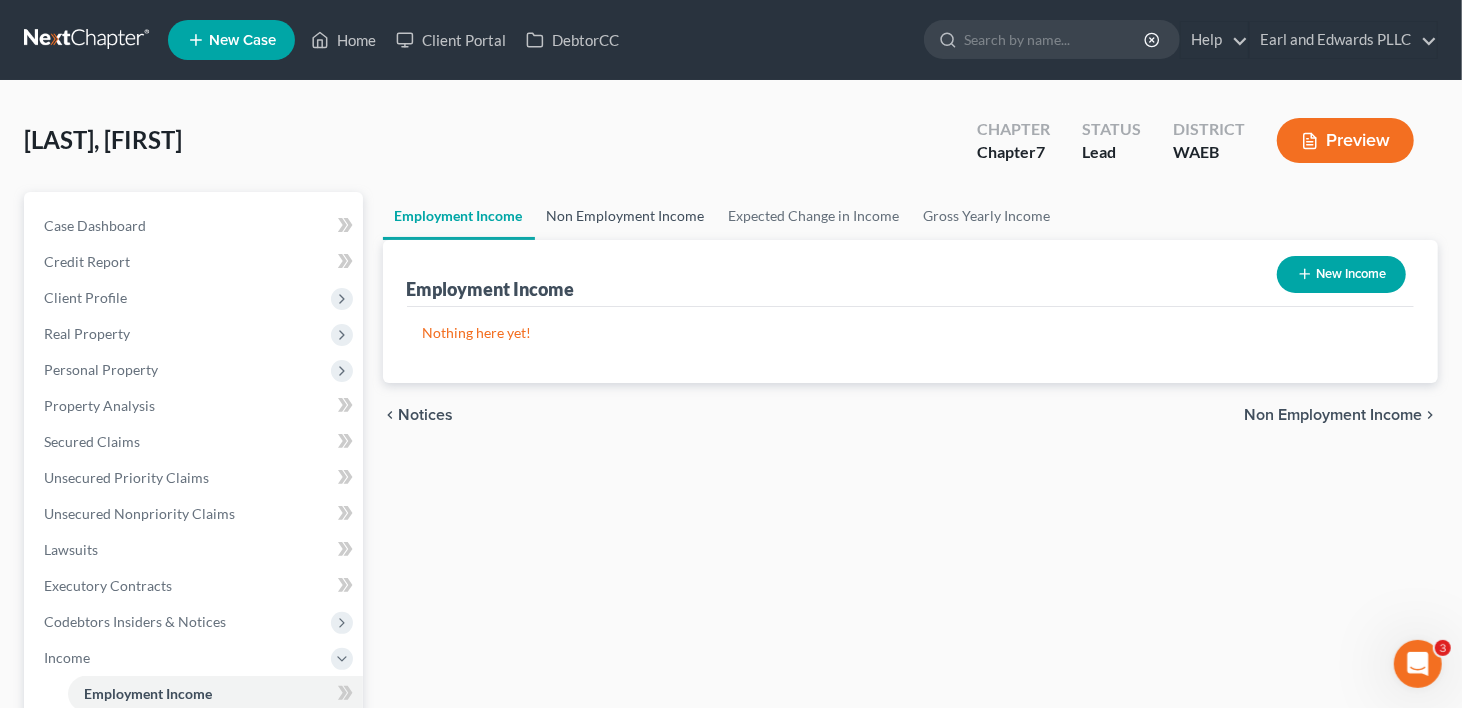 click on "Non Employment Income" at bounding box center (626, 216) 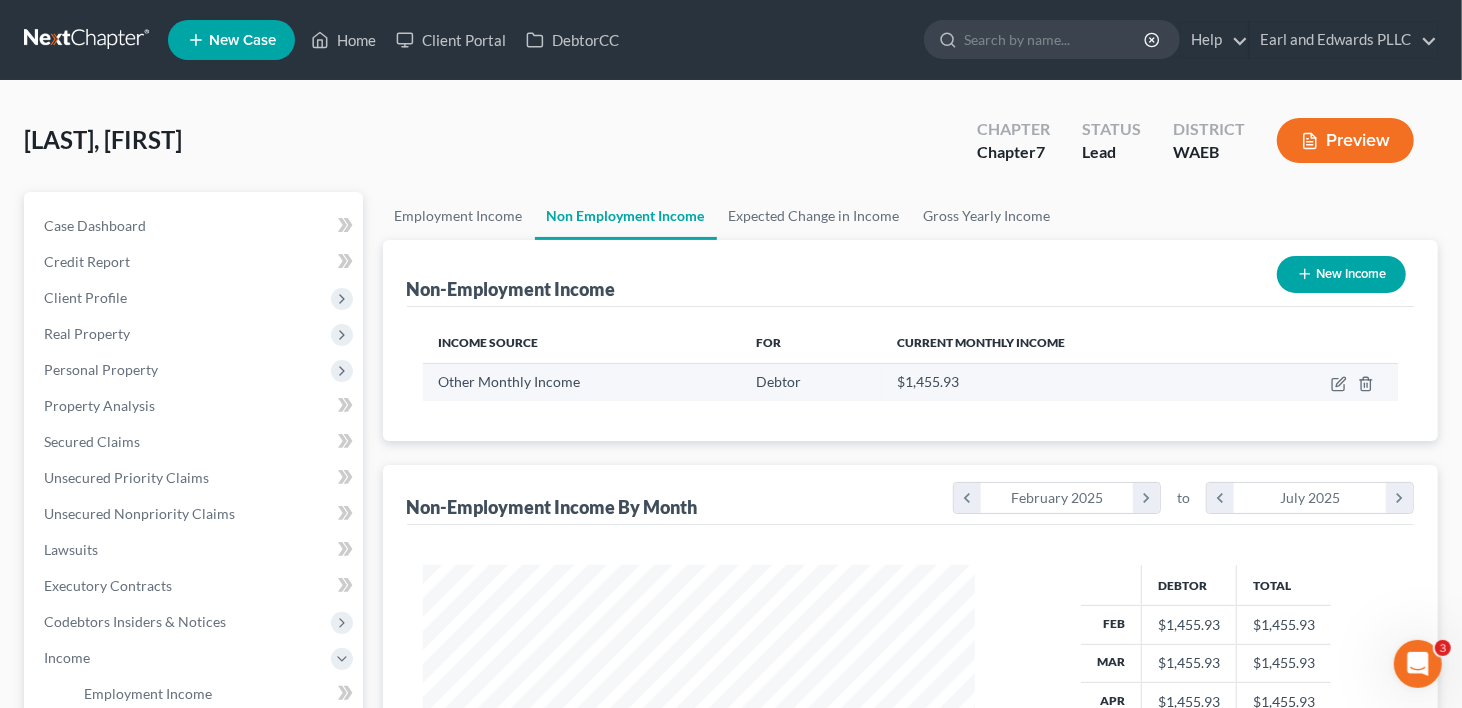scroll, scrollTop: 999643, scrollLeft: 999407, axis: both 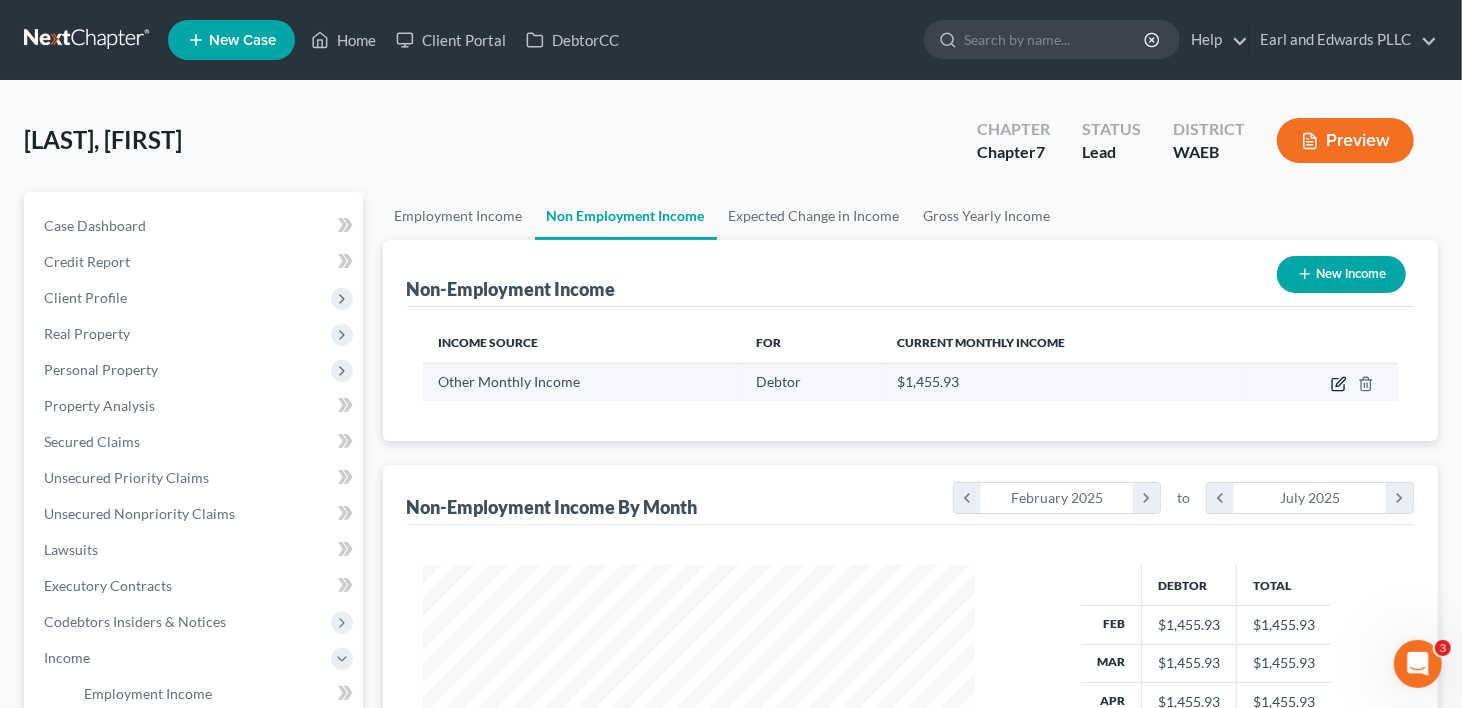 click 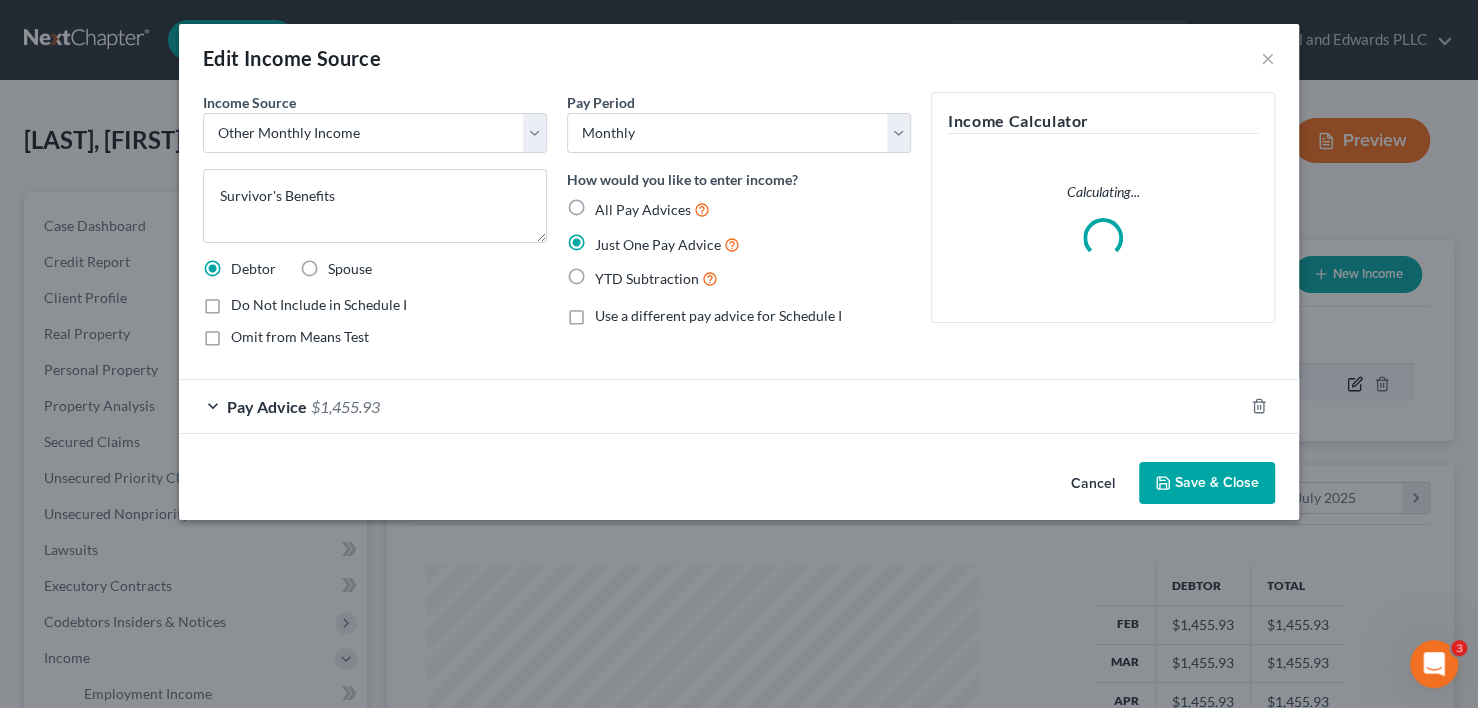 scroll, scrollTop: 999643, scrollLeft: 999400, axis: both 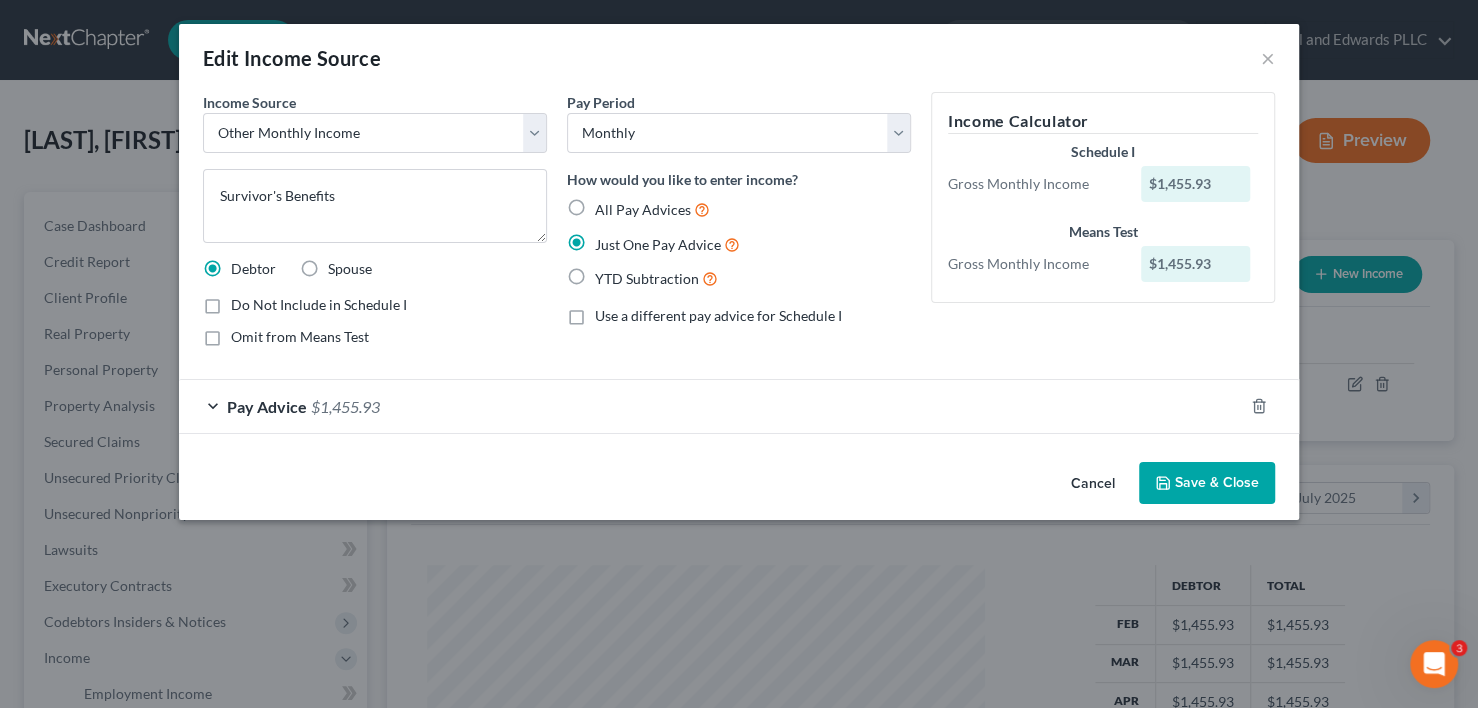 click on "Pay Advice" at bounding box center [267, 406] 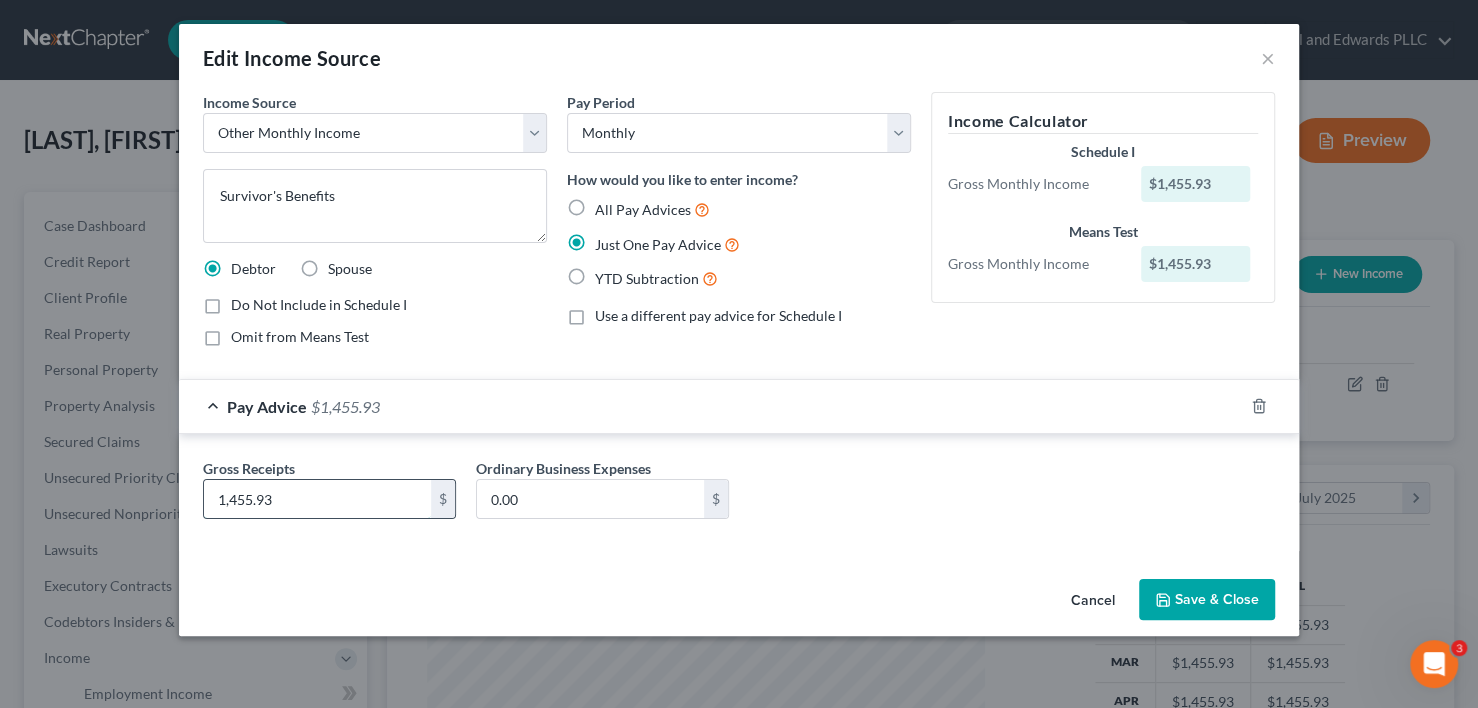 click on "1,455.93" at bounding box center [317, 499] 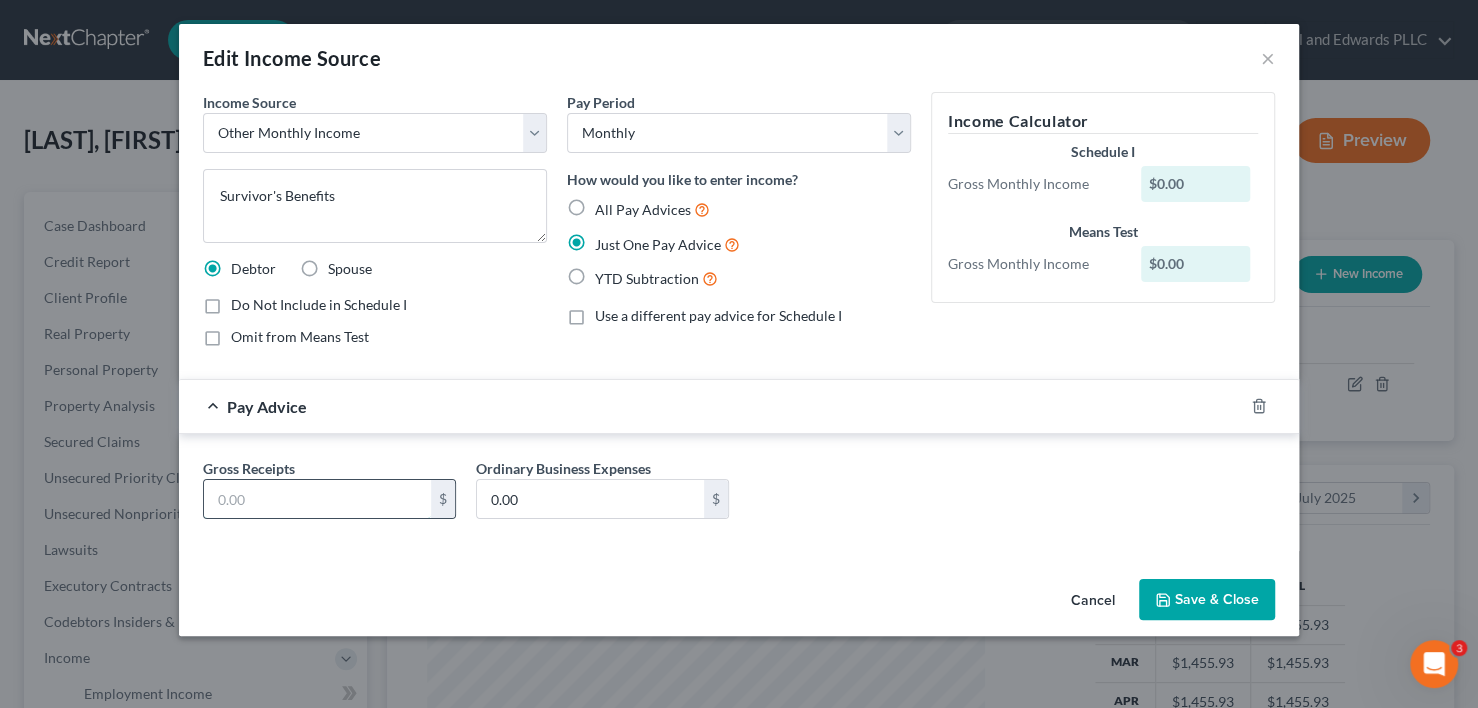 click at bounding box center (317, 499) 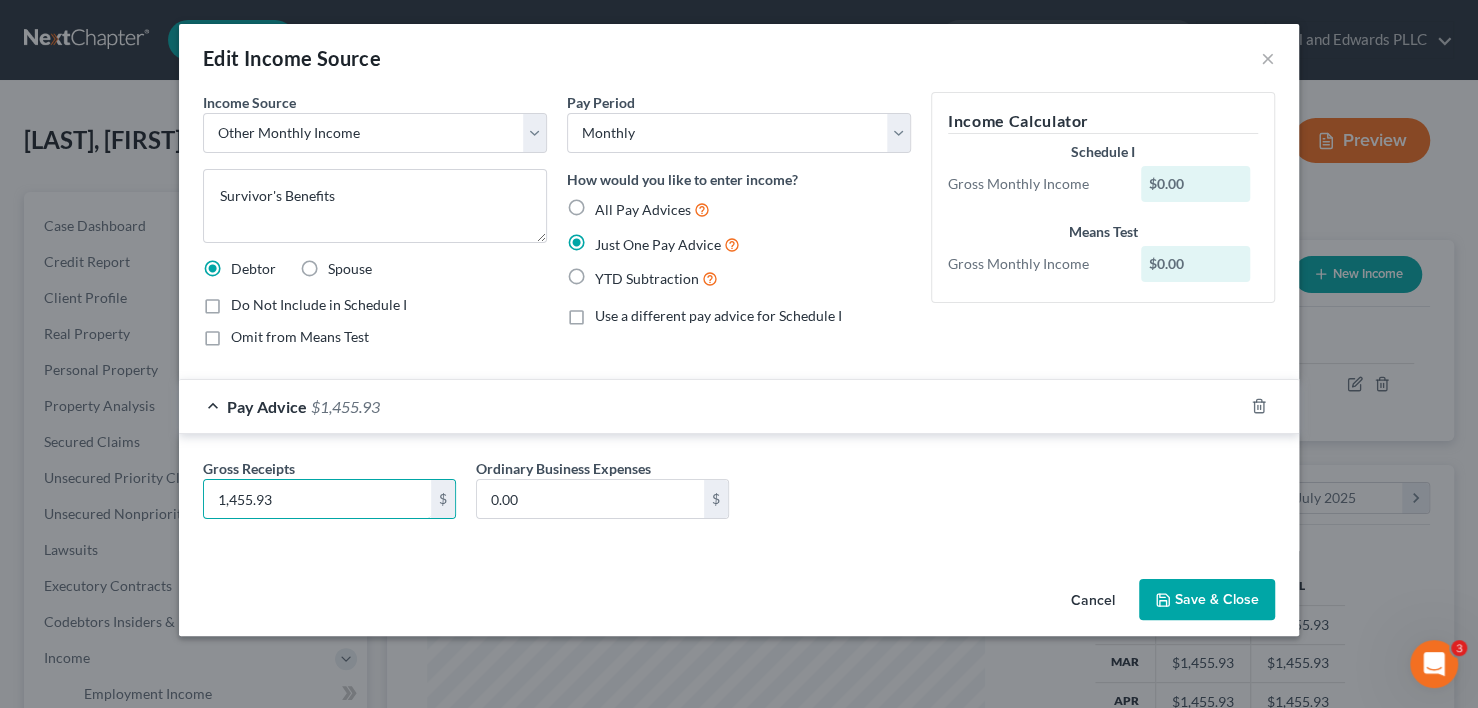 type on "1,455.93" 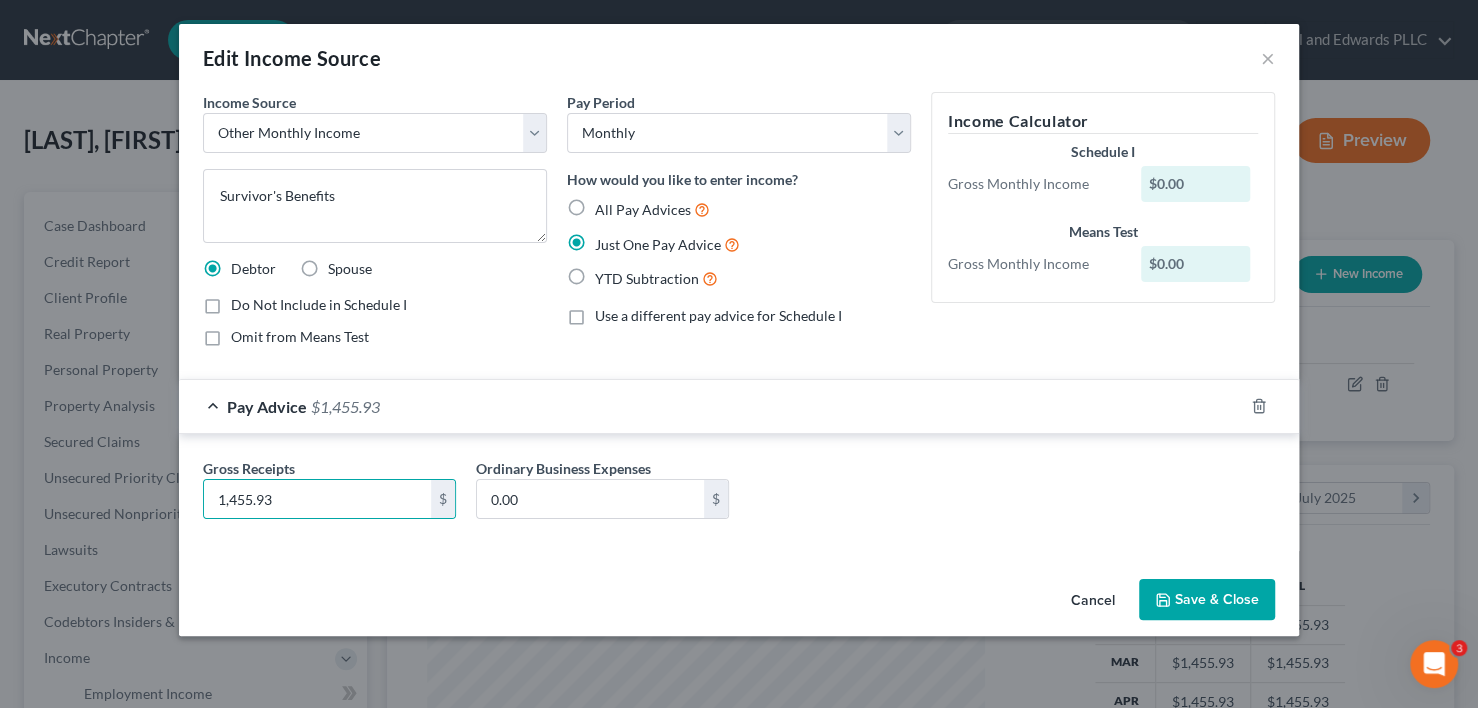 click 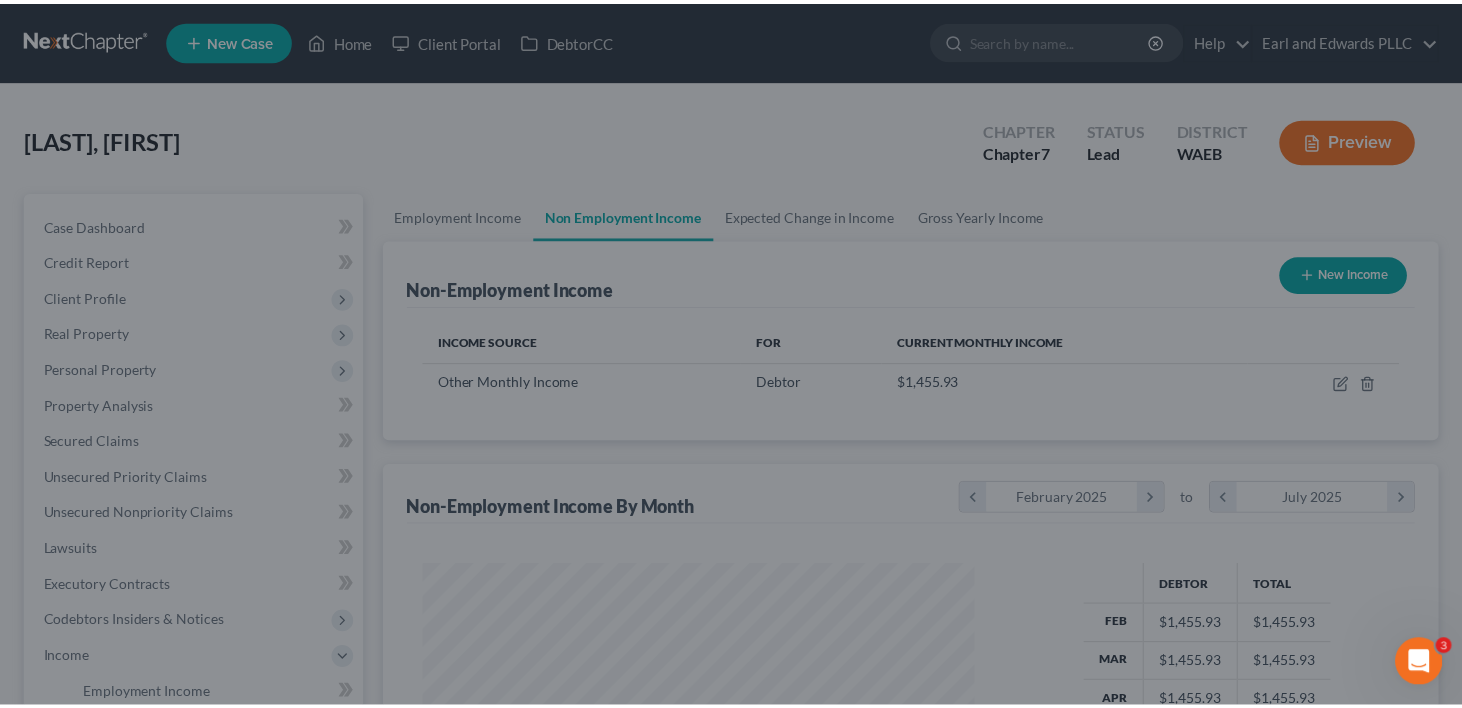 scroll, scrollTop: 356, scrollLeft: 593, axis: both 